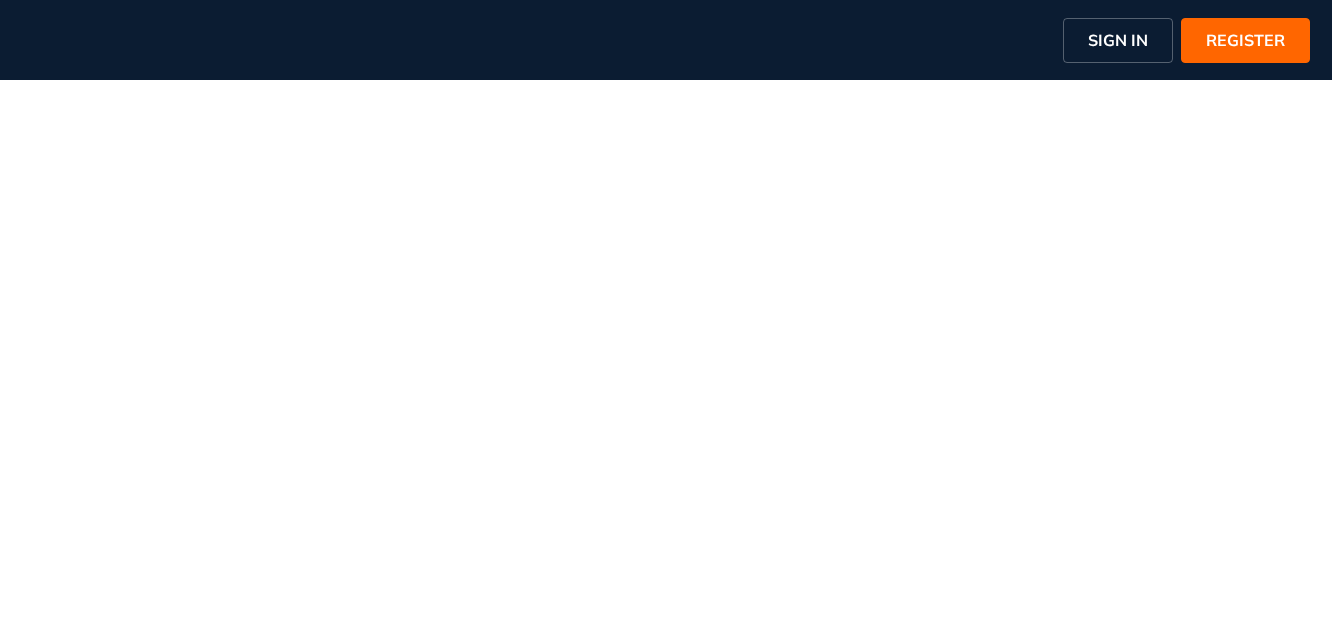 scroll, scrollTop: 0, scrollLeft: 0, axis: both 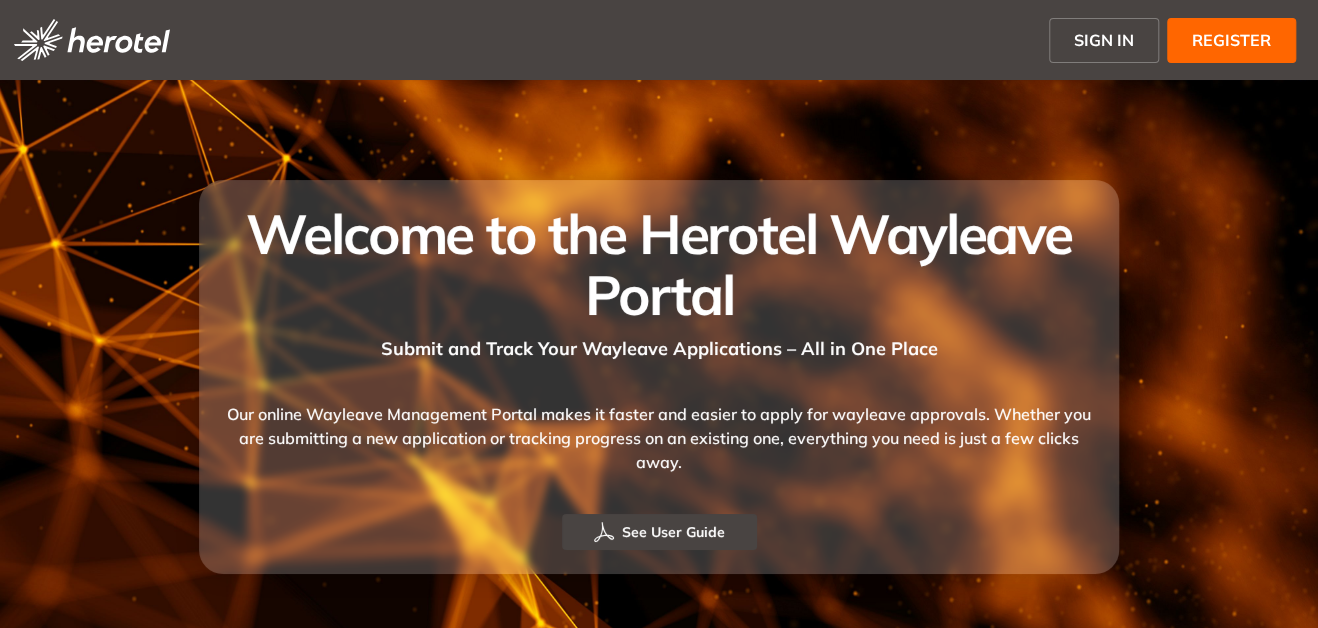 click on "SIGN IN" at bounding box center [1104, 40] 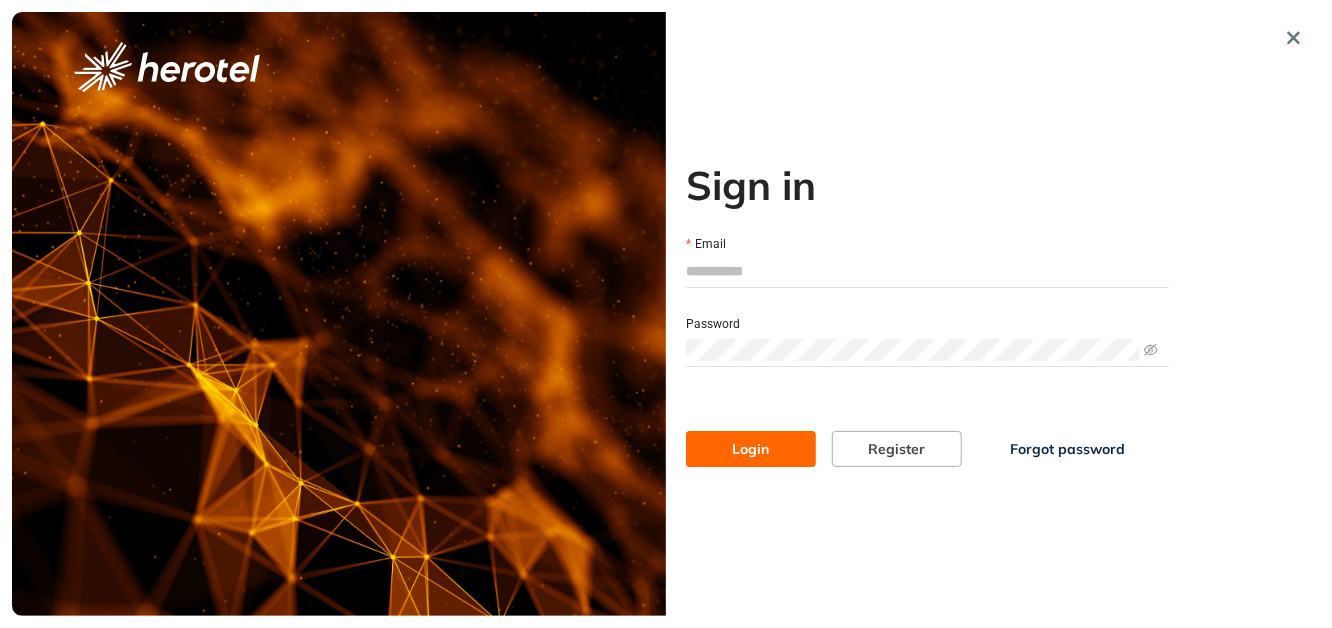 type on "**********" 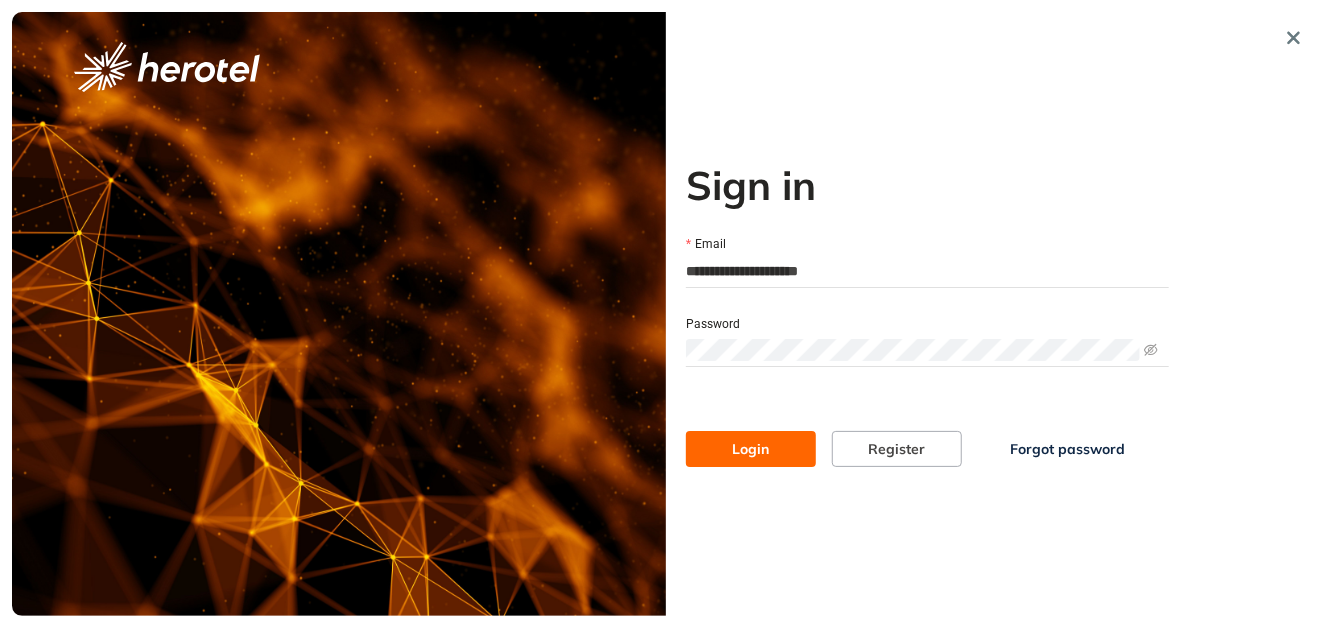 click on "Login" at bounding box center (751, 449) 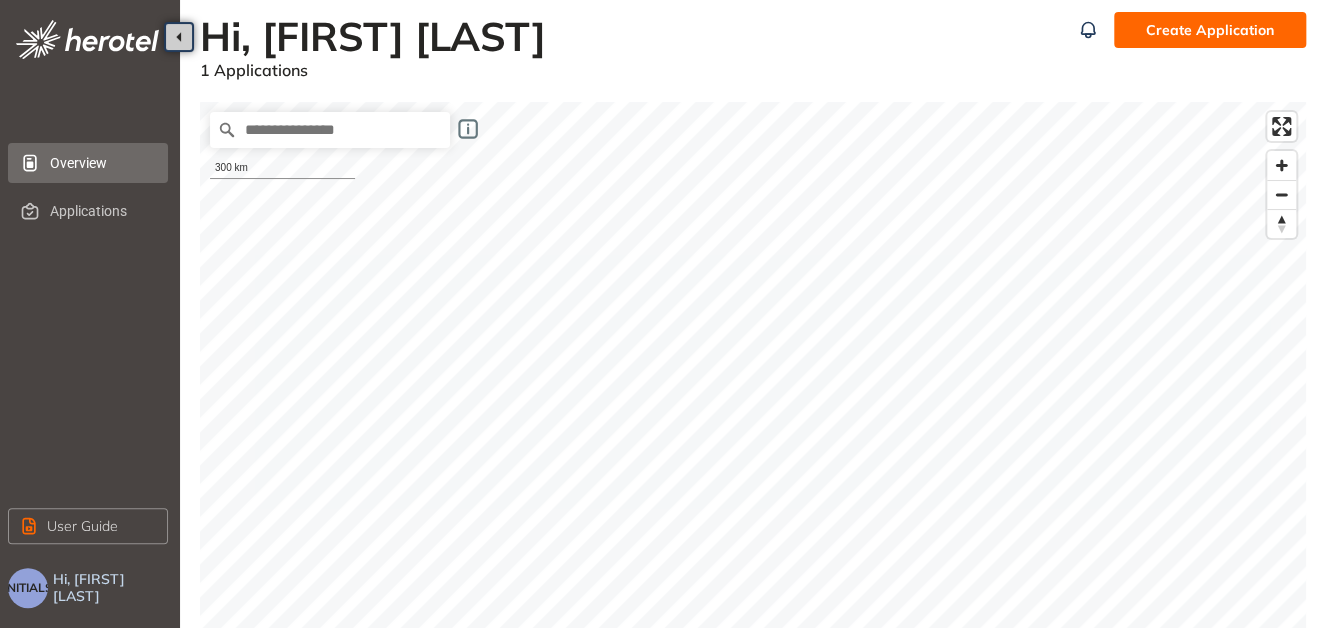 click on "Create Application" at bounding box center (1210, 30) 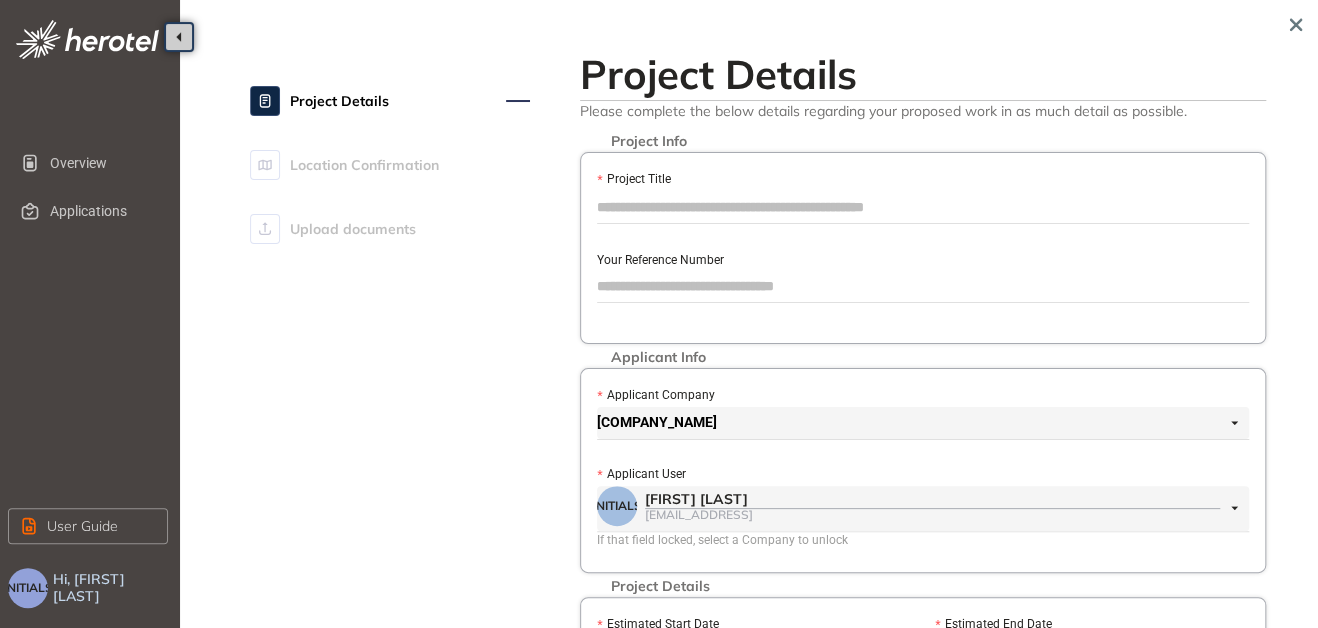 click on "Project Title" at bounding box center (923, 207) 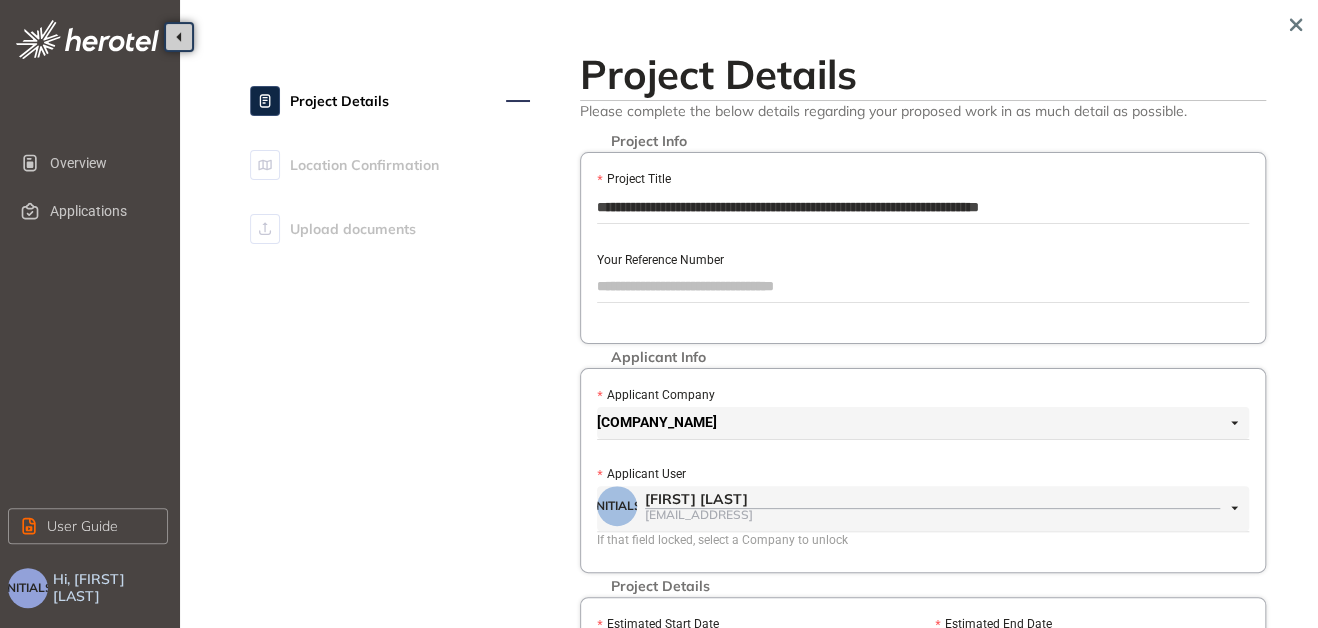 type on "********" 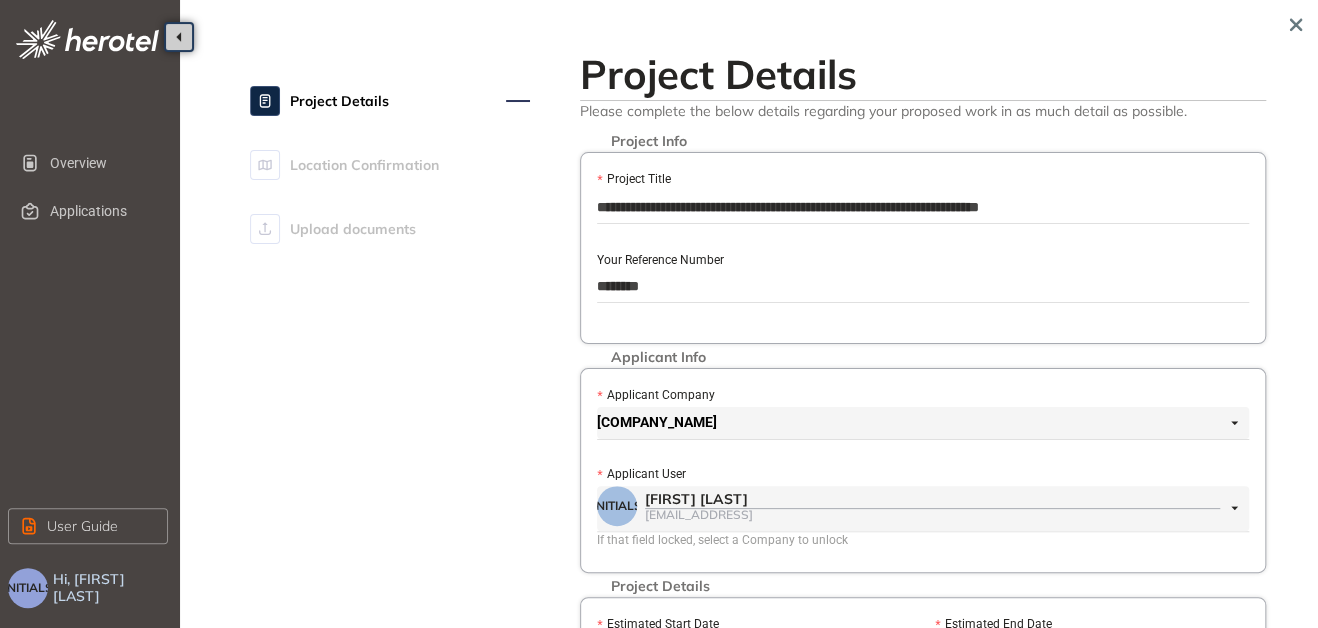 type on "*********" 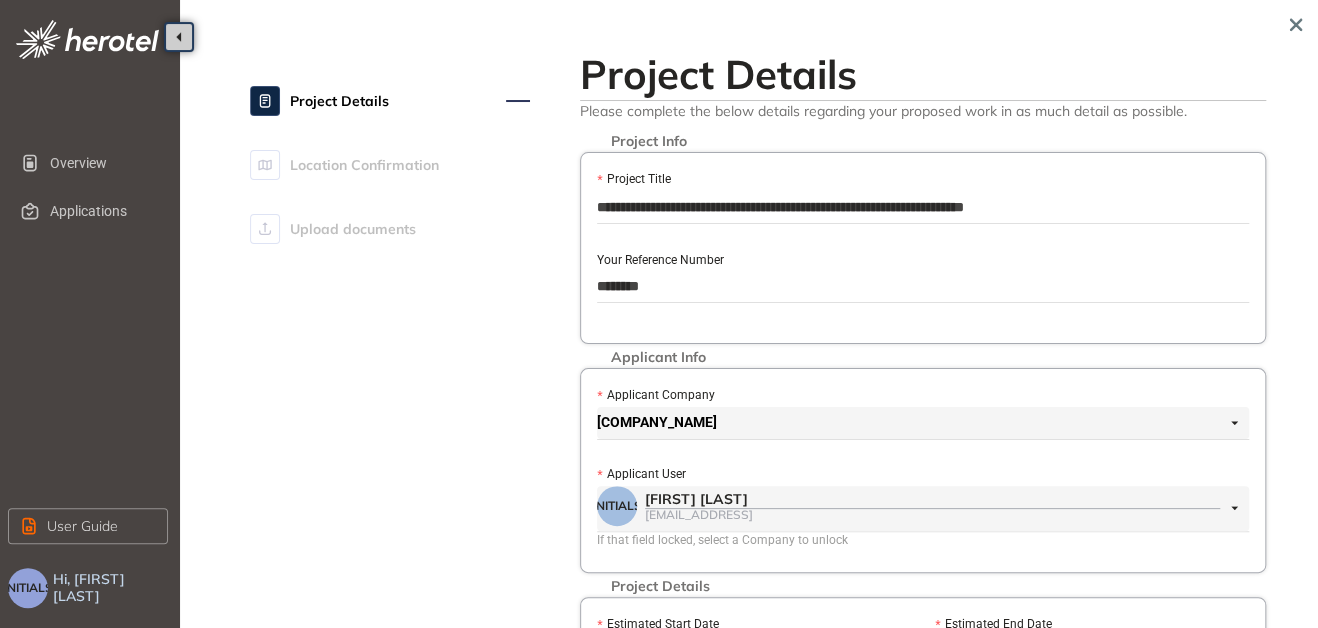 scroll, scrollTop: 0, scrollLeft: 0, axis: both 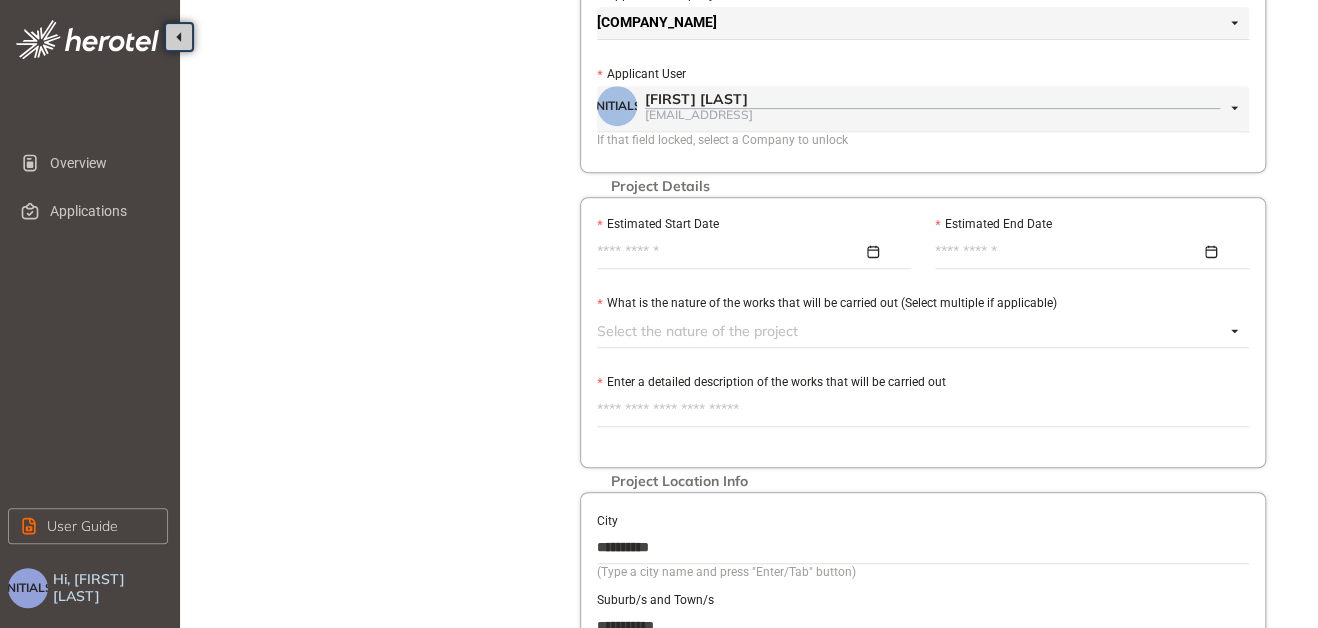 type on "********" 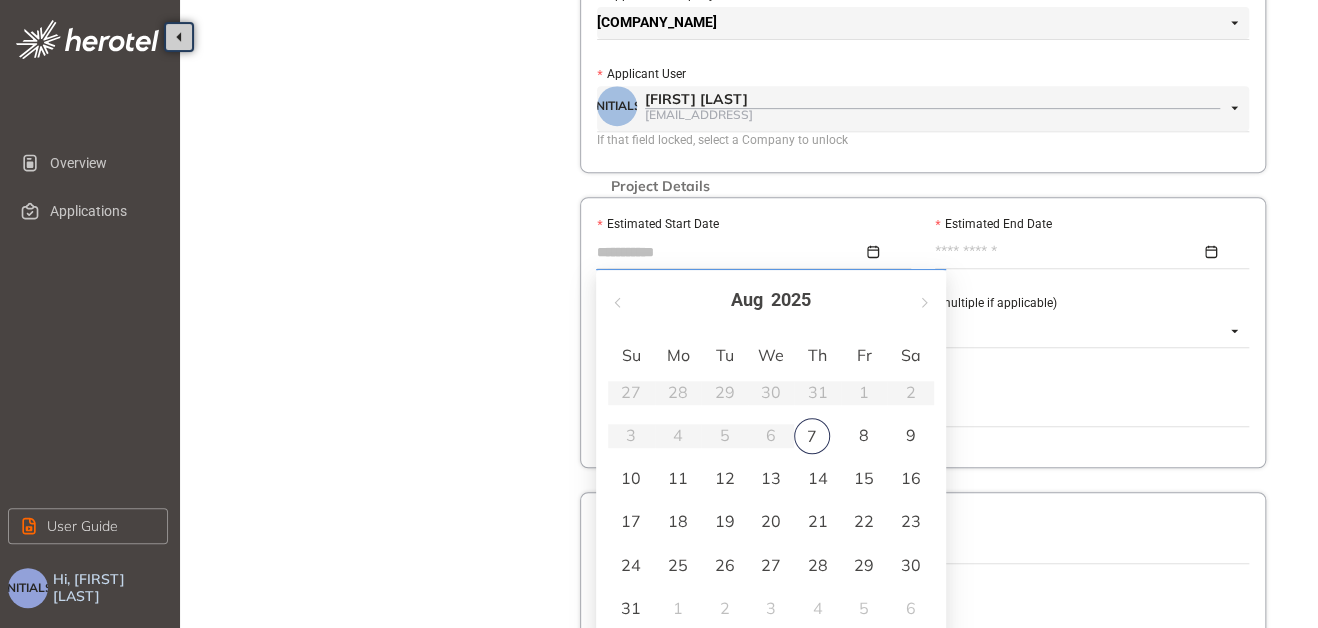 type on "**********" 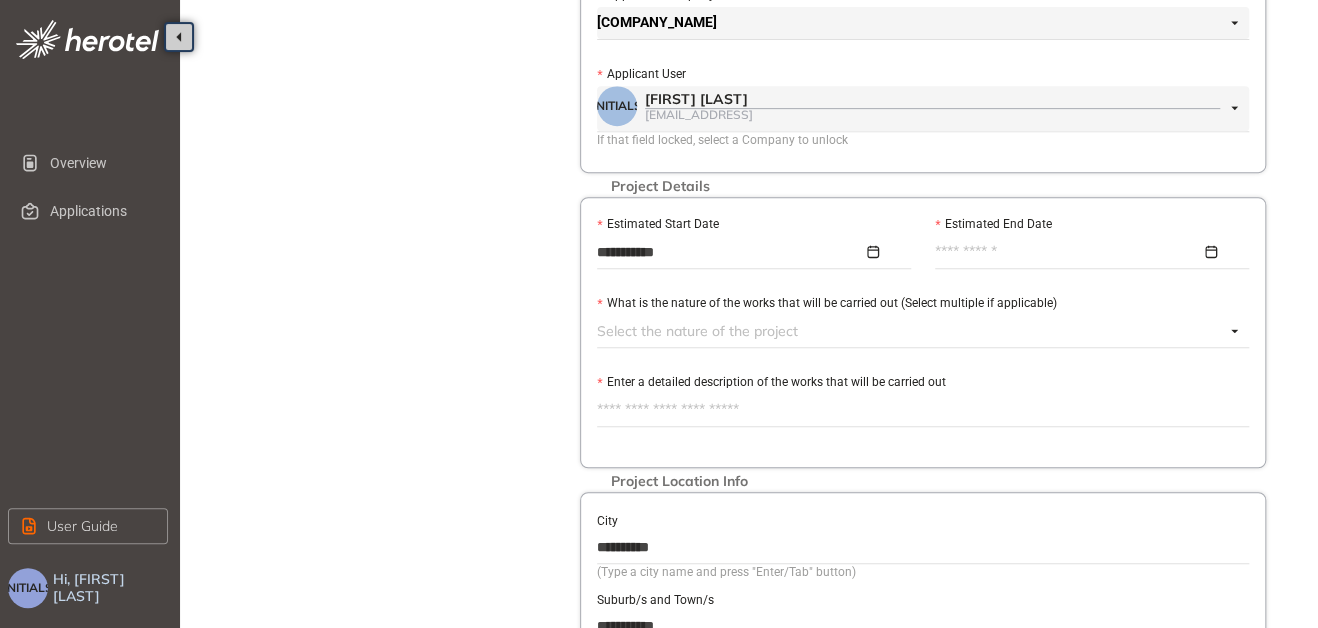 click on "Estimated End Date" at bounding box center (1068, 252) 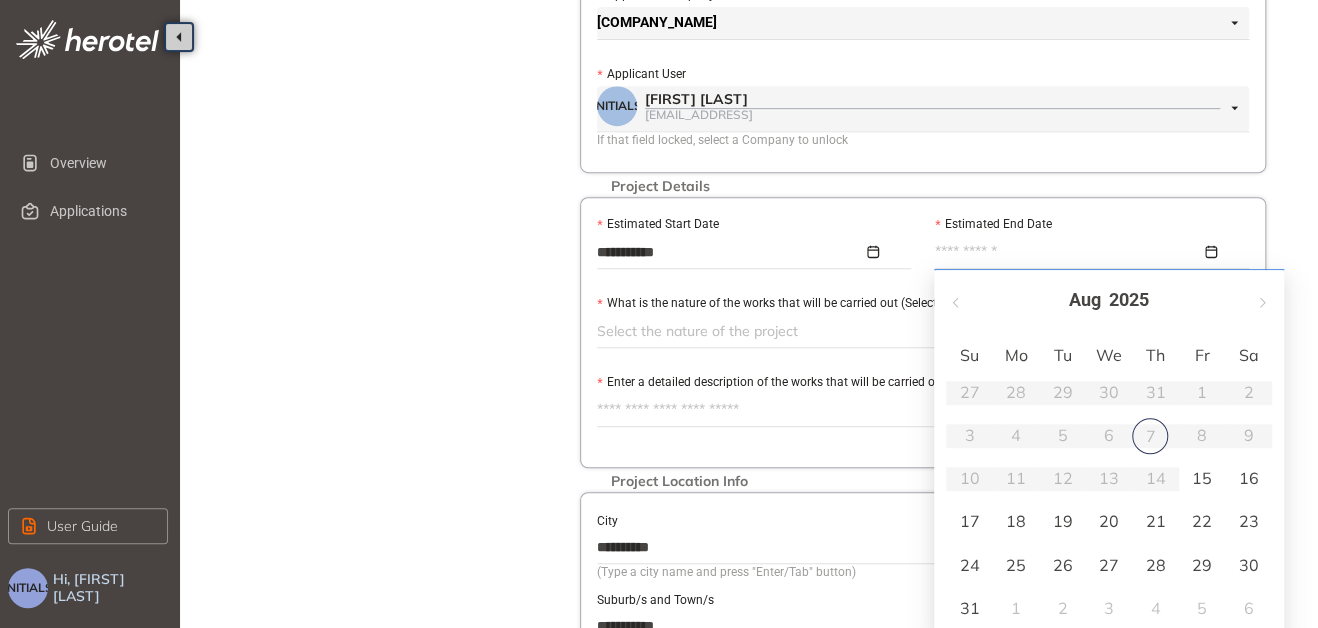 type on "**********" 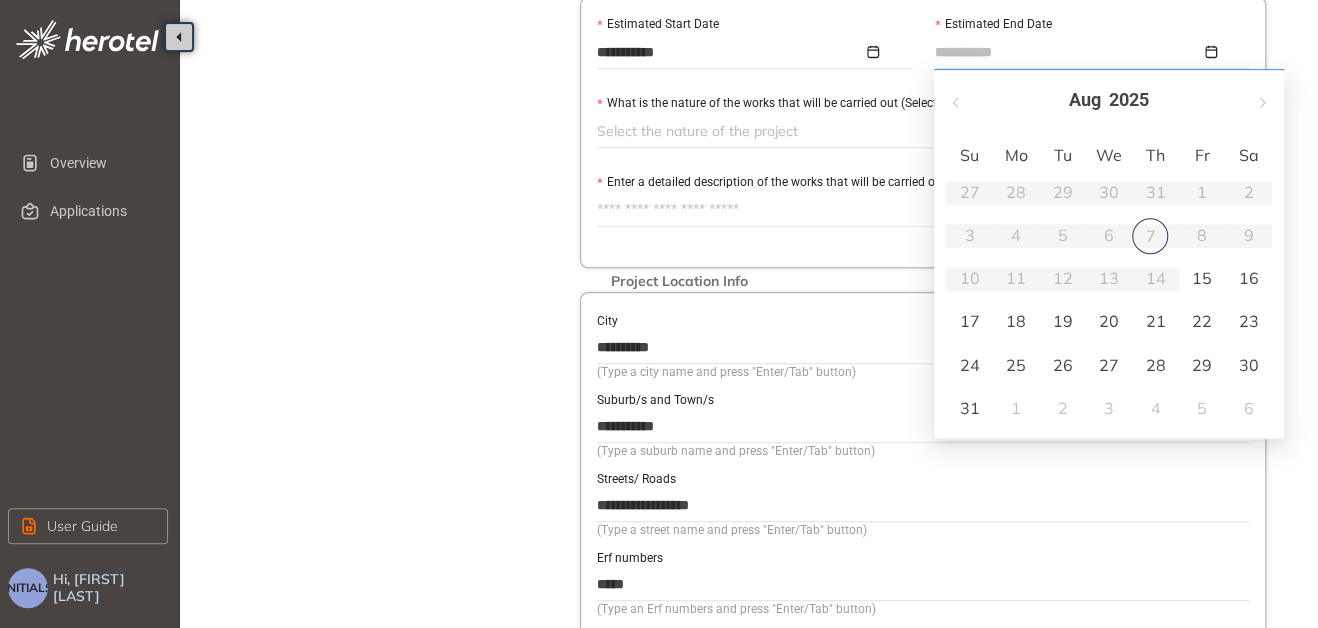 type on "**********" 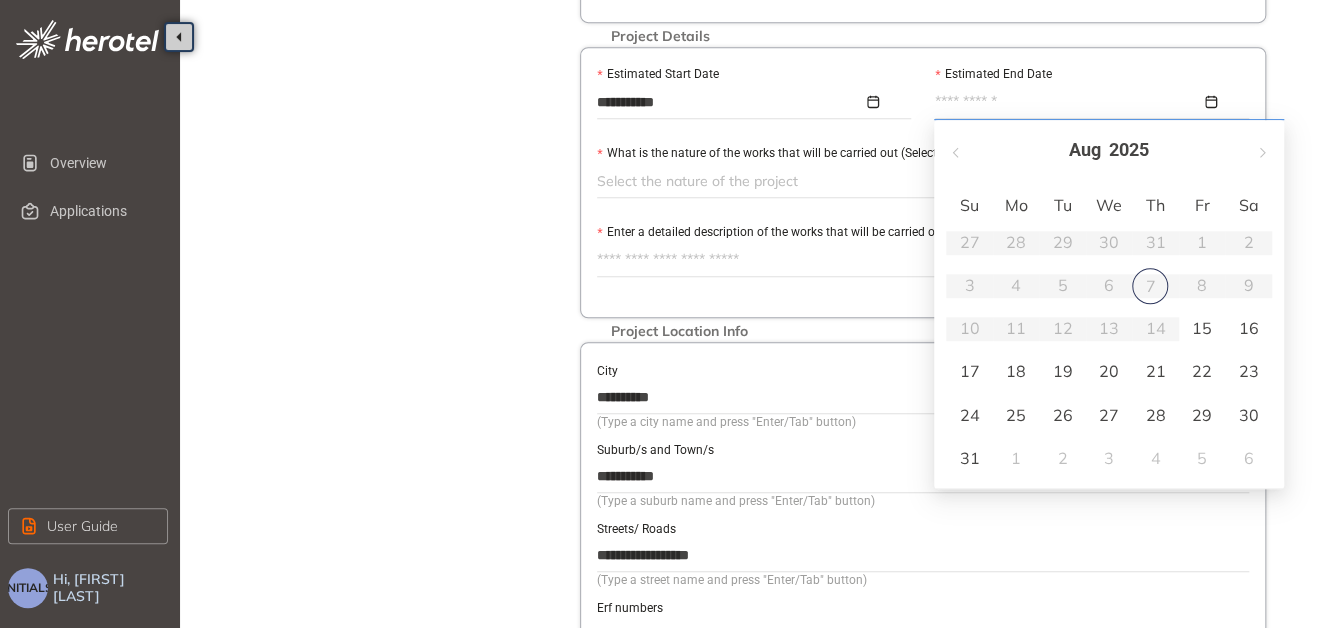 scroll, scrollTop: 500, scrollLeft: 0, axis: vertical 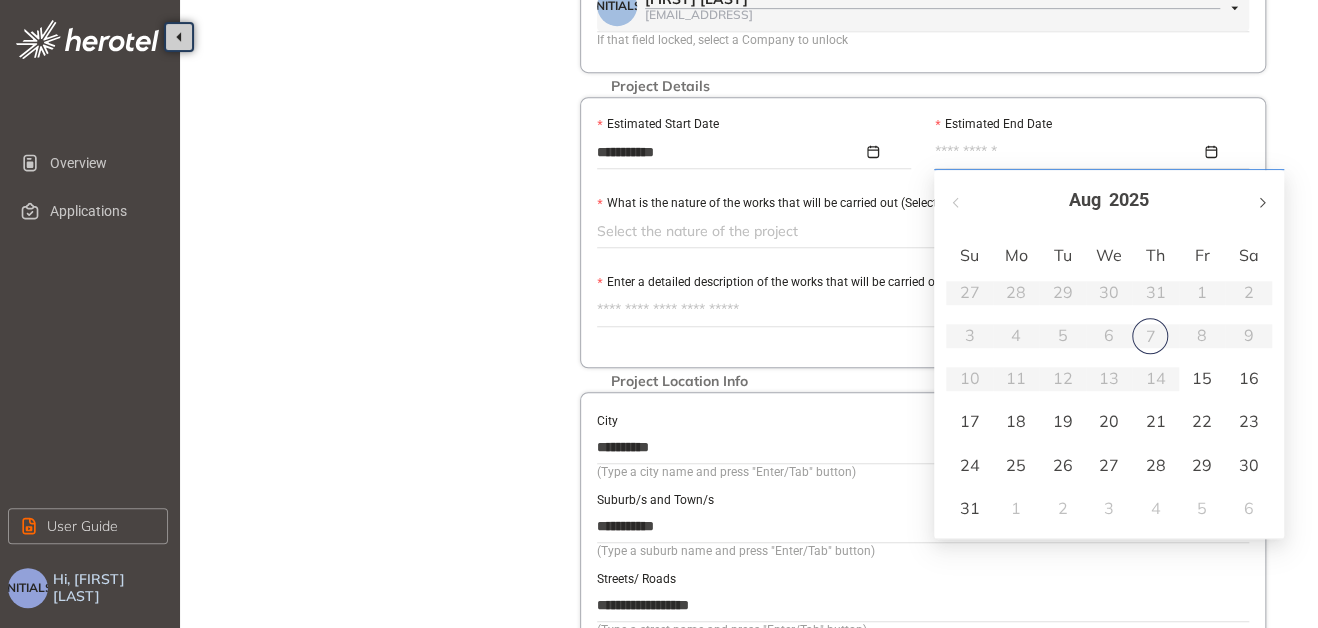 click at bounding box center [1261, 200] 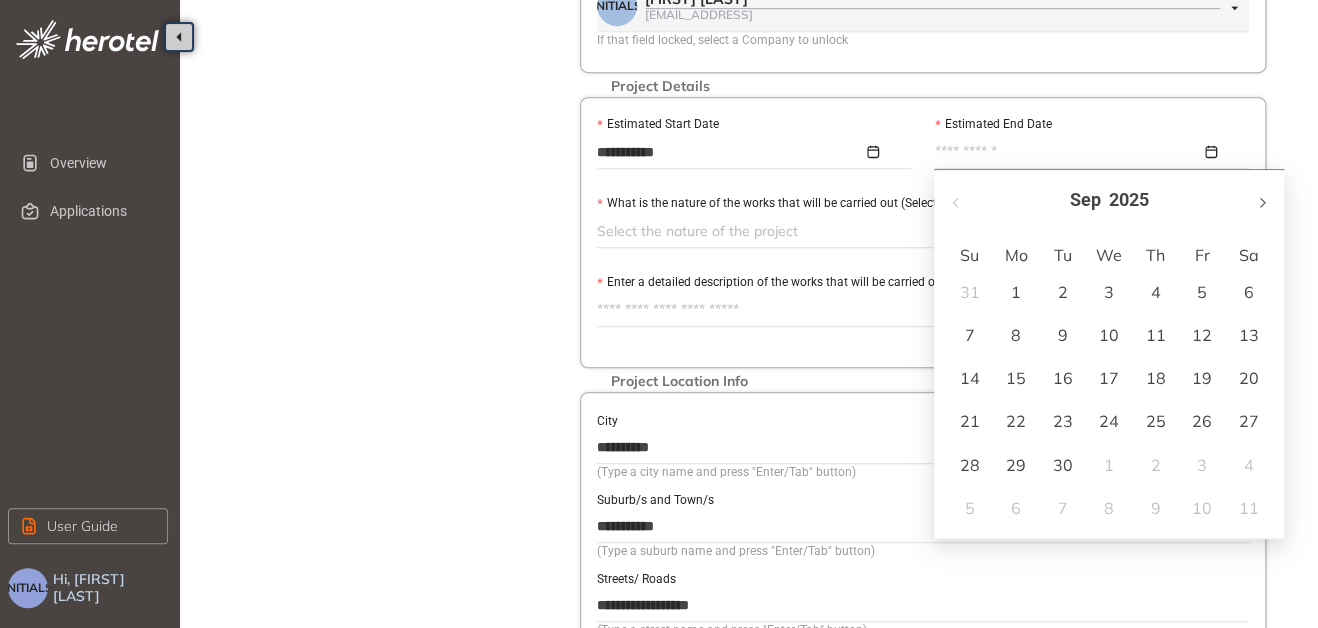 click at bounding box center (1261, 200) 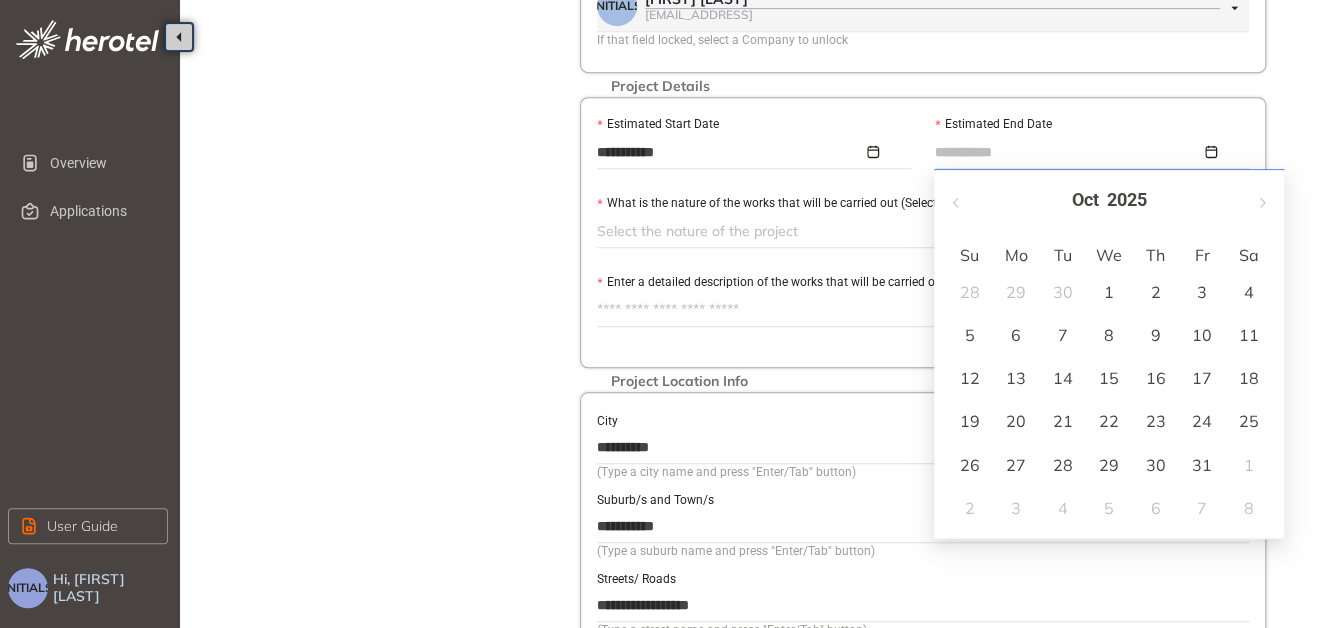type on "**********" 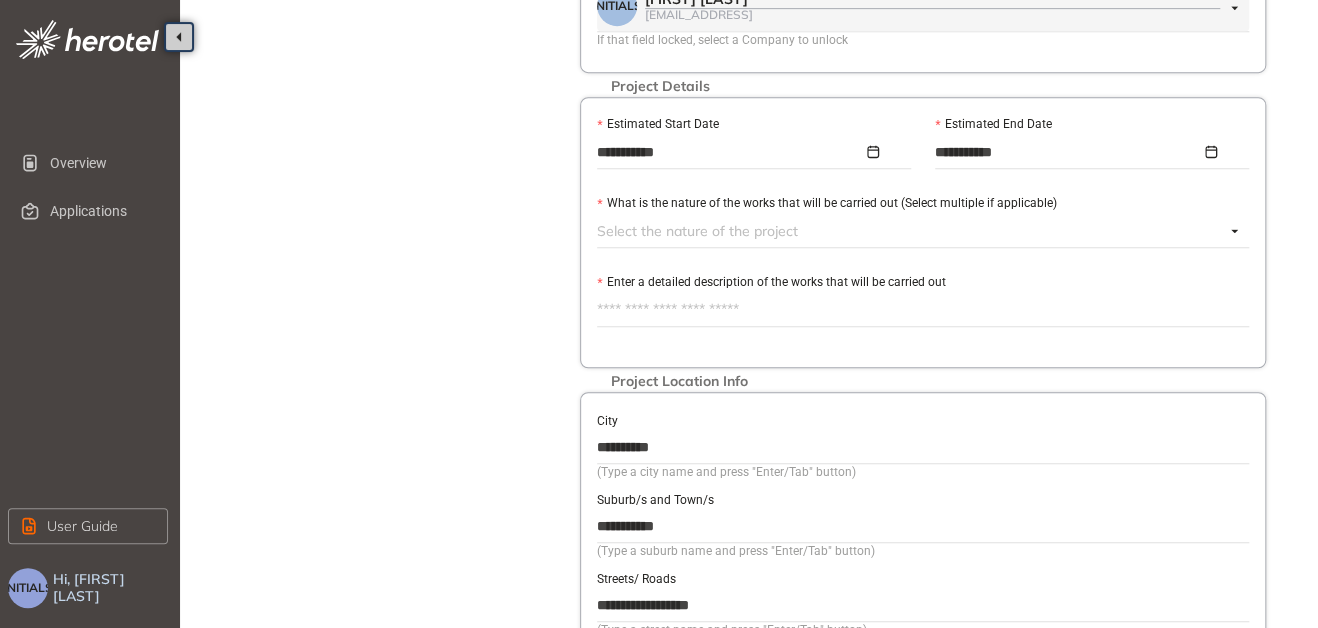 click at bounding box center (911, 231) 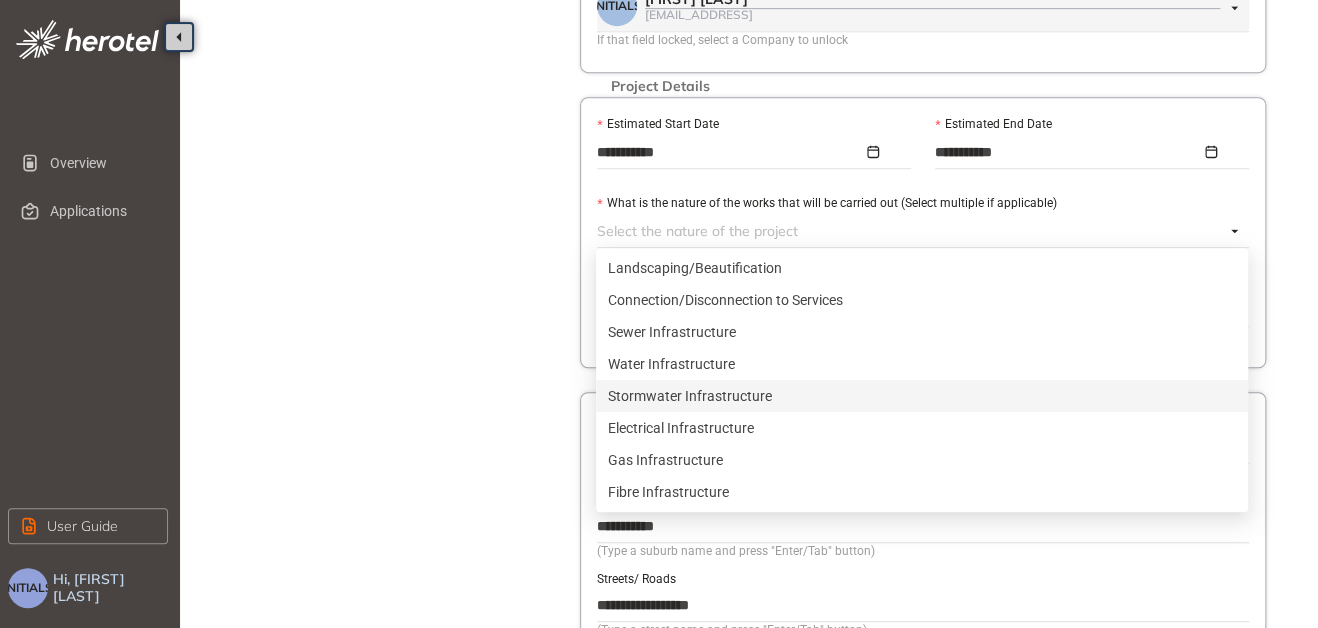 click on "Stormwater Infrastructure" at bounding box center [922, 396] 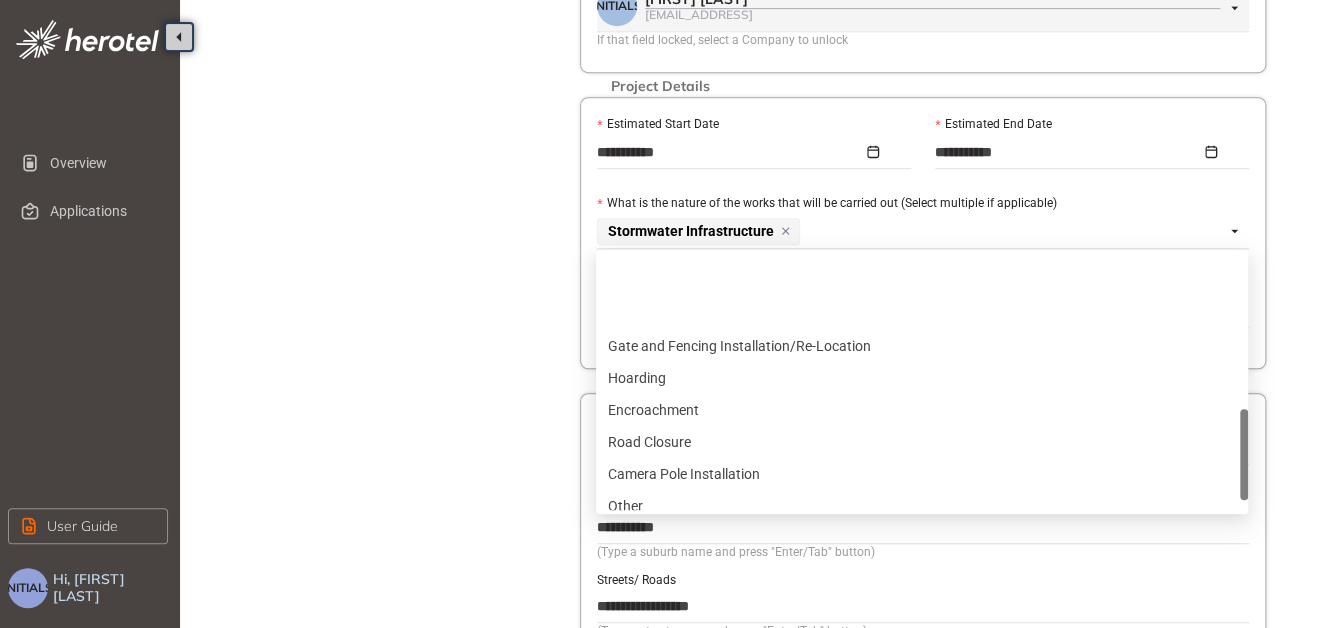 scroll, scrollTop: 640, scrollLeft: 0, axis: vertical 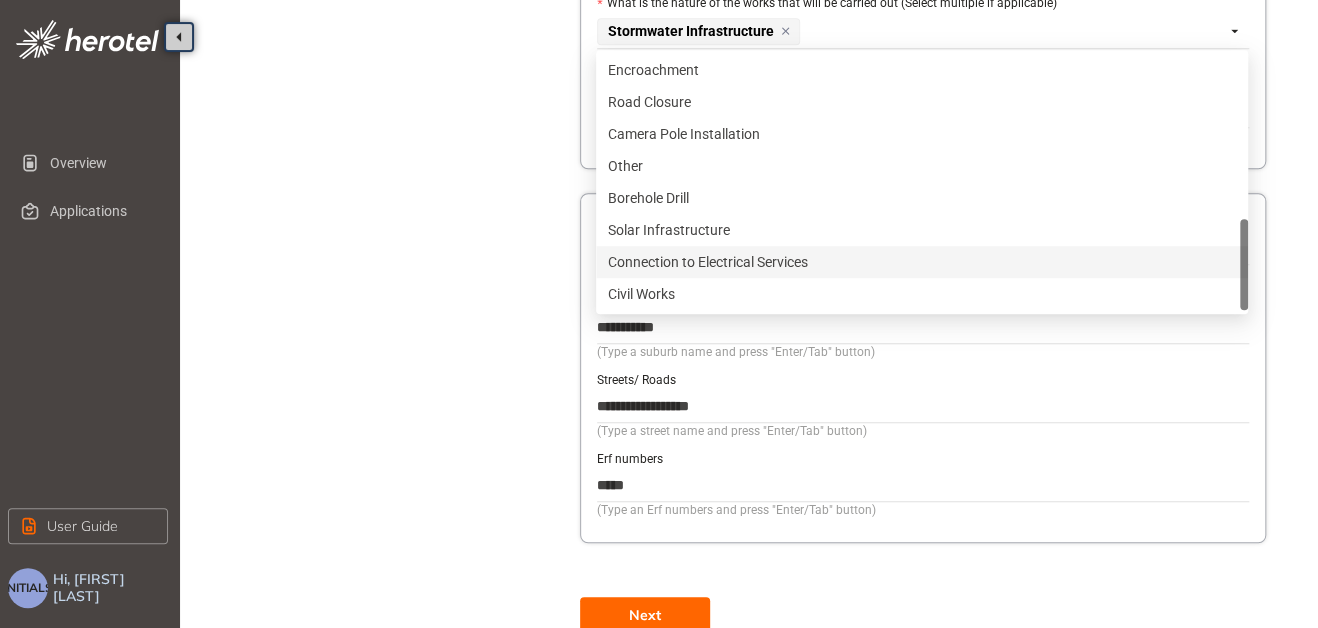 click on "Project Details Location Confirmation Upload documents" at bounding box center (390, -13) 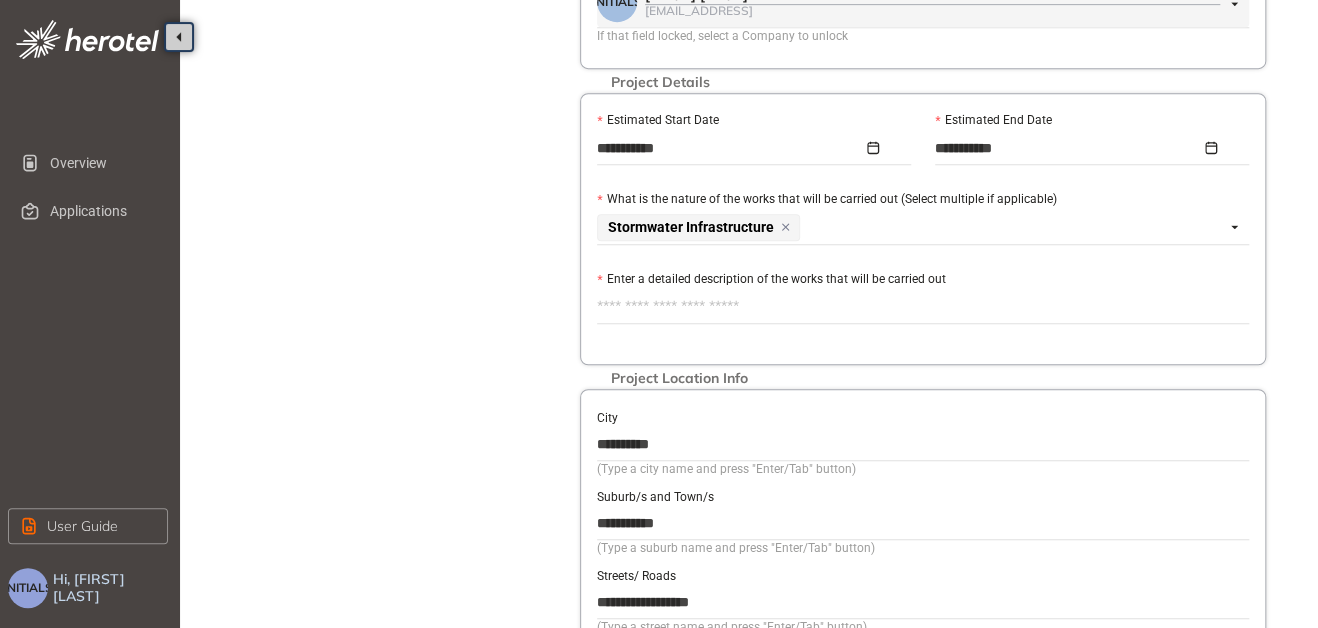 scroll, scrollTop: 500, scrollLeft: 0, axis: vertical 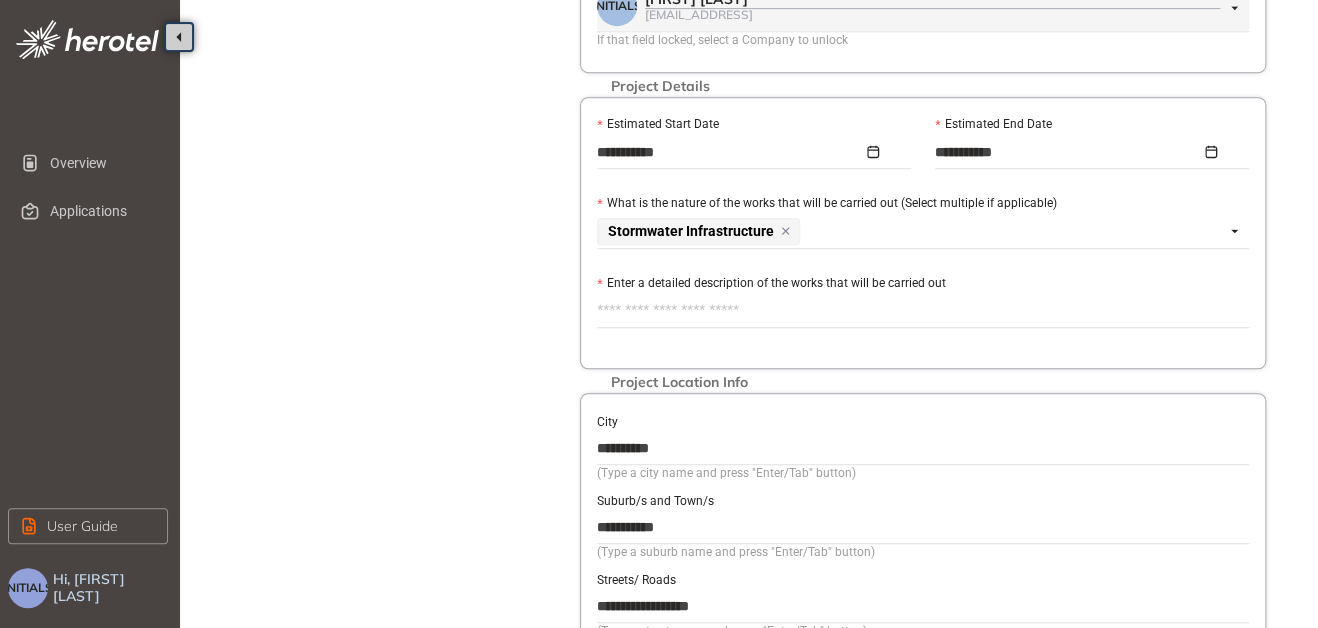 click on "Enter a detailed description of the works that will be carried out" at bounding box center (923, 311) 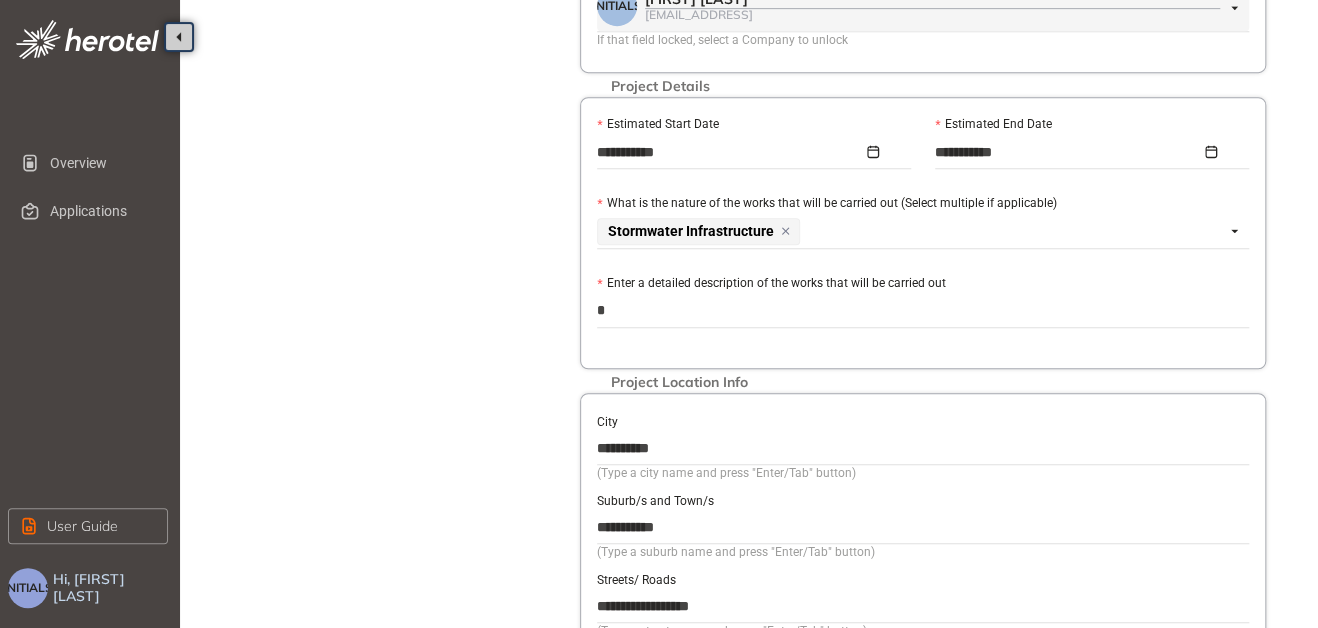 type on "**" 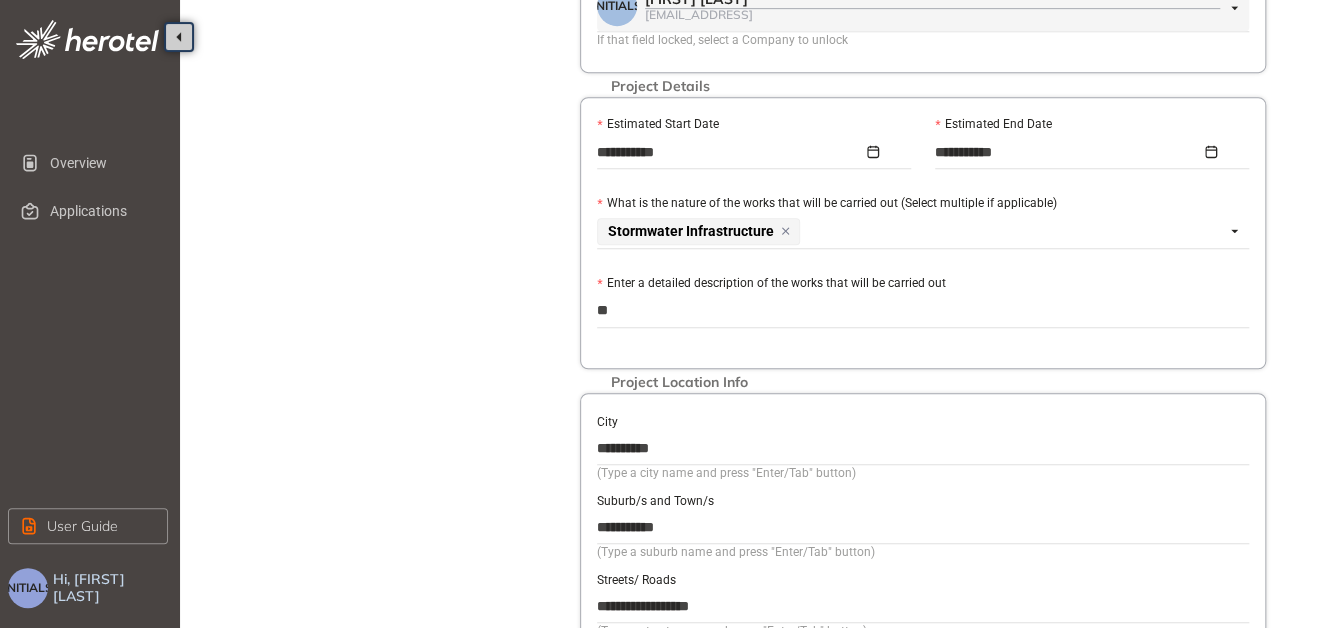 type on "***" 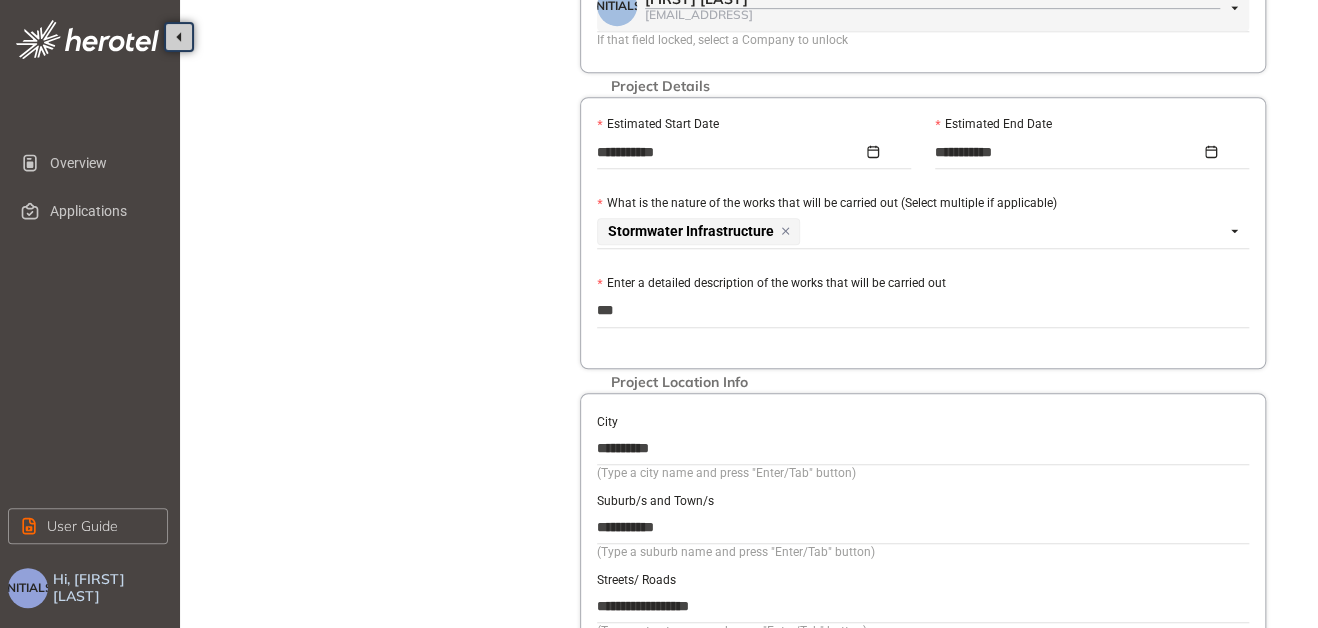 type on "****" 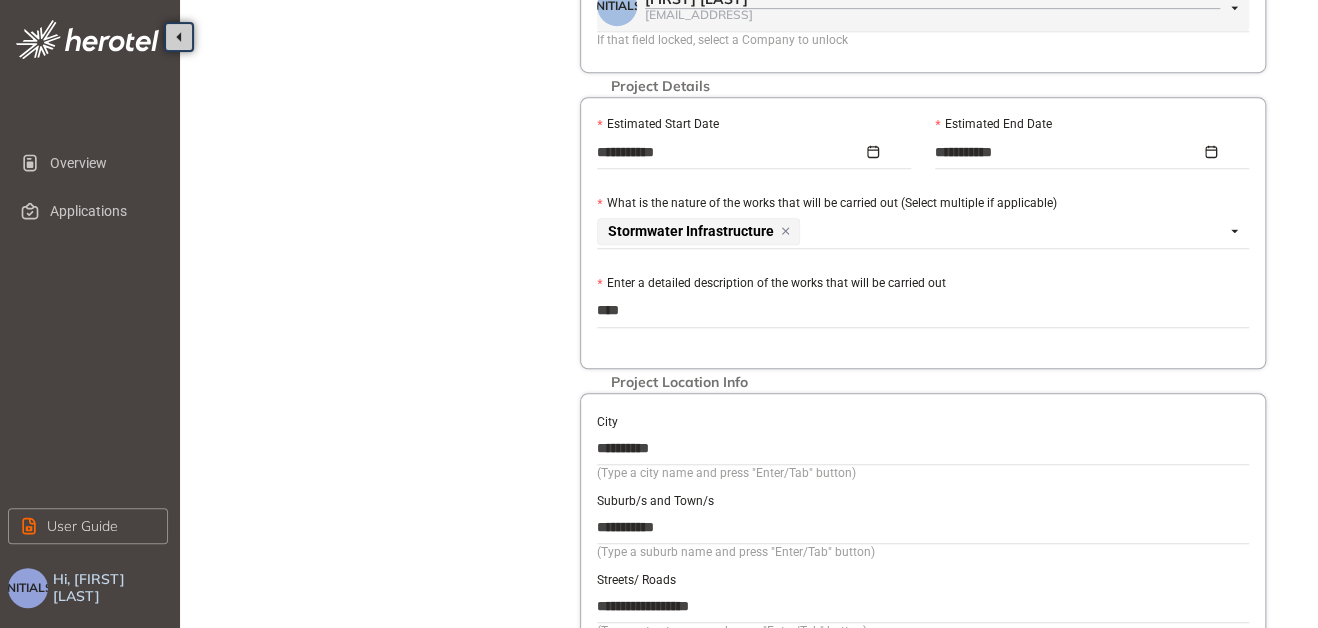 type on "*****" 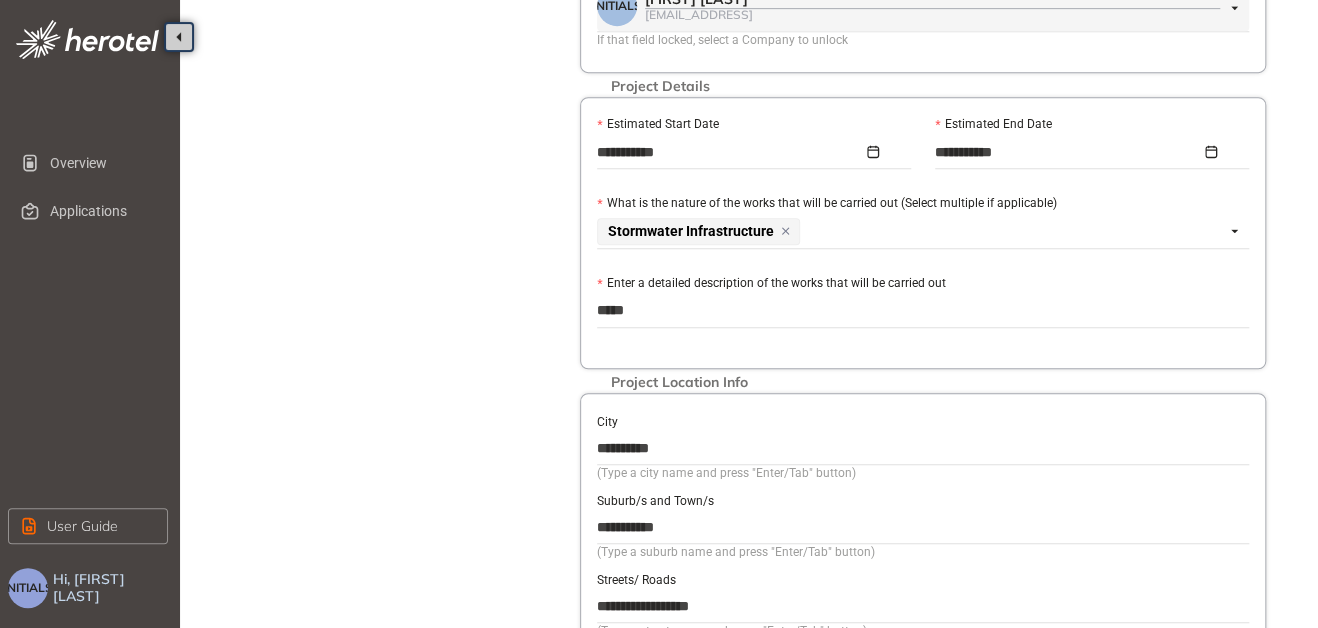 type on "******" 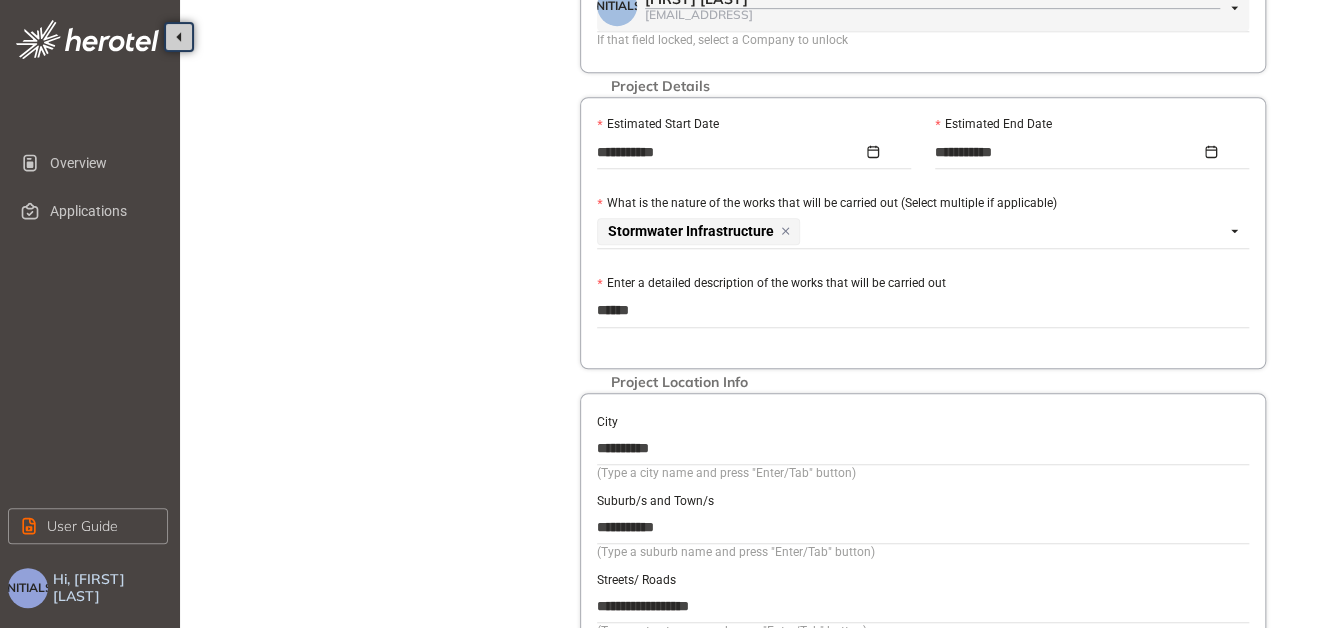 type on "*******" 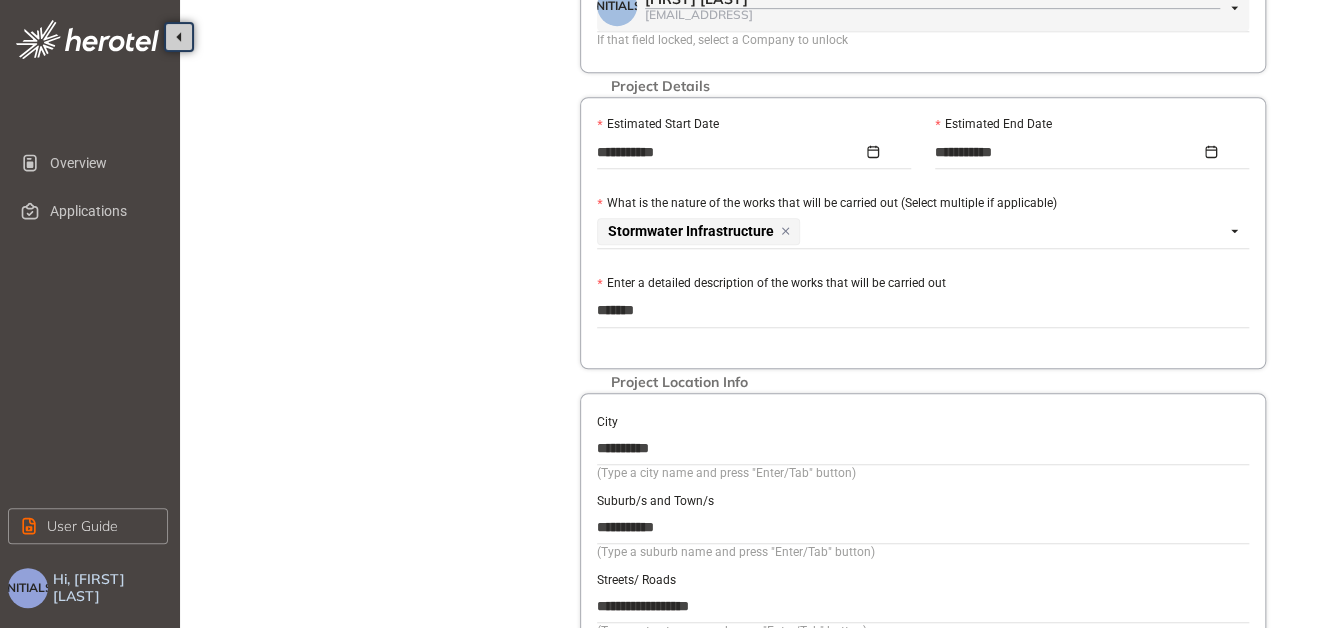 type on "*******" 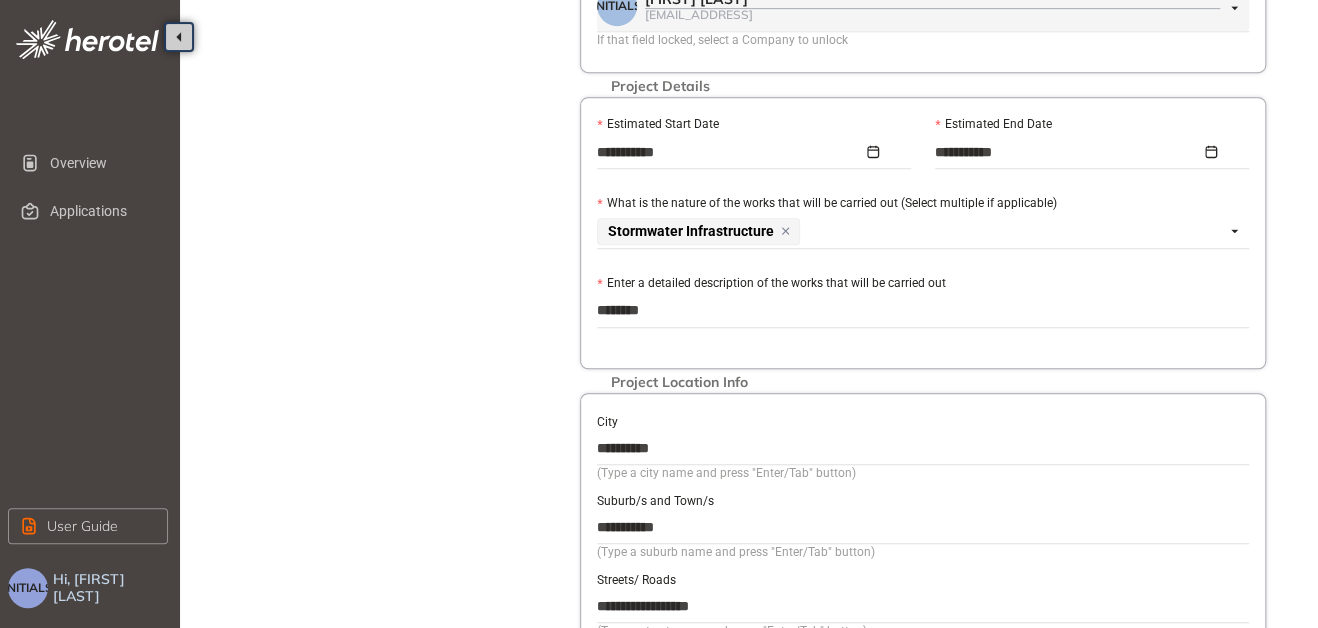 type on "*******" 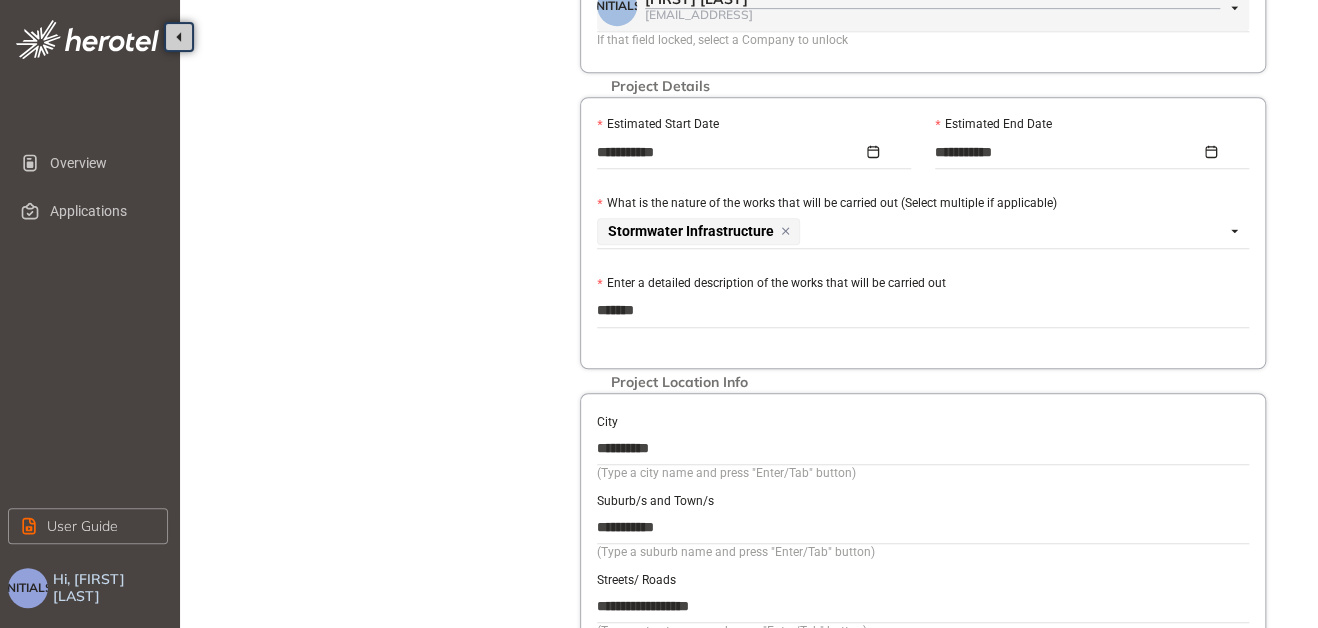 type on "******" 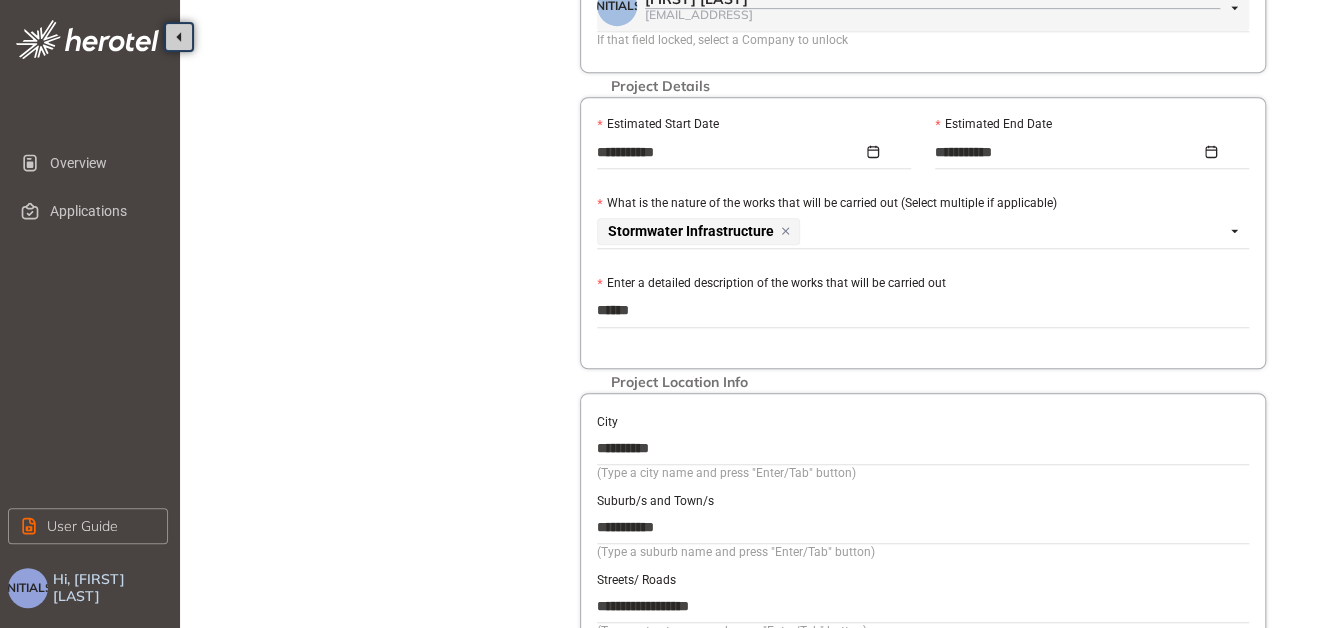 type on "*****" 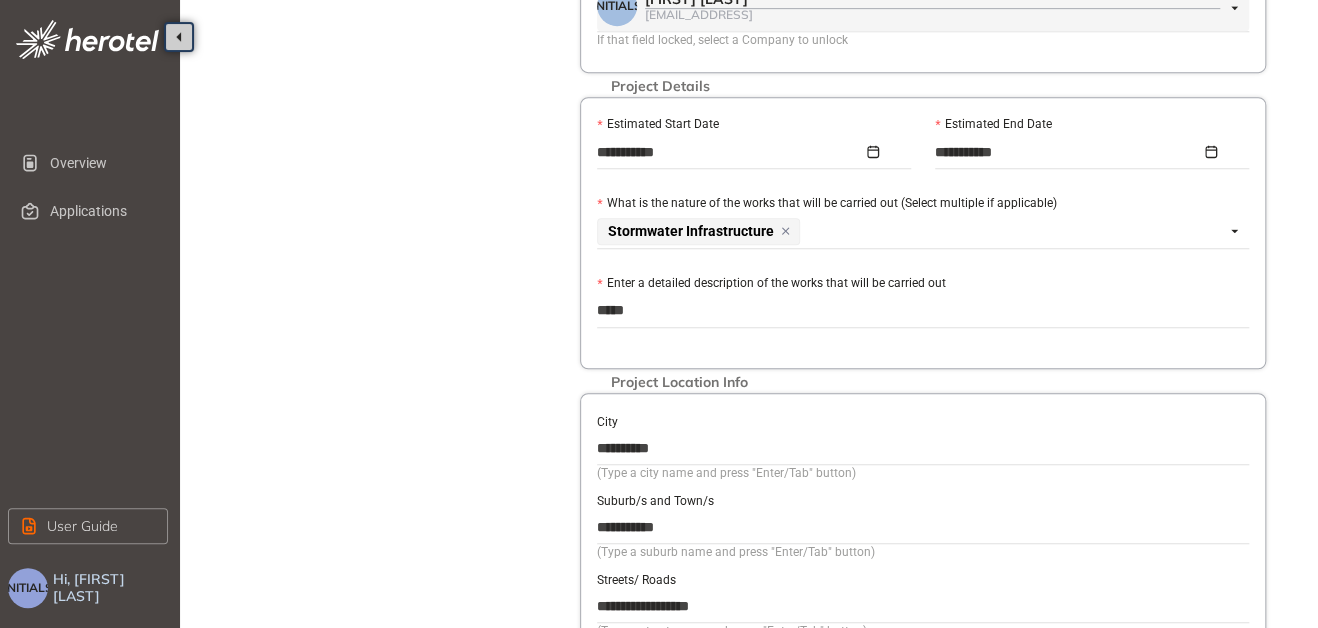 type on "****" 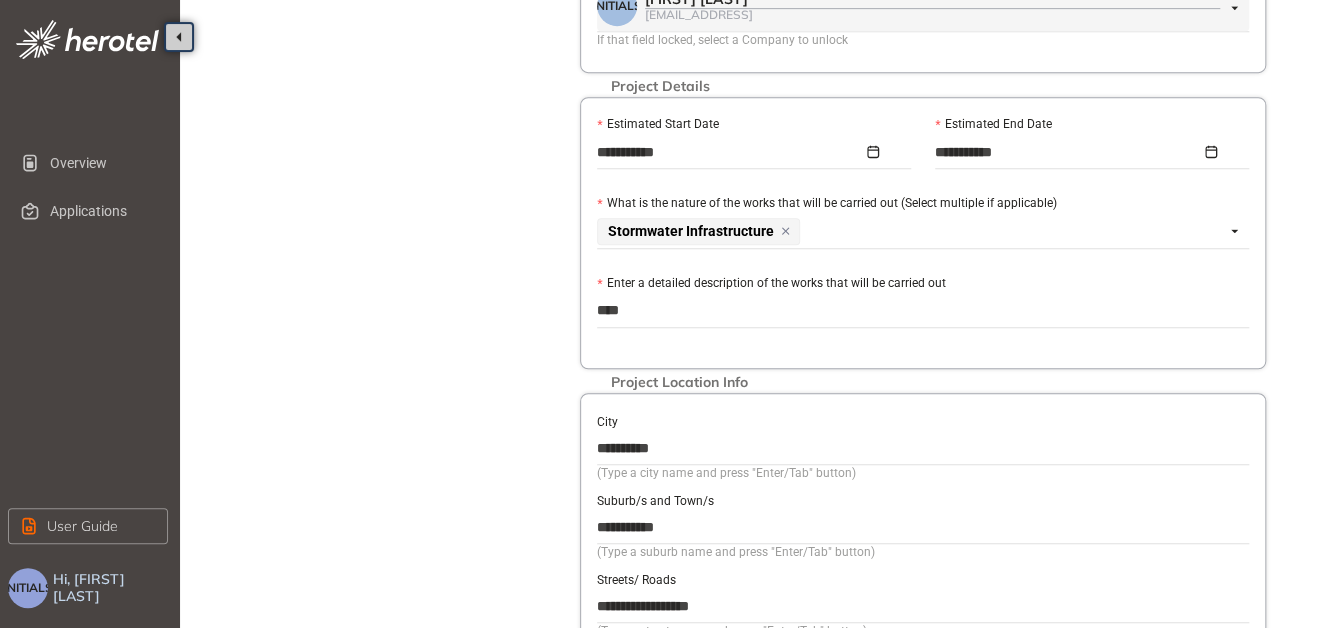 type on "***" 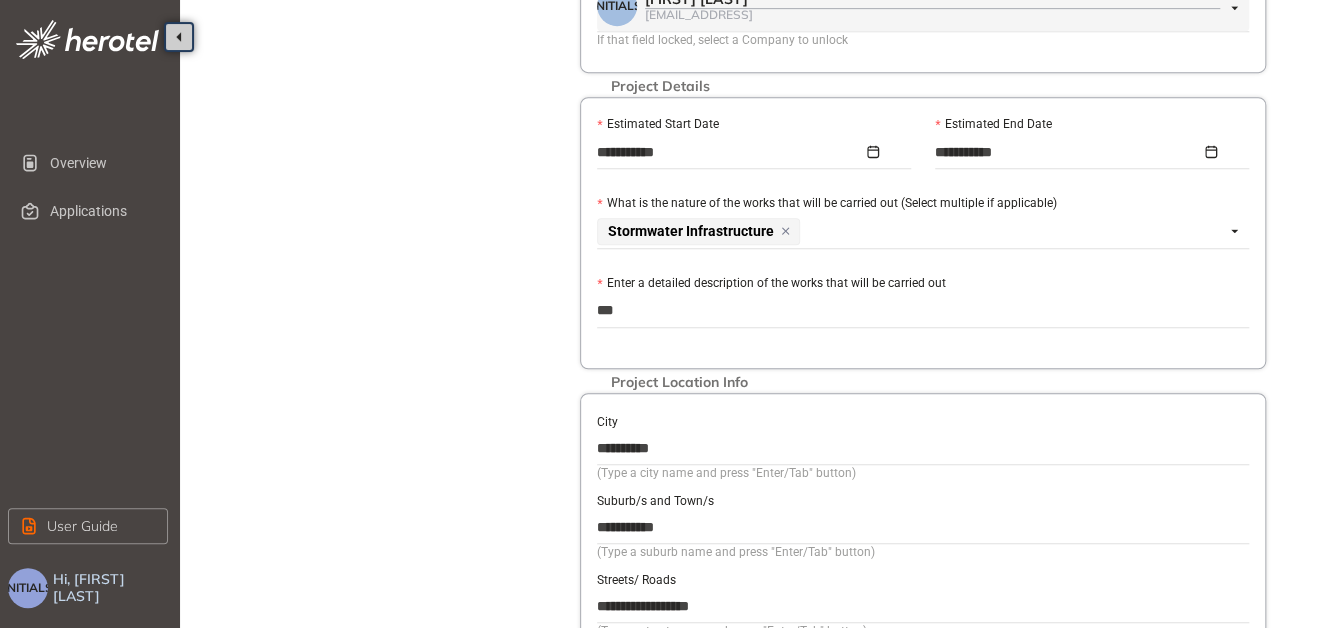 type on "**" 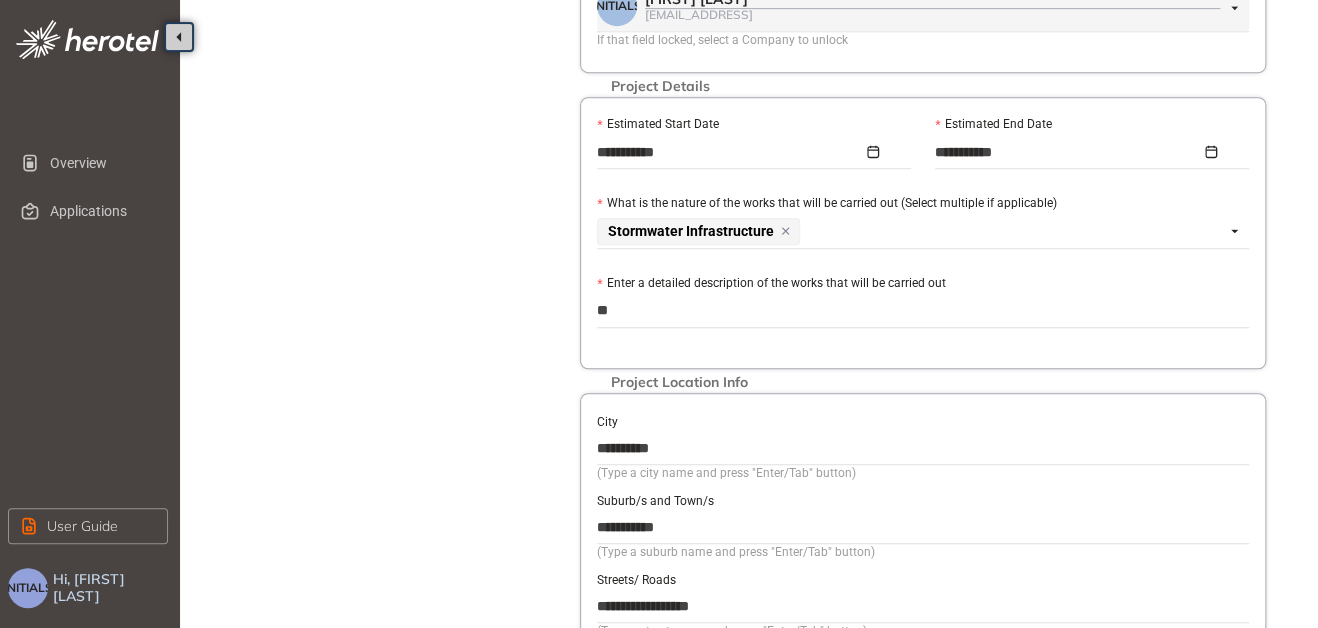 type on "*" 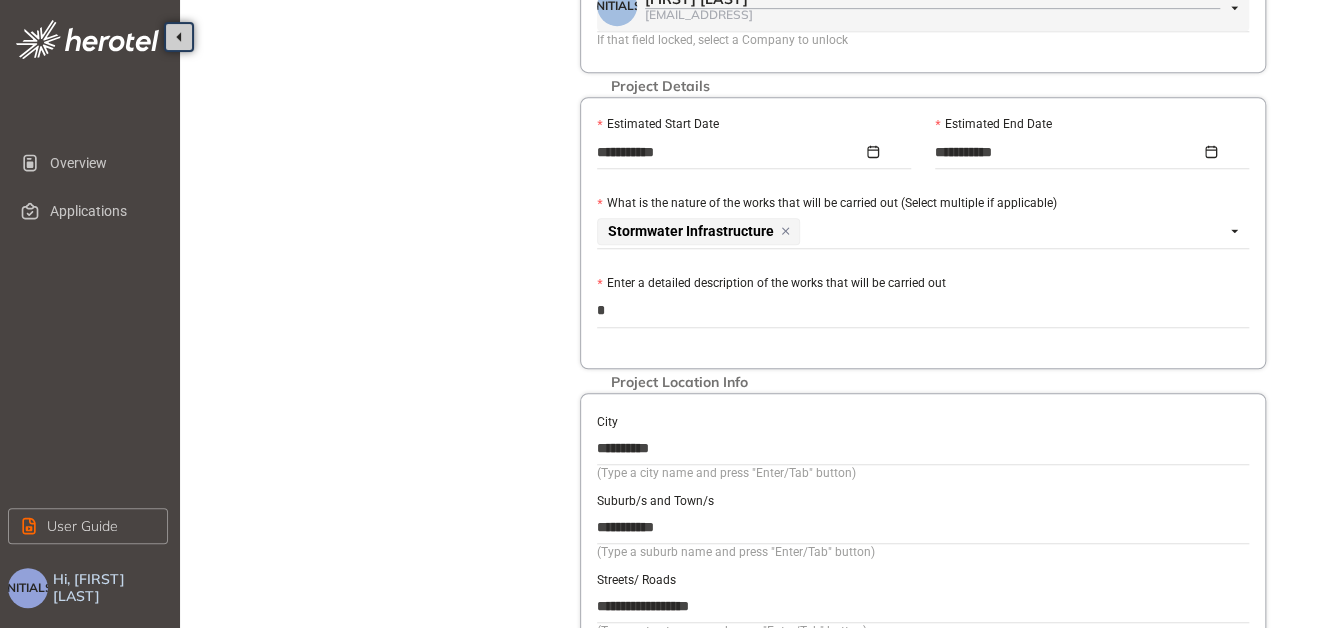 type on "**********" 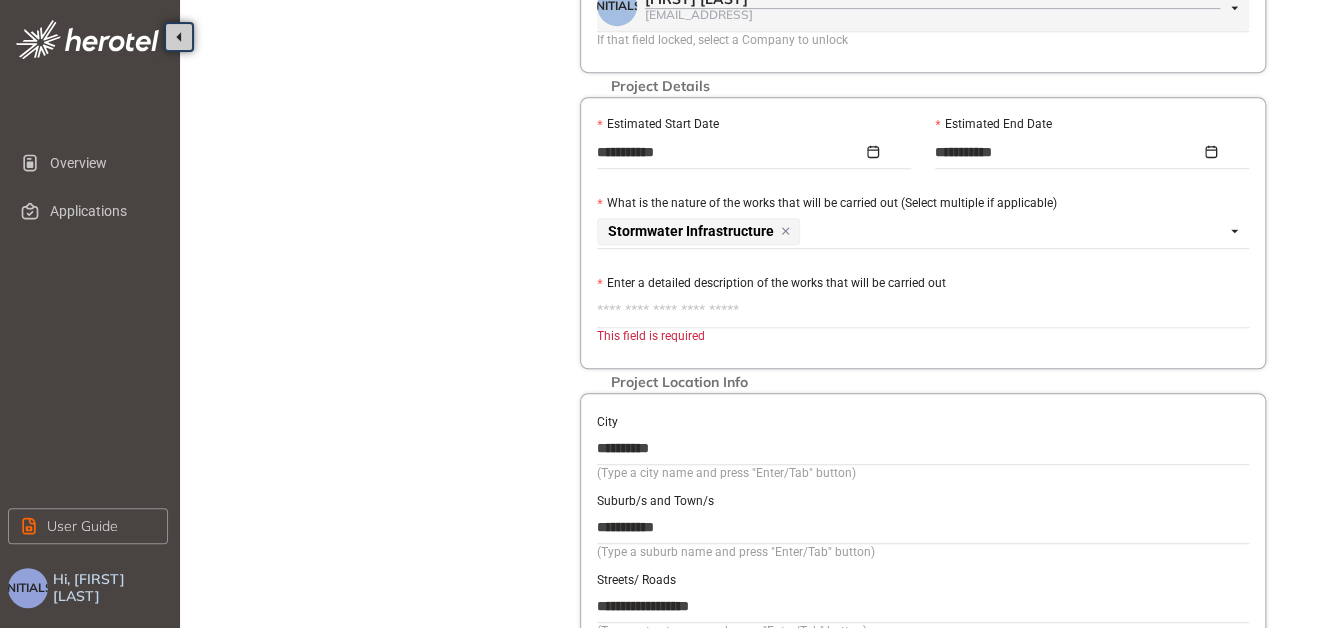 type on "*" 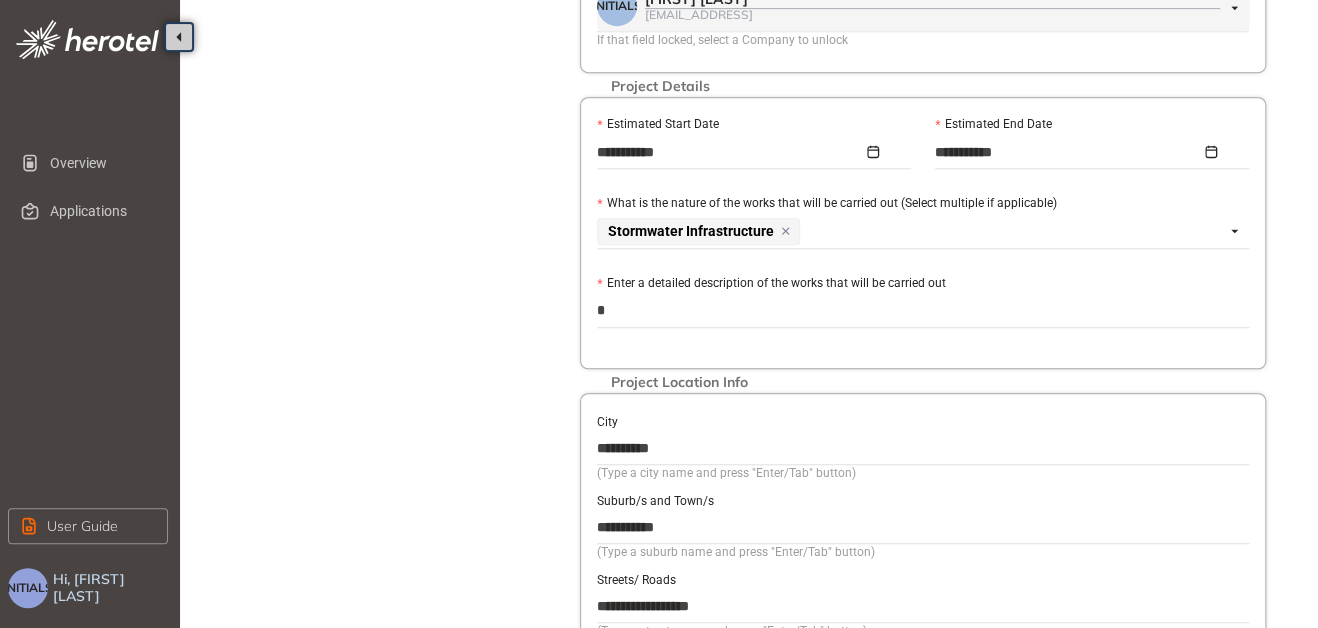 type on "**" 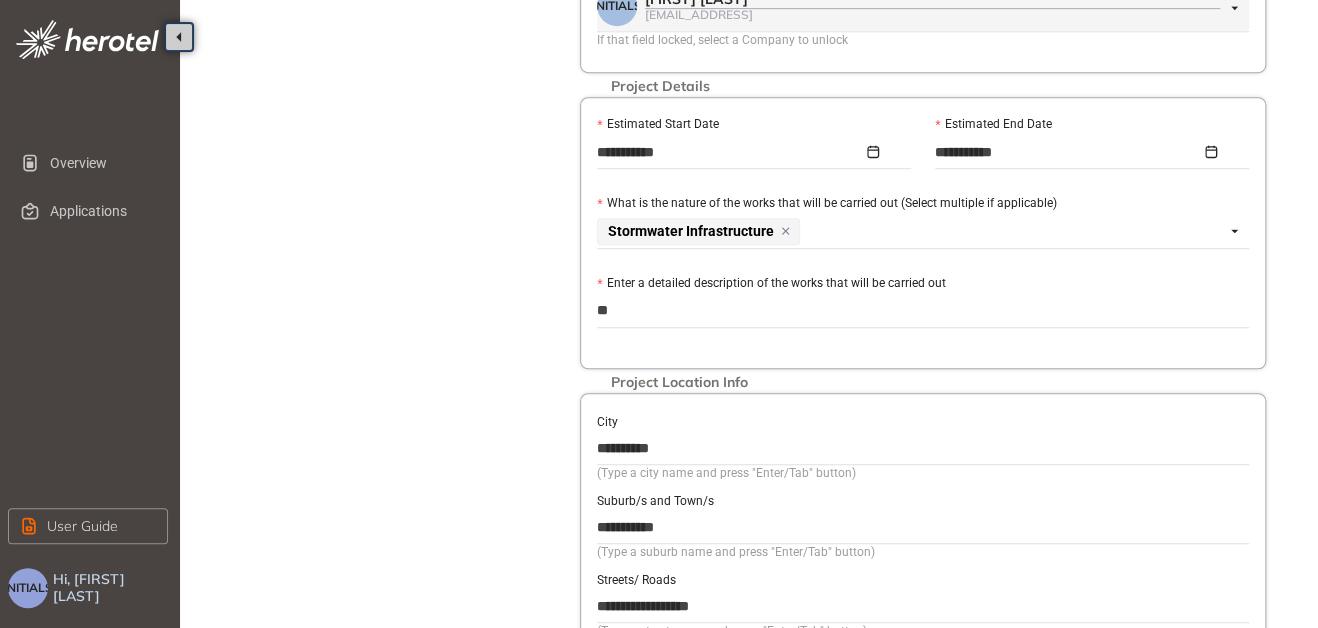 type on "***" 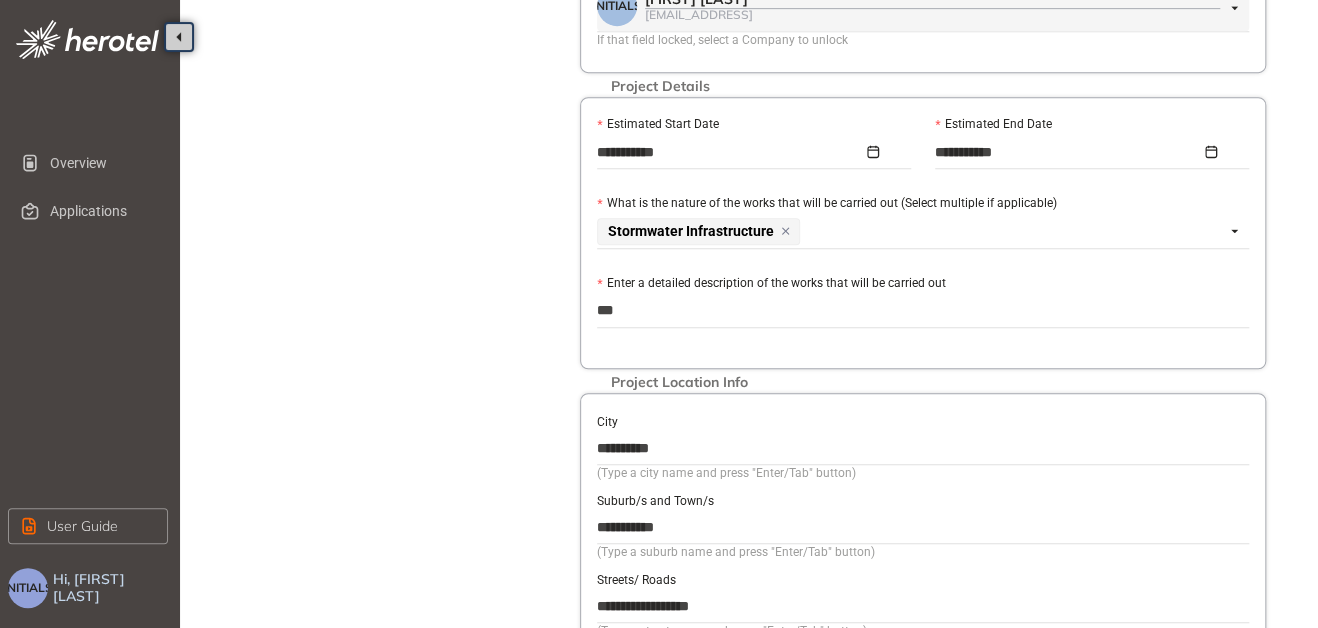 type on "****" 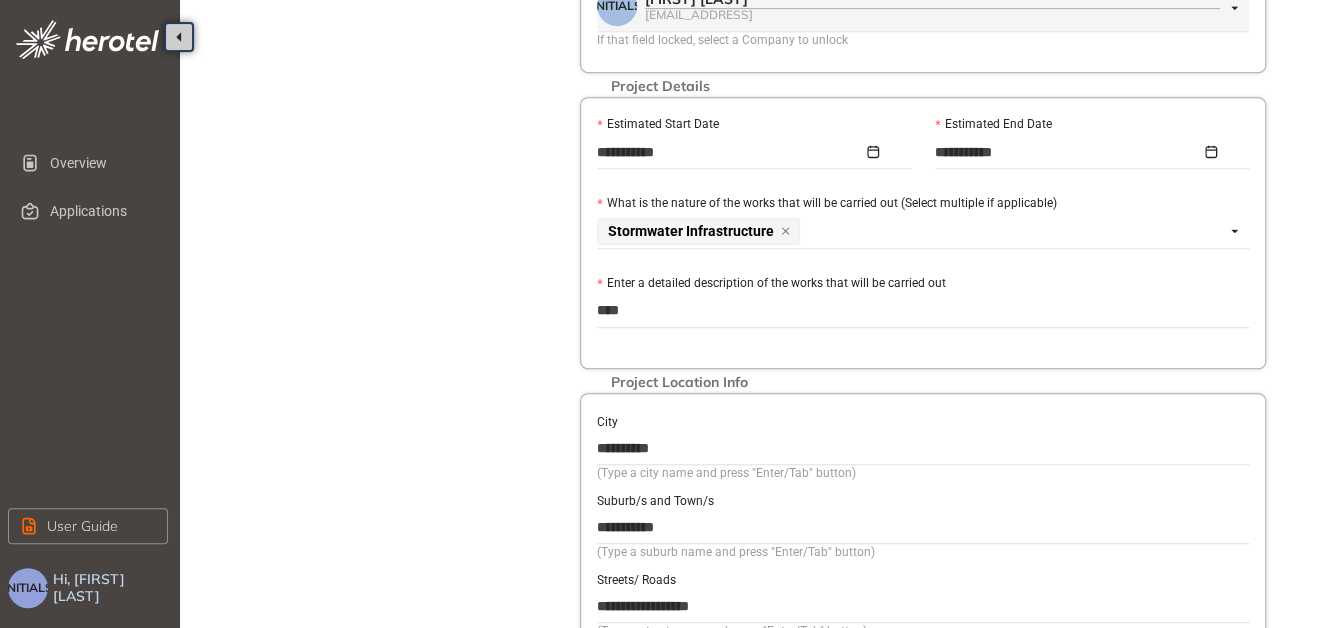 type on "*****" 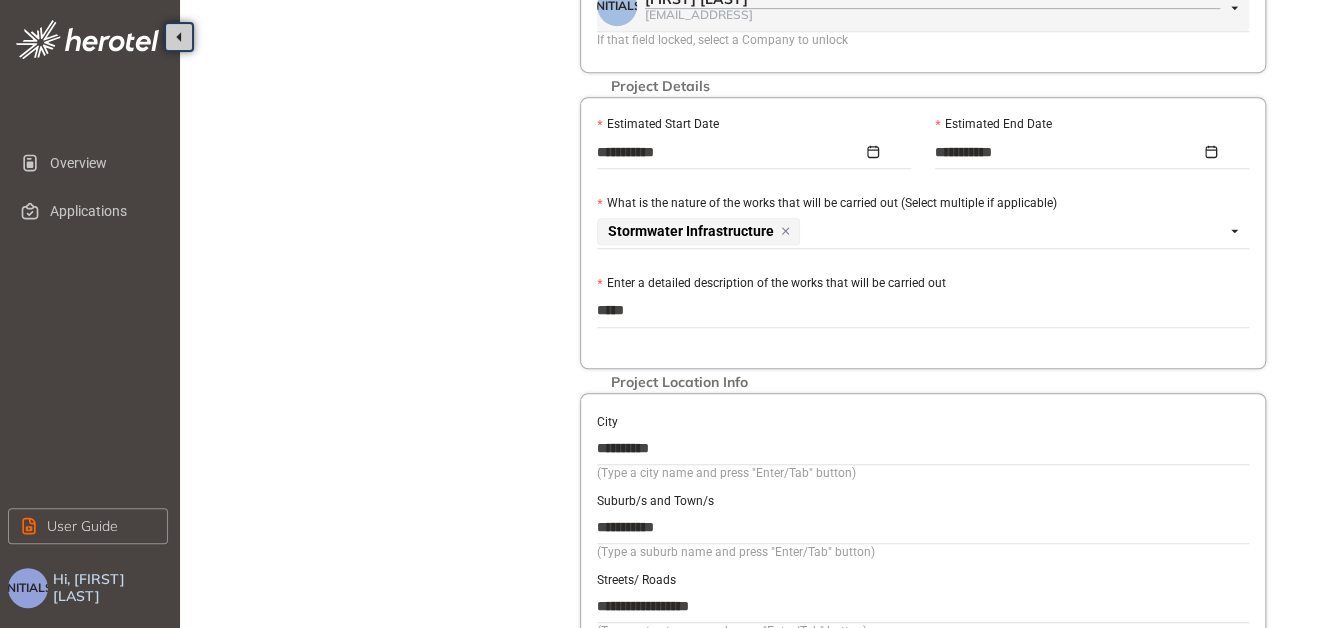 type on "******" 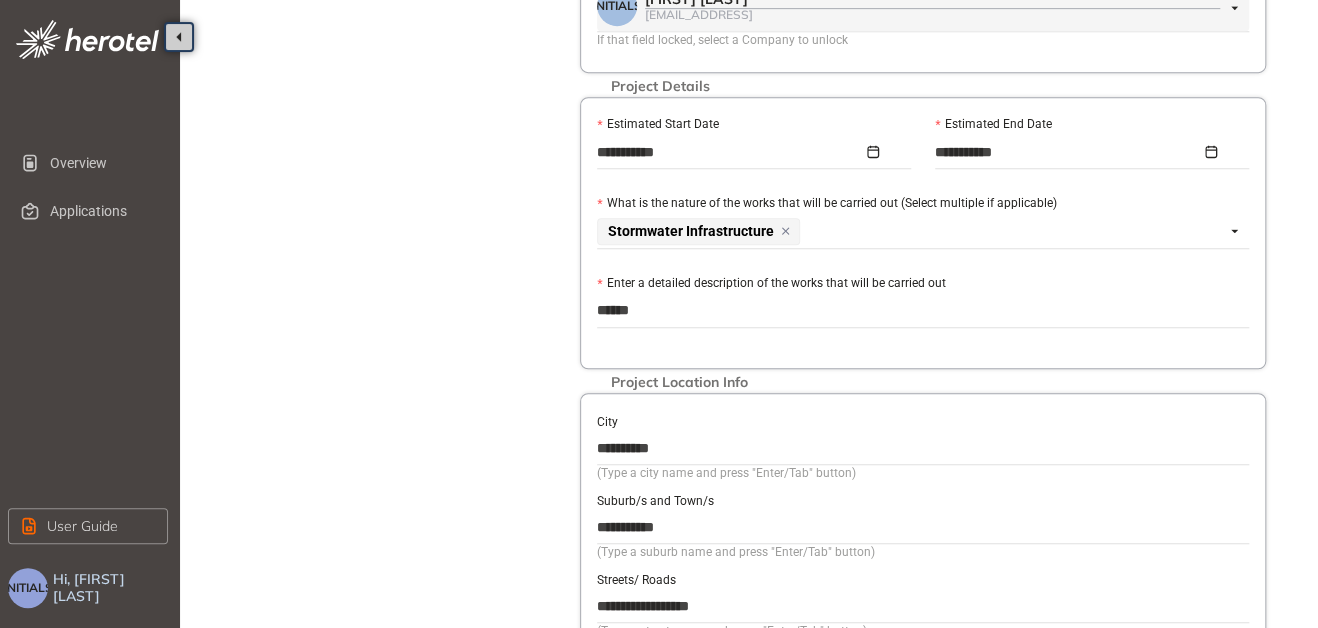 type on "*******" 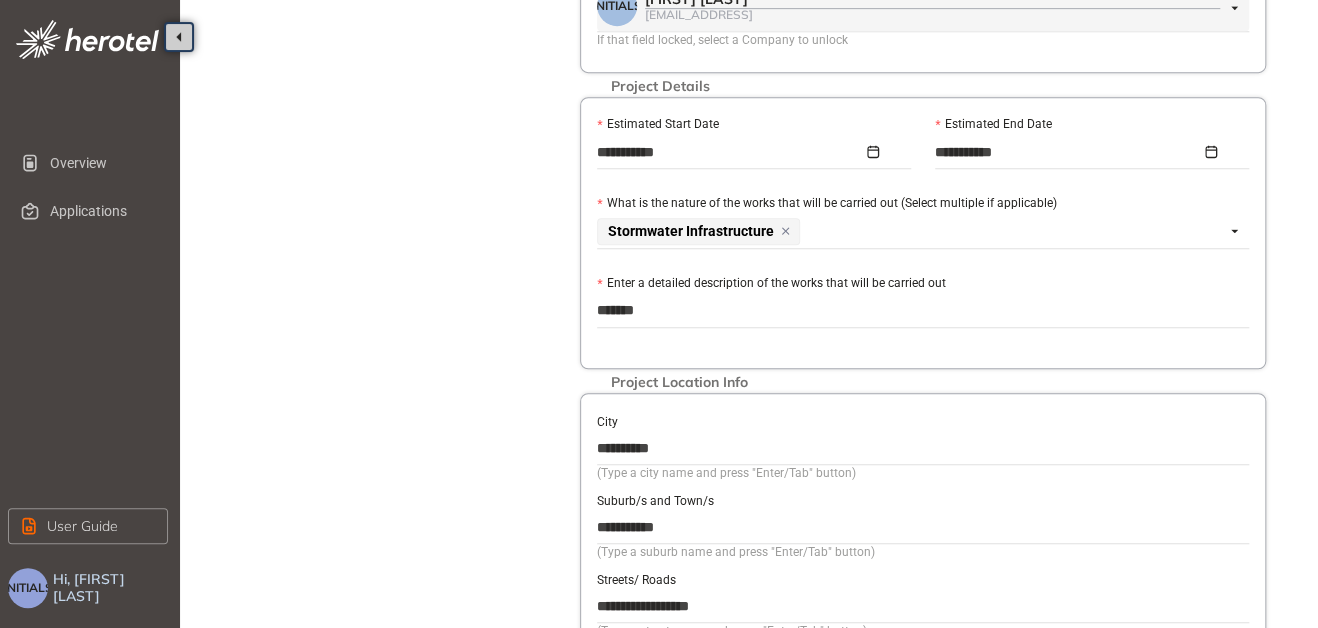 type on "*******" 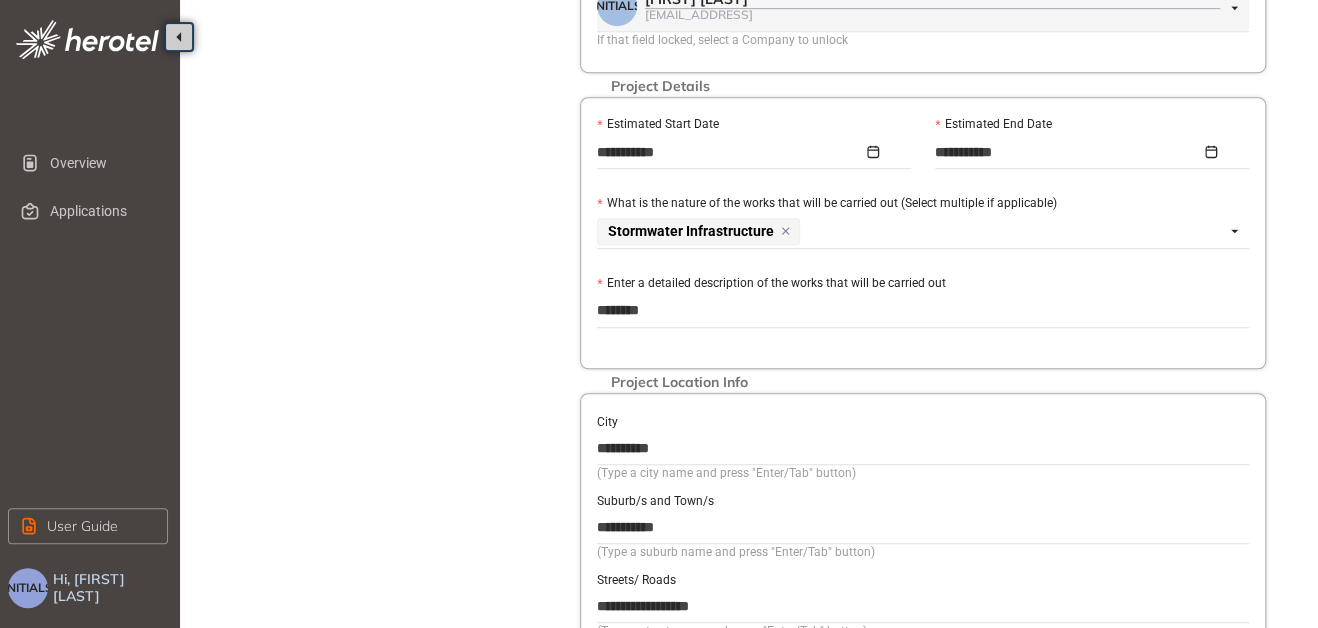 type on "*******" 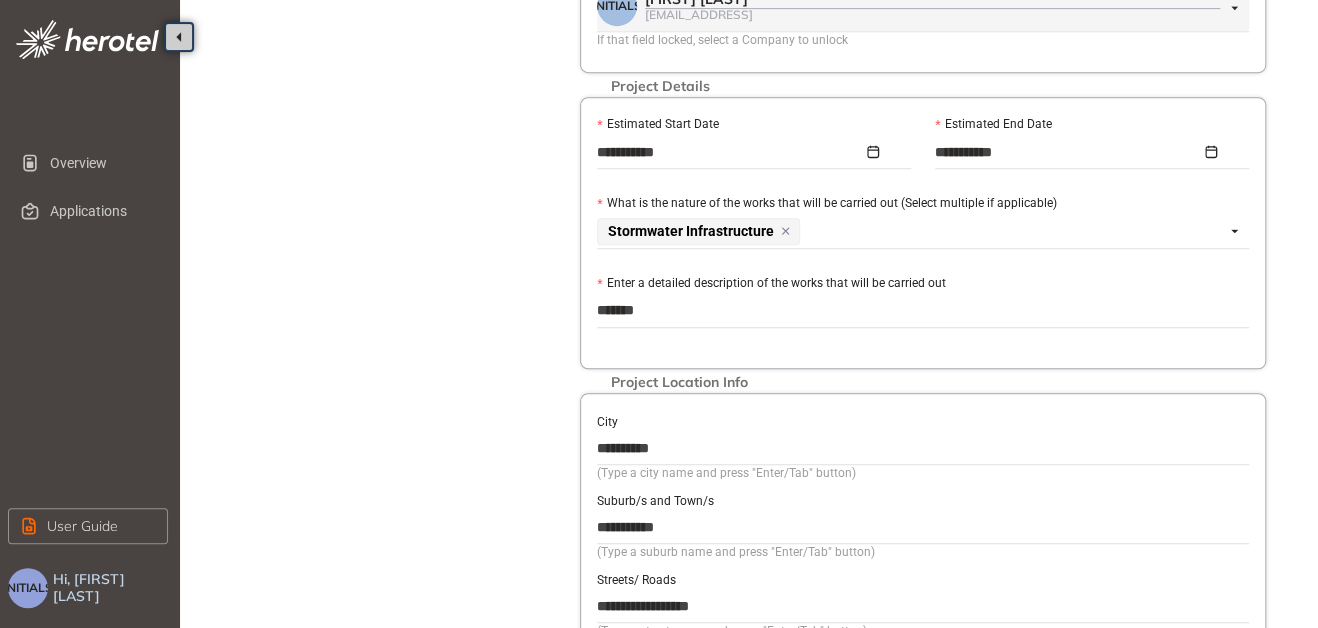 type on "********" 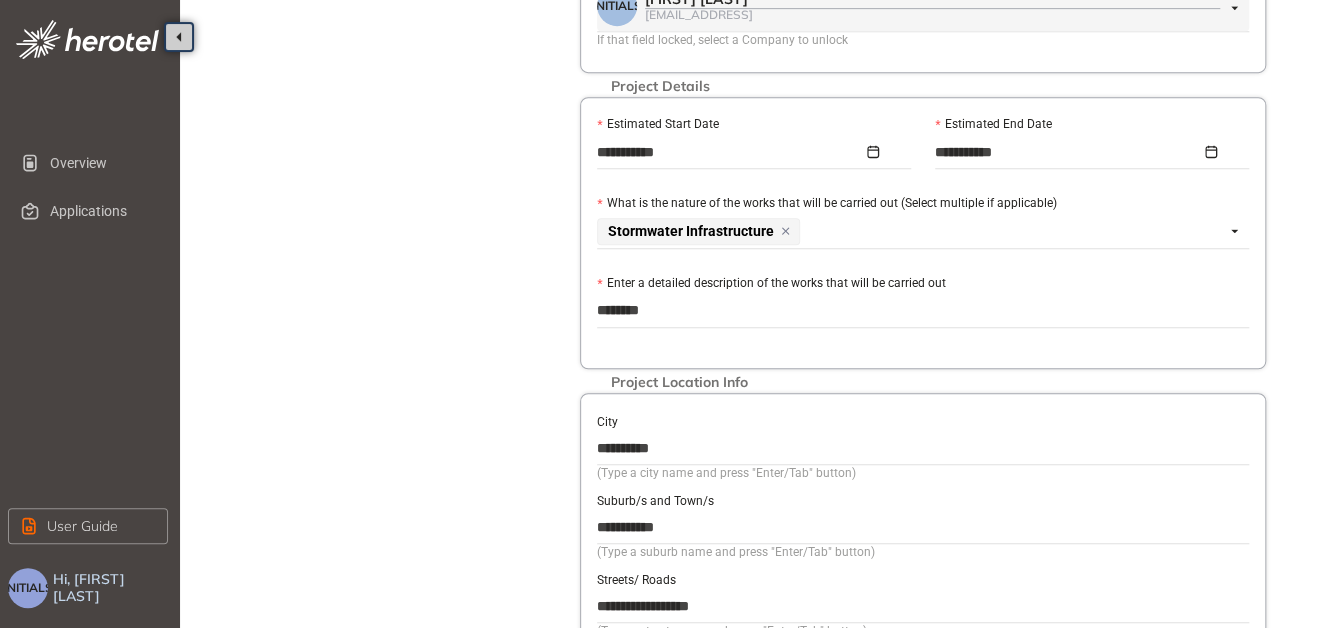type on "*********" 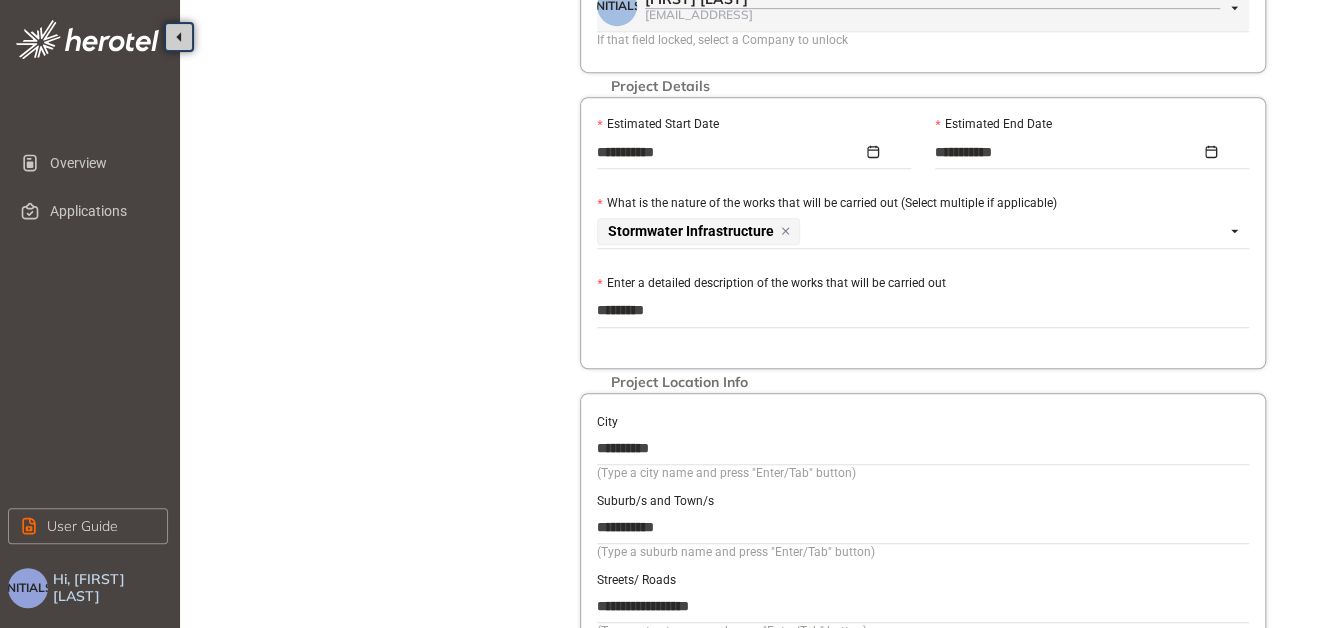 type on "**********" 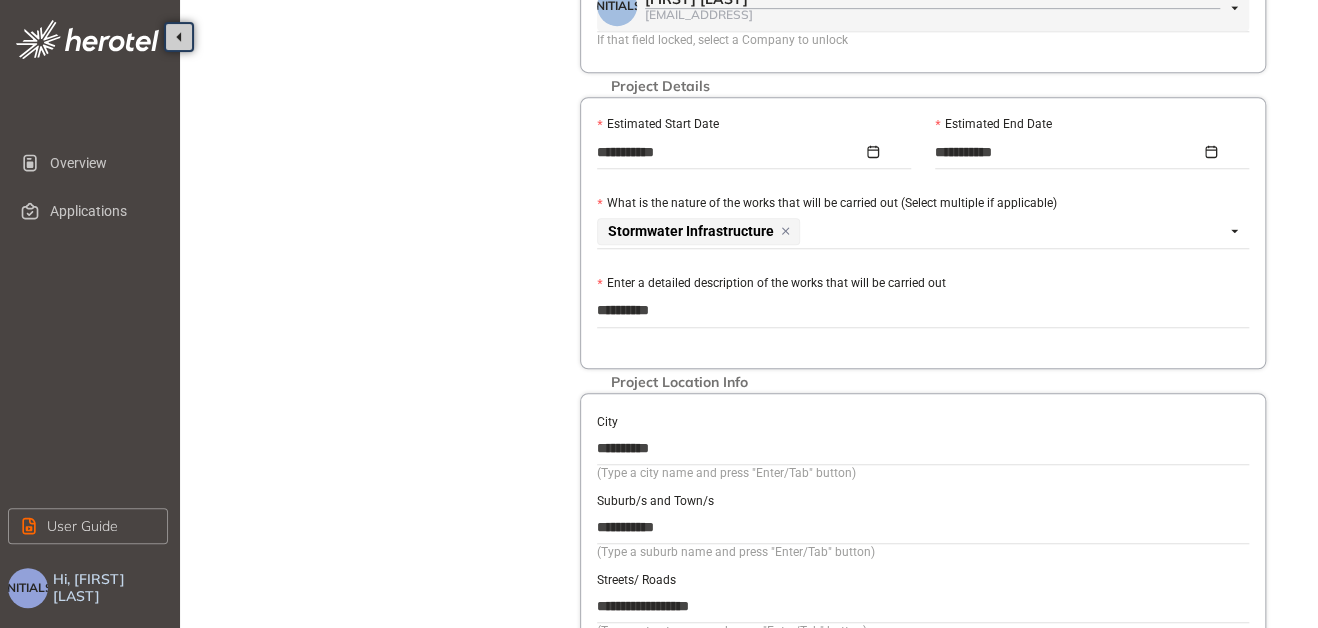 type on "**********" 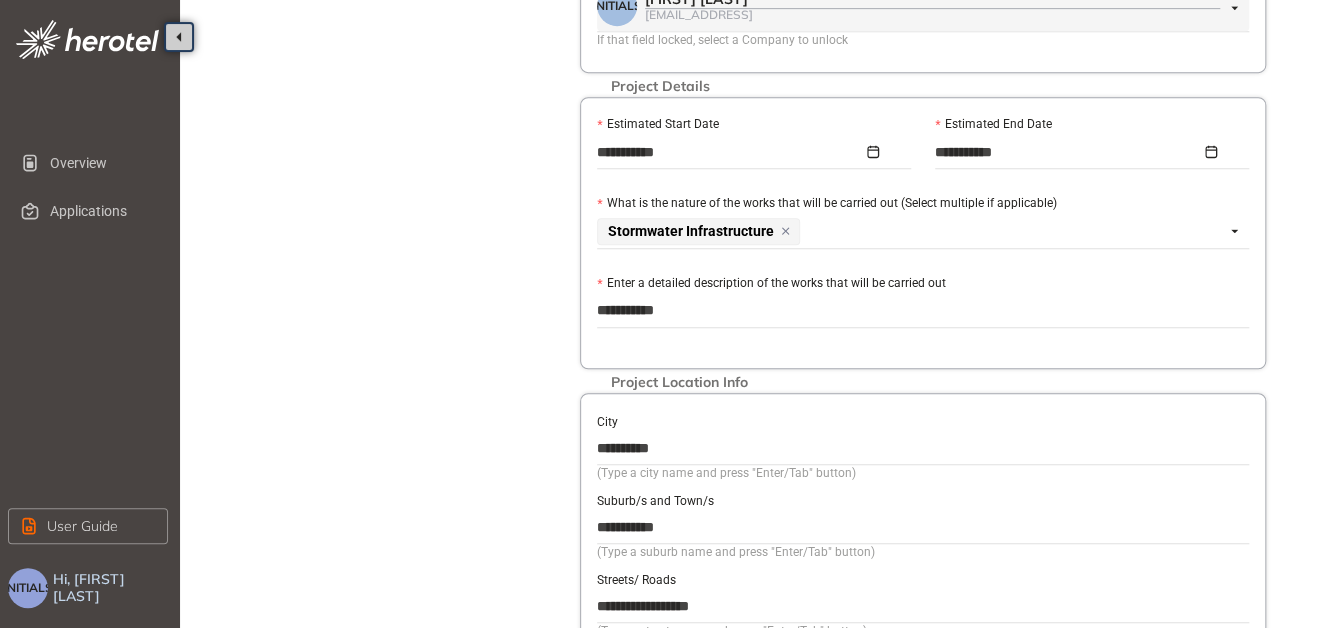 type on "**********" 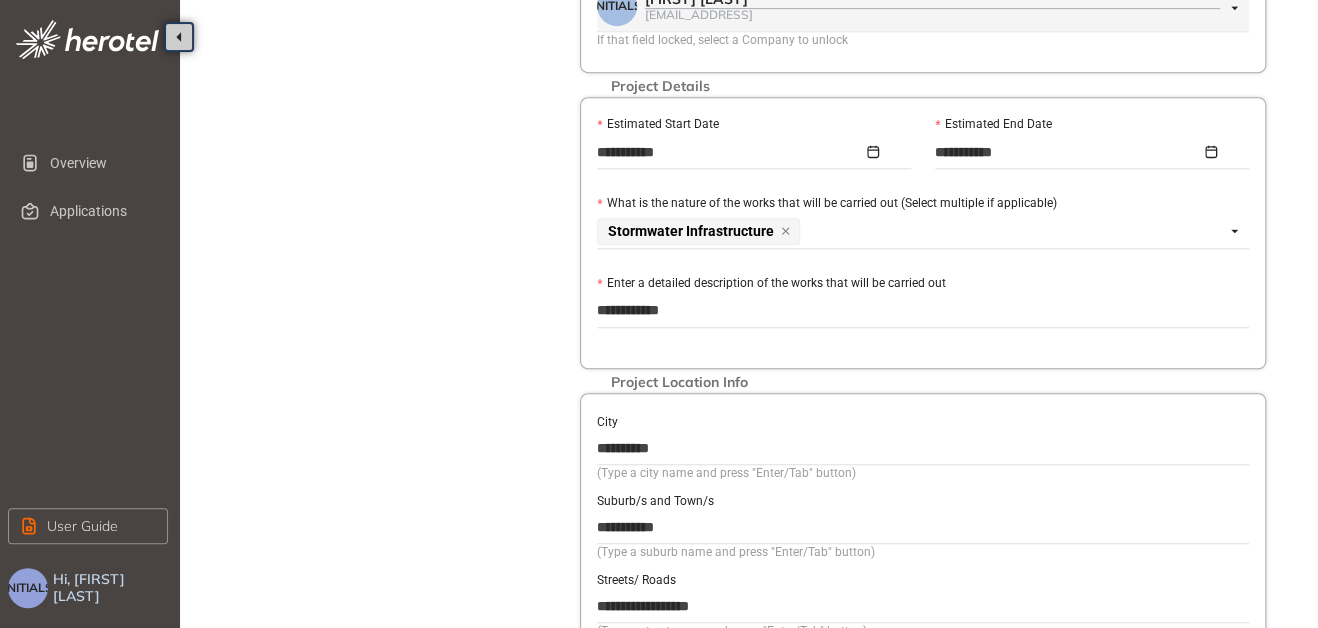 type on "**********" 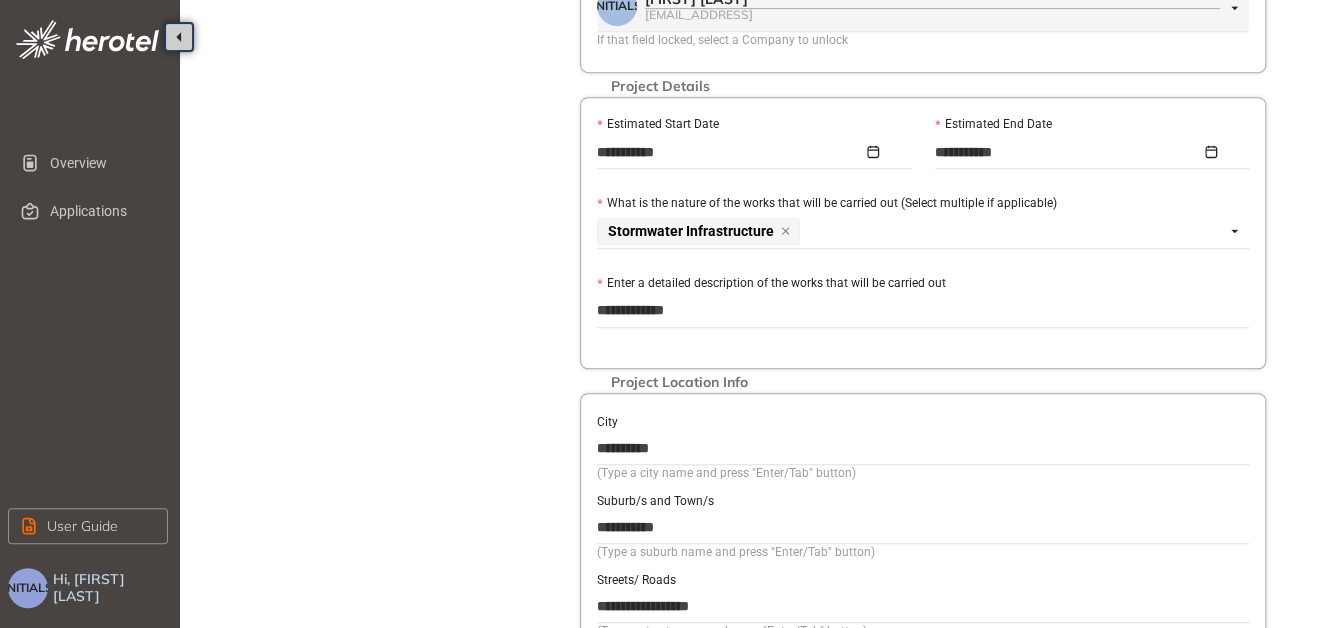 type on "**********" 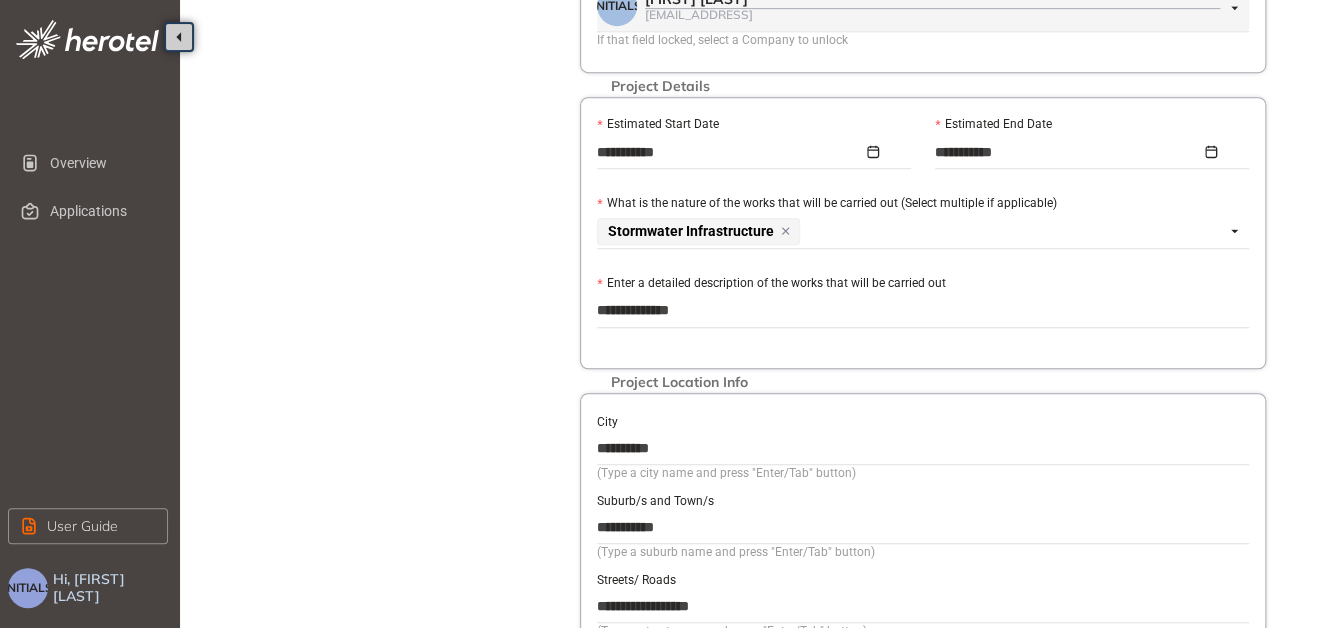 type on "**********" 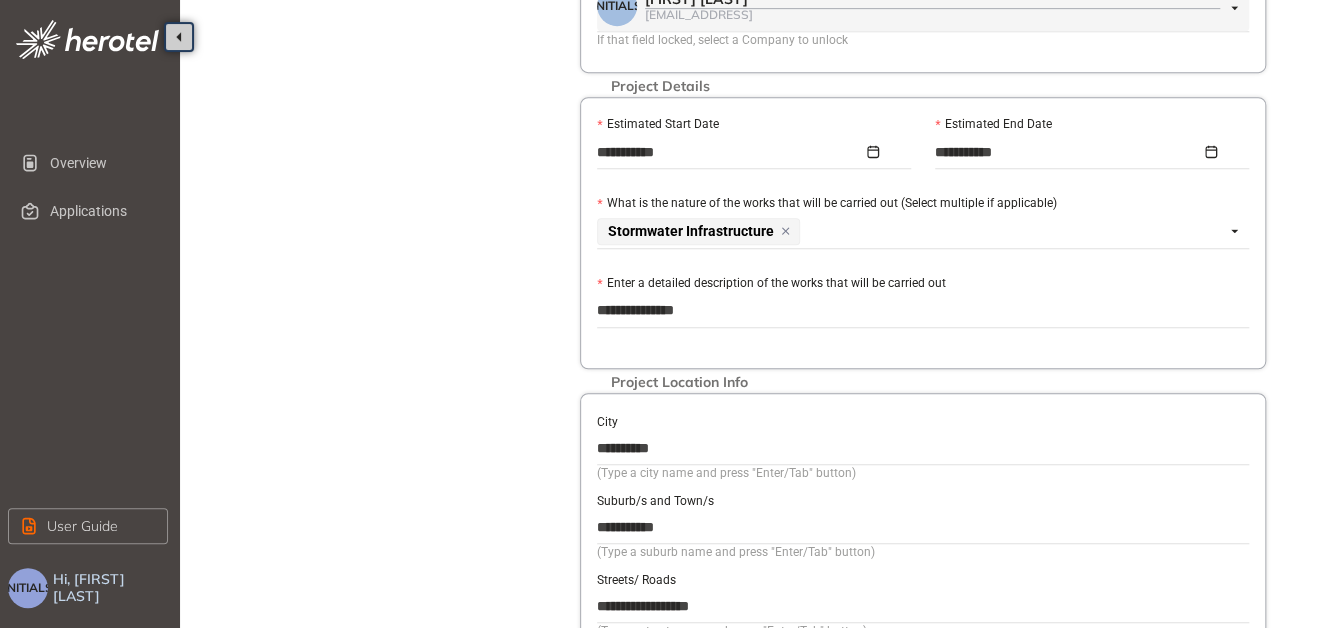 type on "**********" 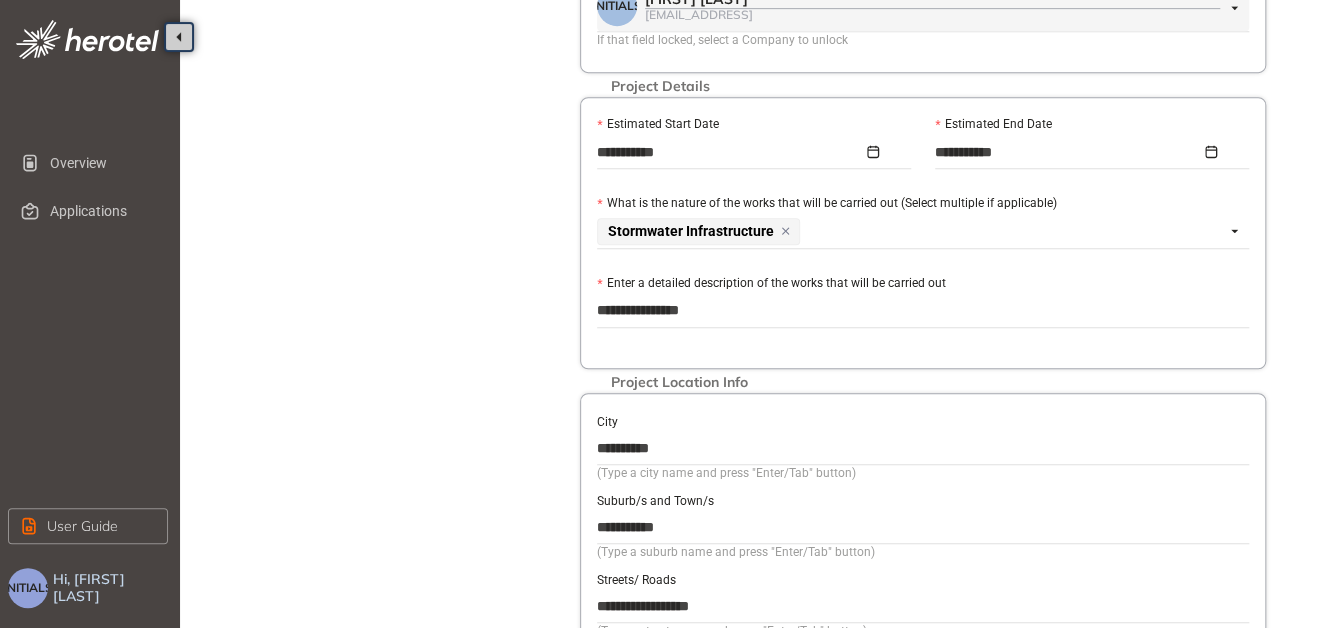 type on "**********" 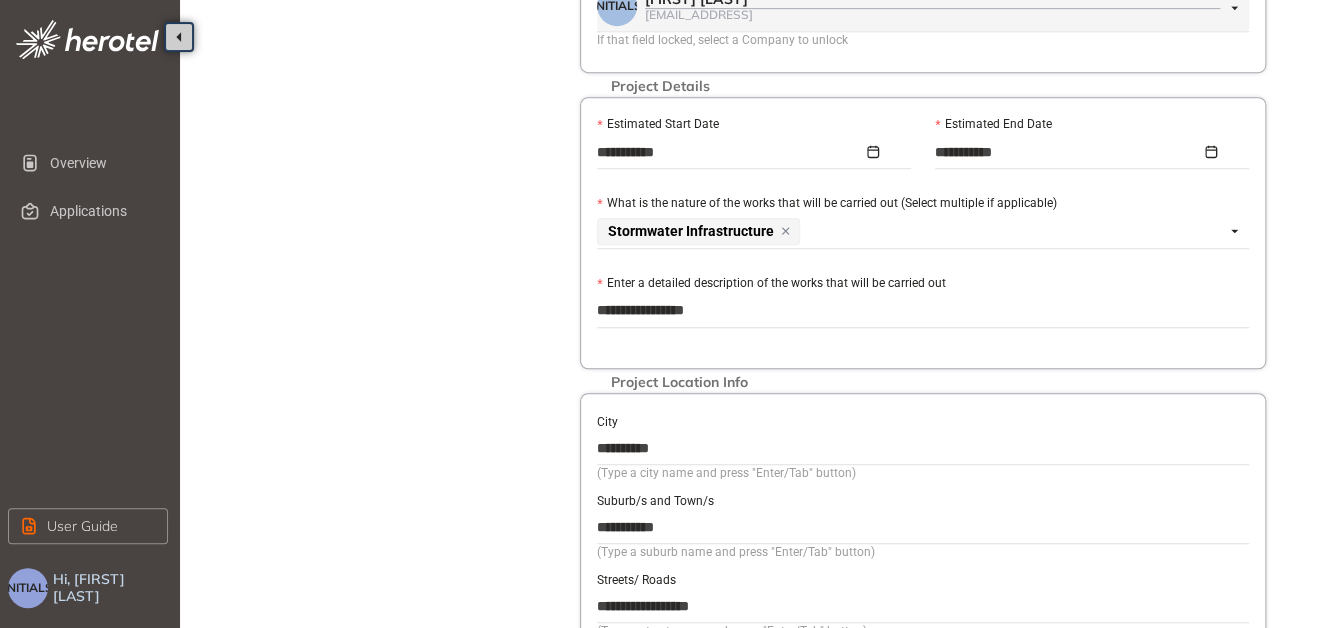 type on "**********" 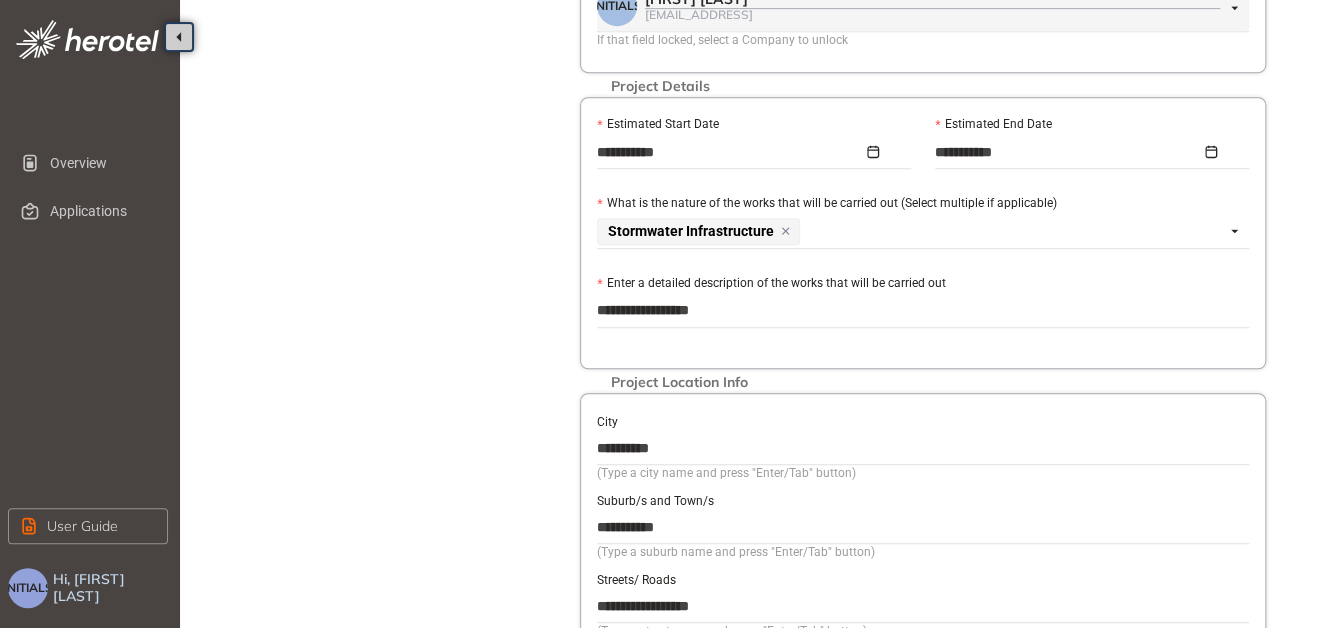 type on "**********" 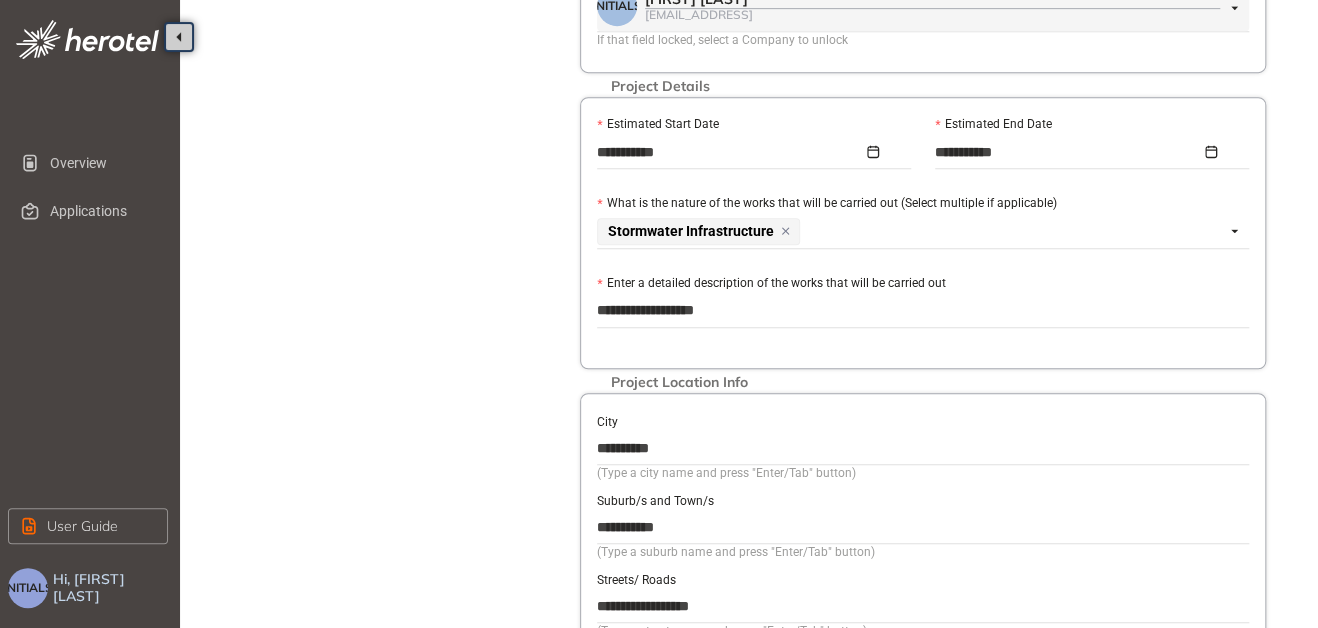 type on "**********" 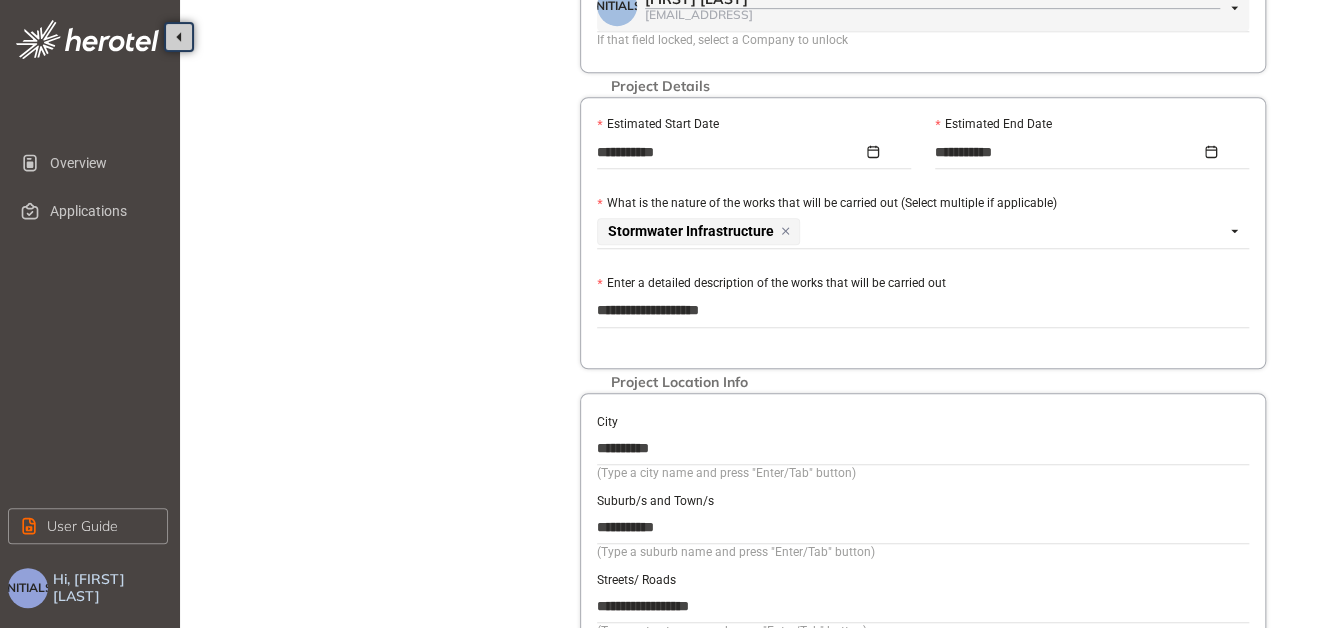 type on "**********" 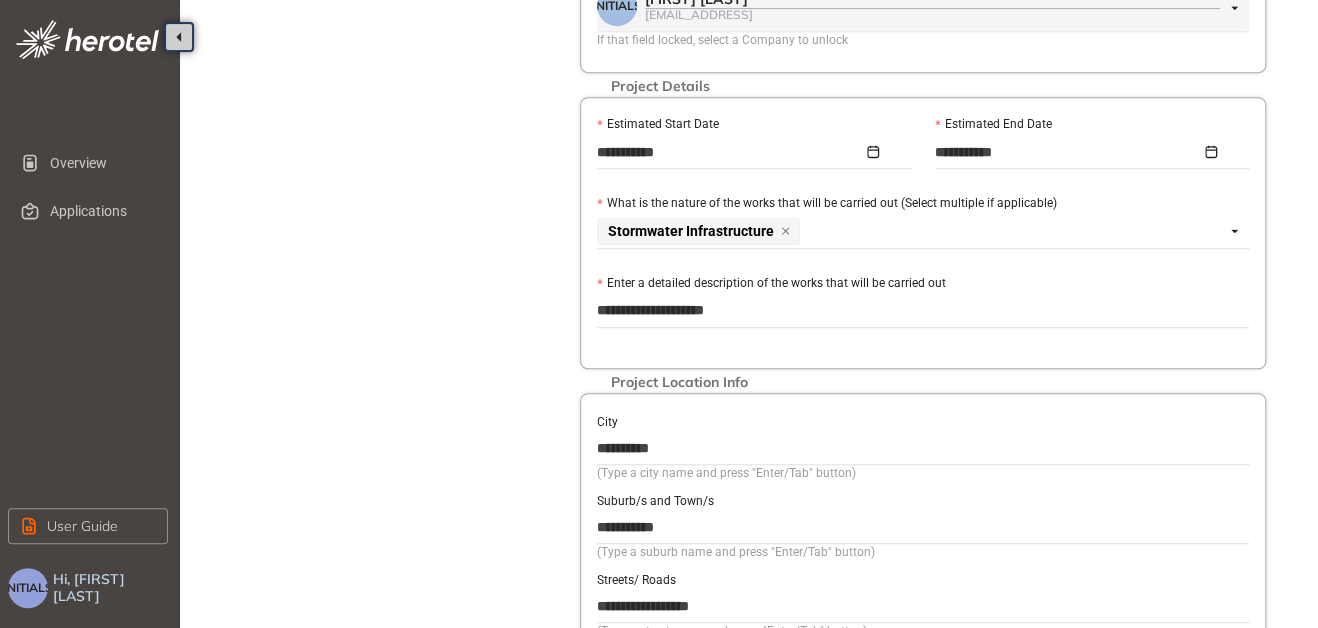 type on "**********" 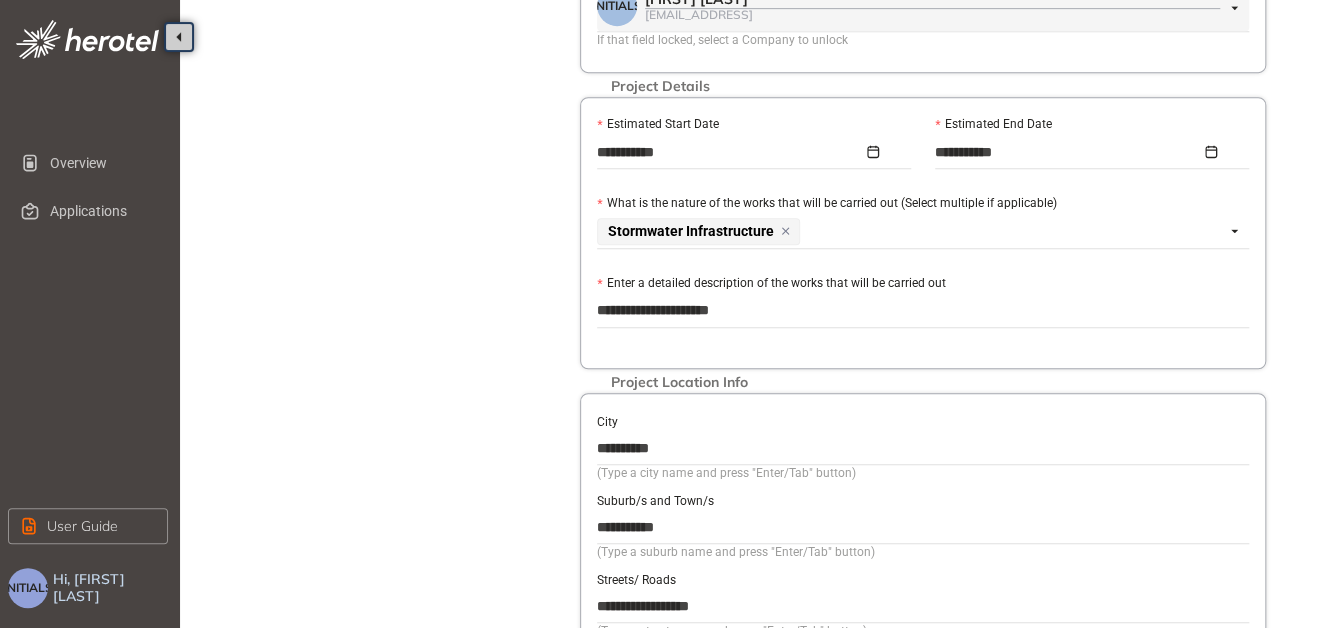 type on "**********" 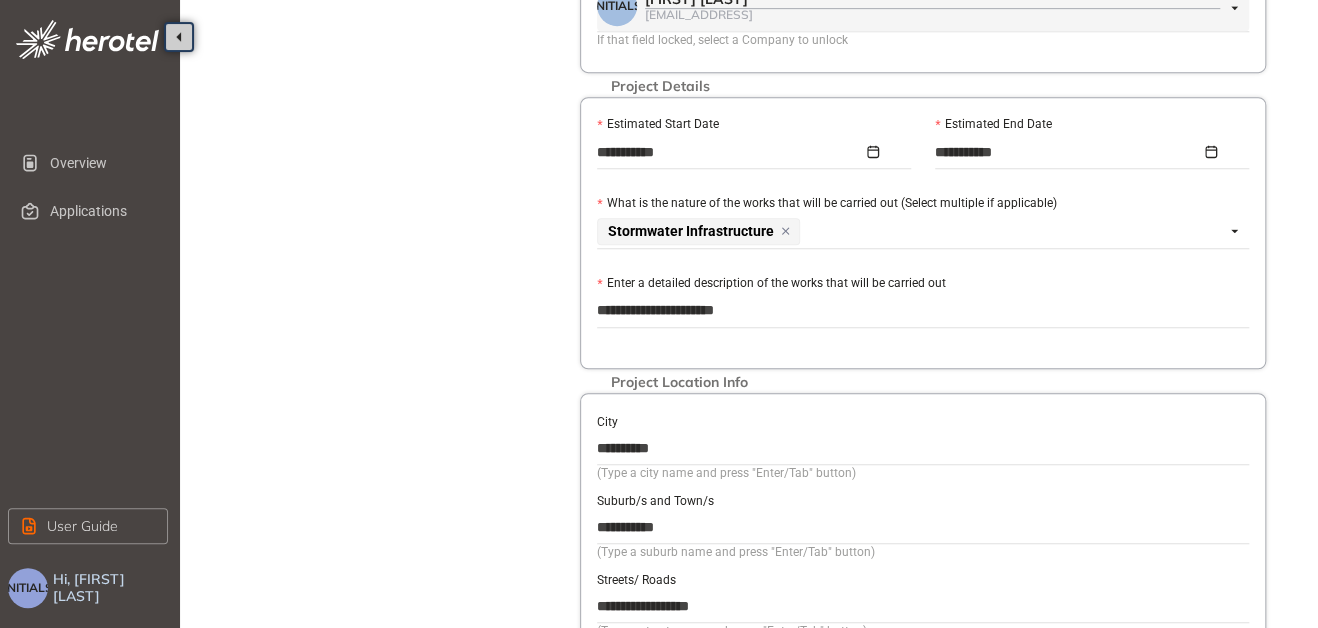 type on "**********" 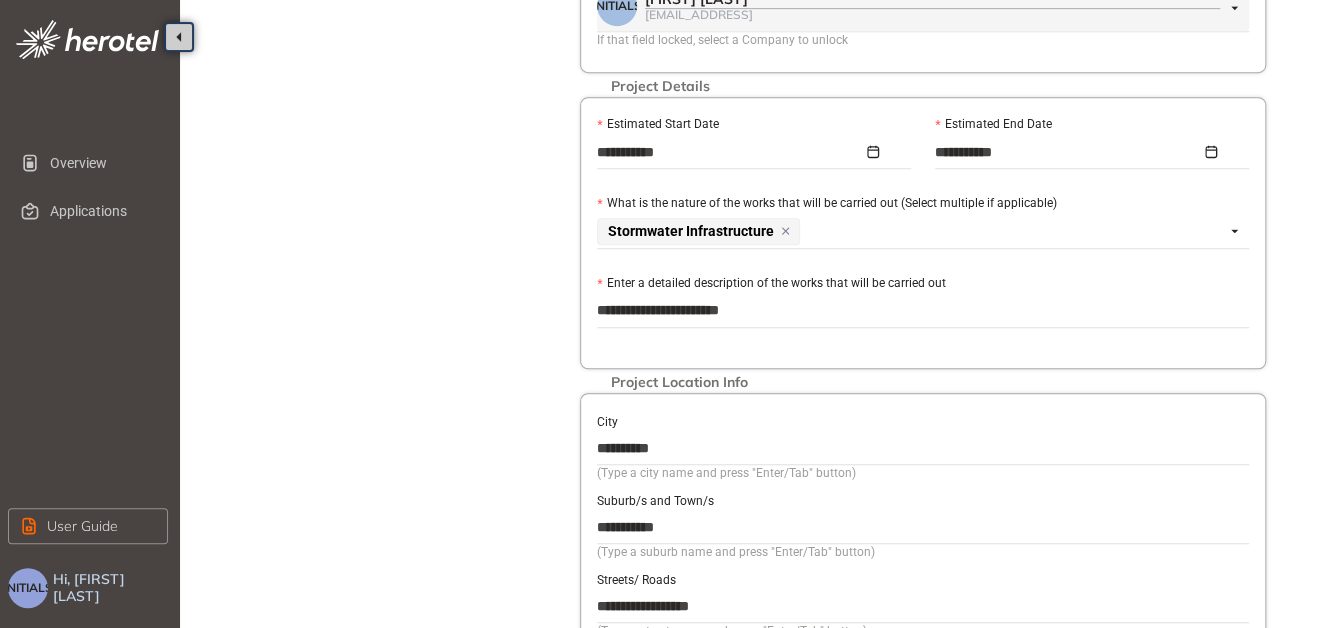type on "**********" 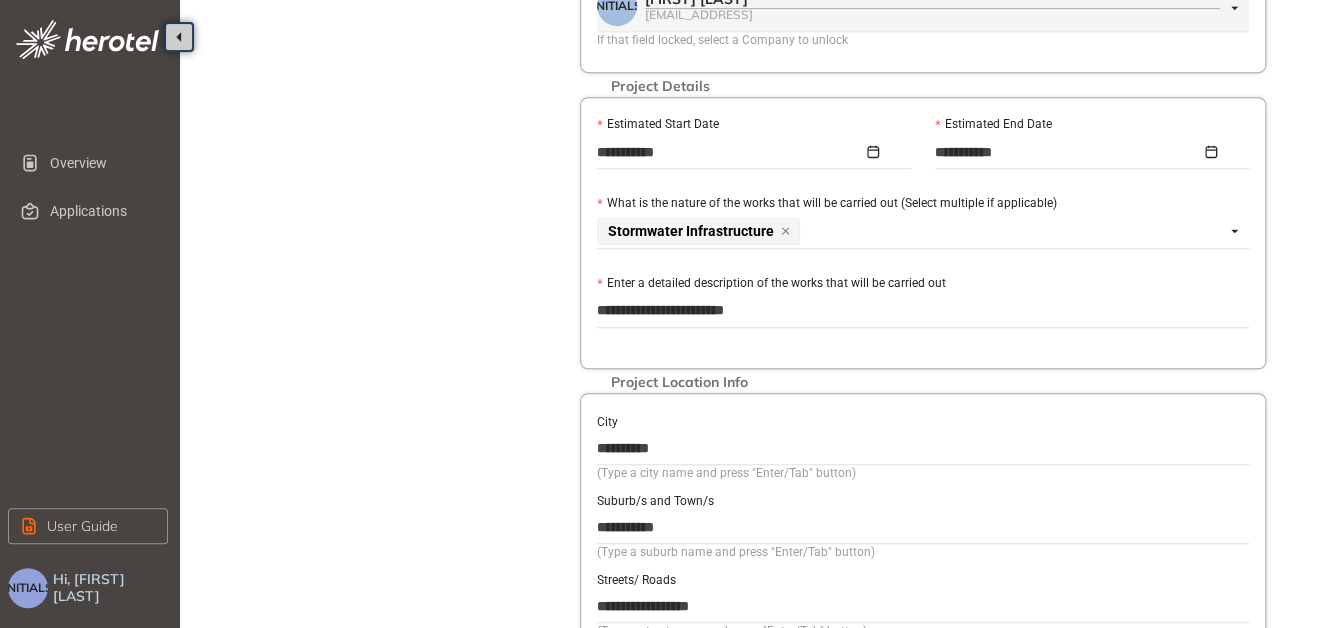 type on "**********" 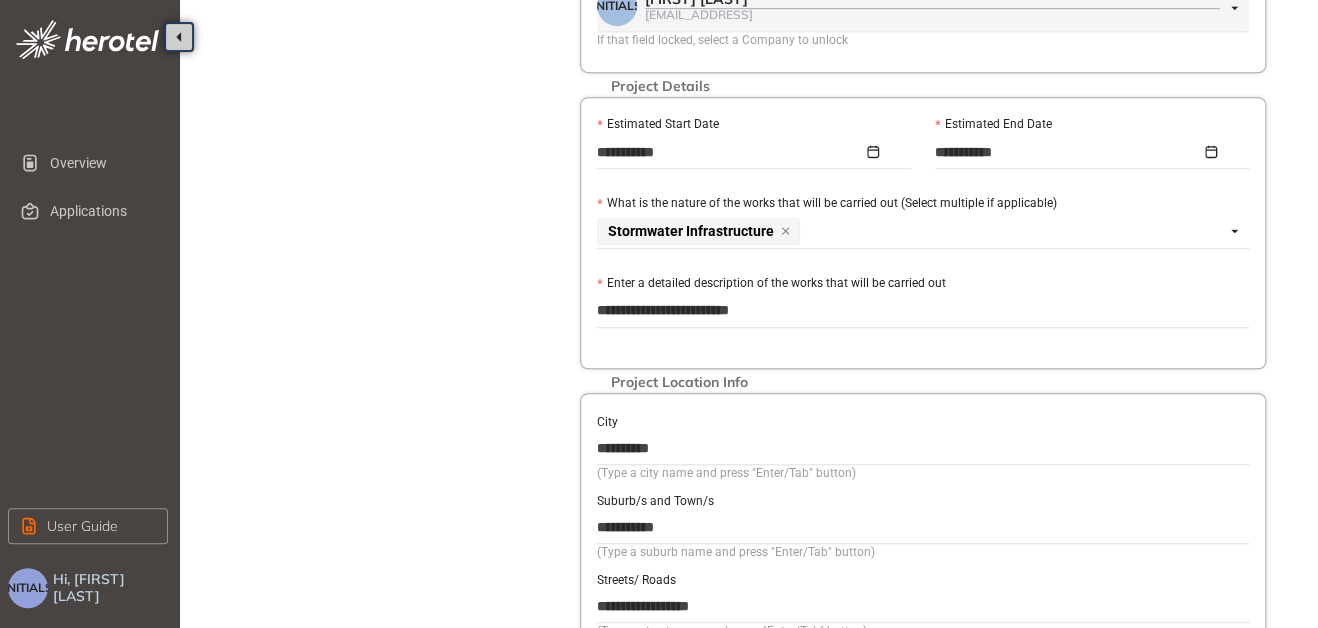type on "**********" 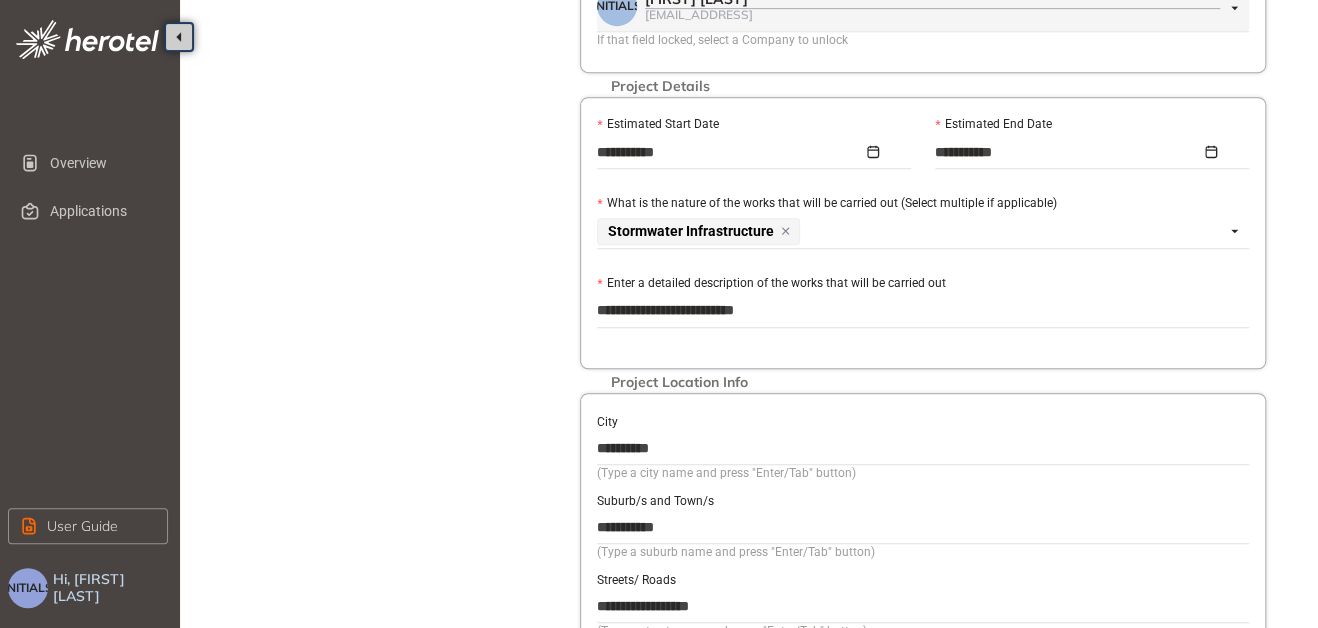 type on "**********" 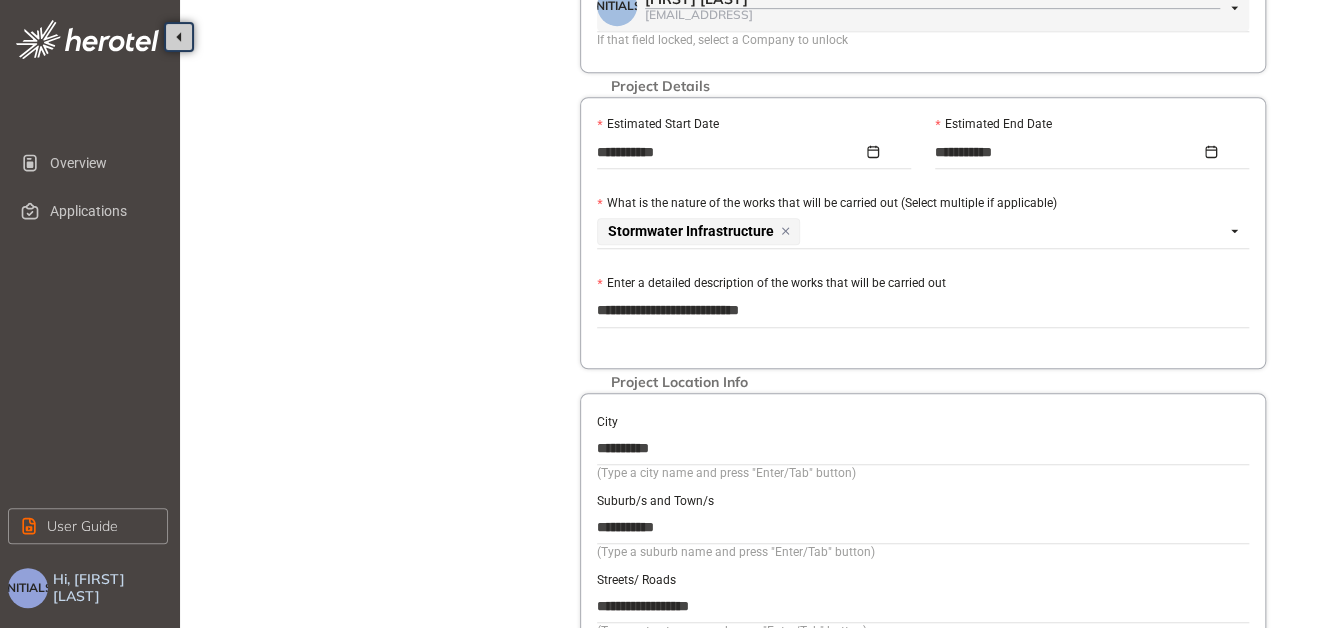 type on "**********" 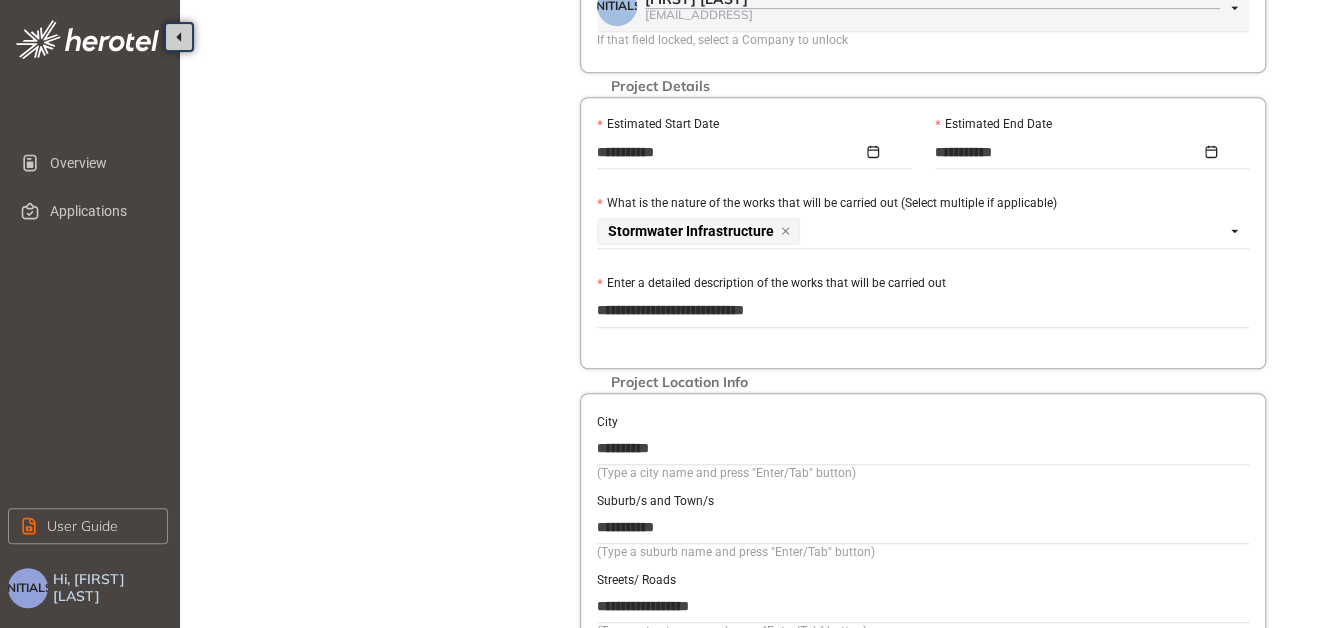 type on "**********" 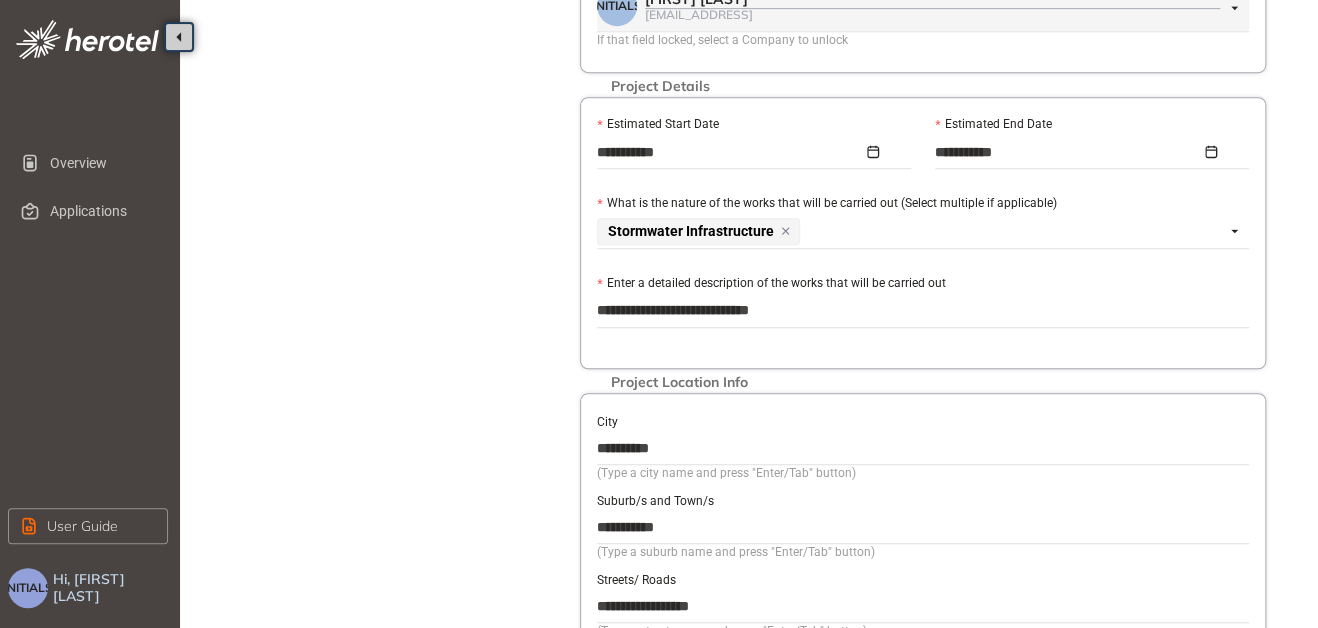 type on "**********" 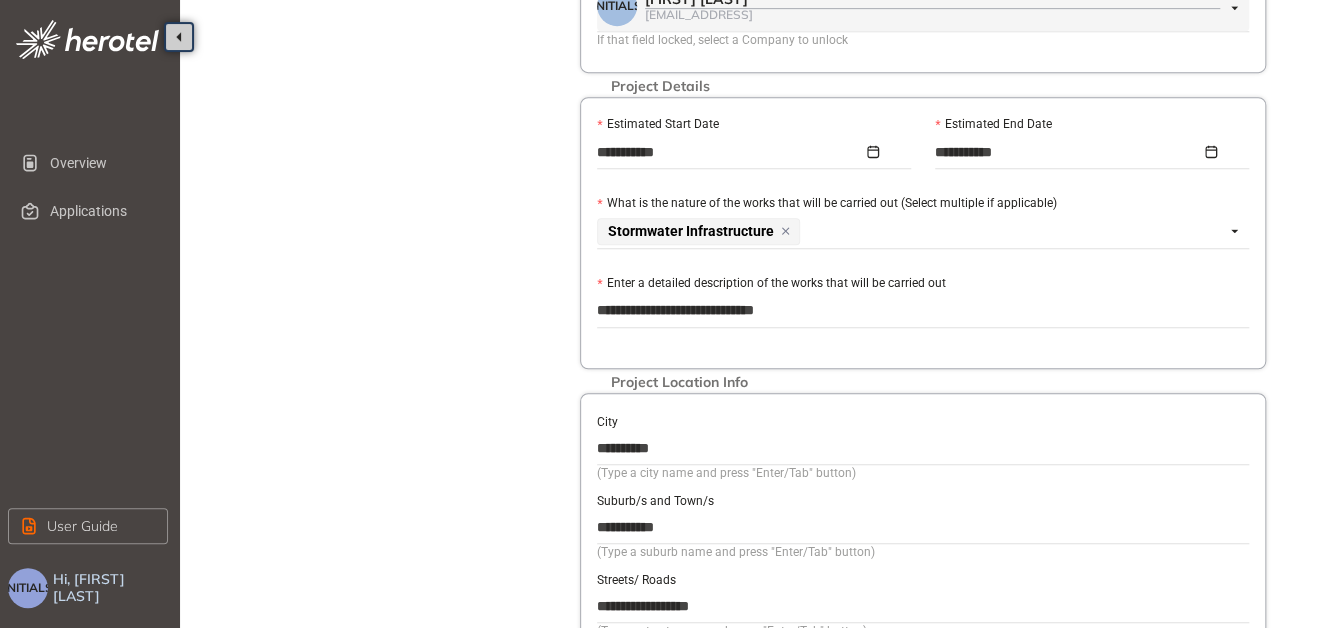 type on "**********" 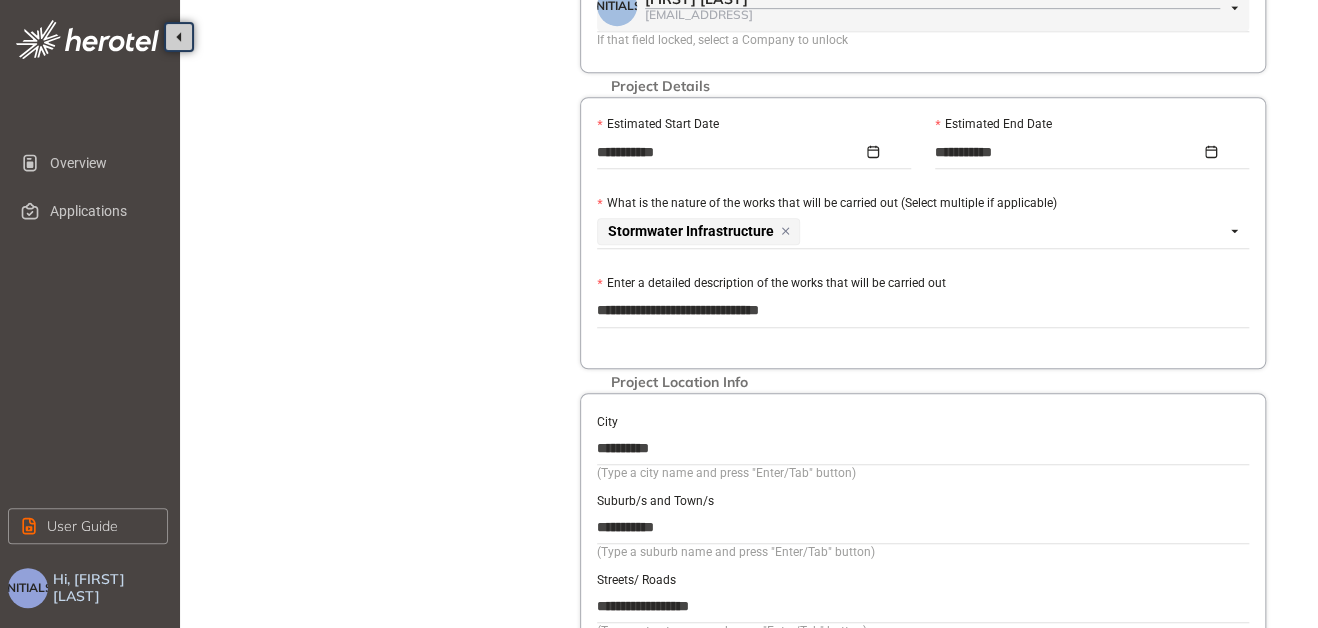 type on "**********" 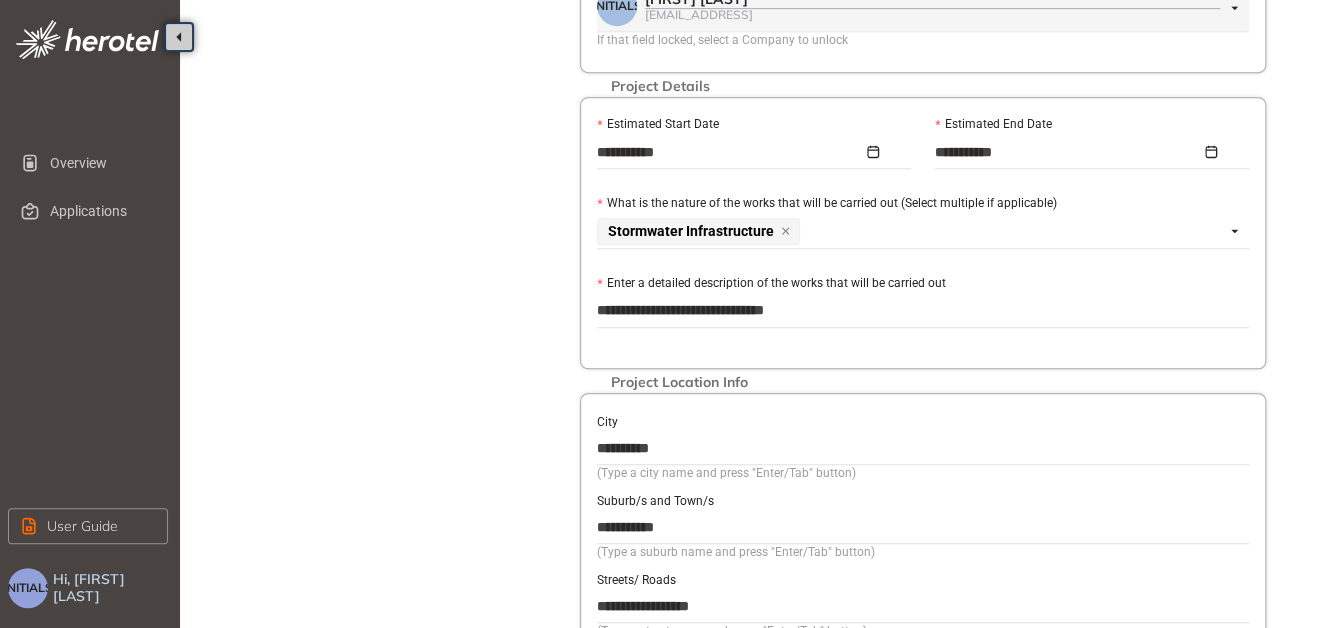 type on "**********" 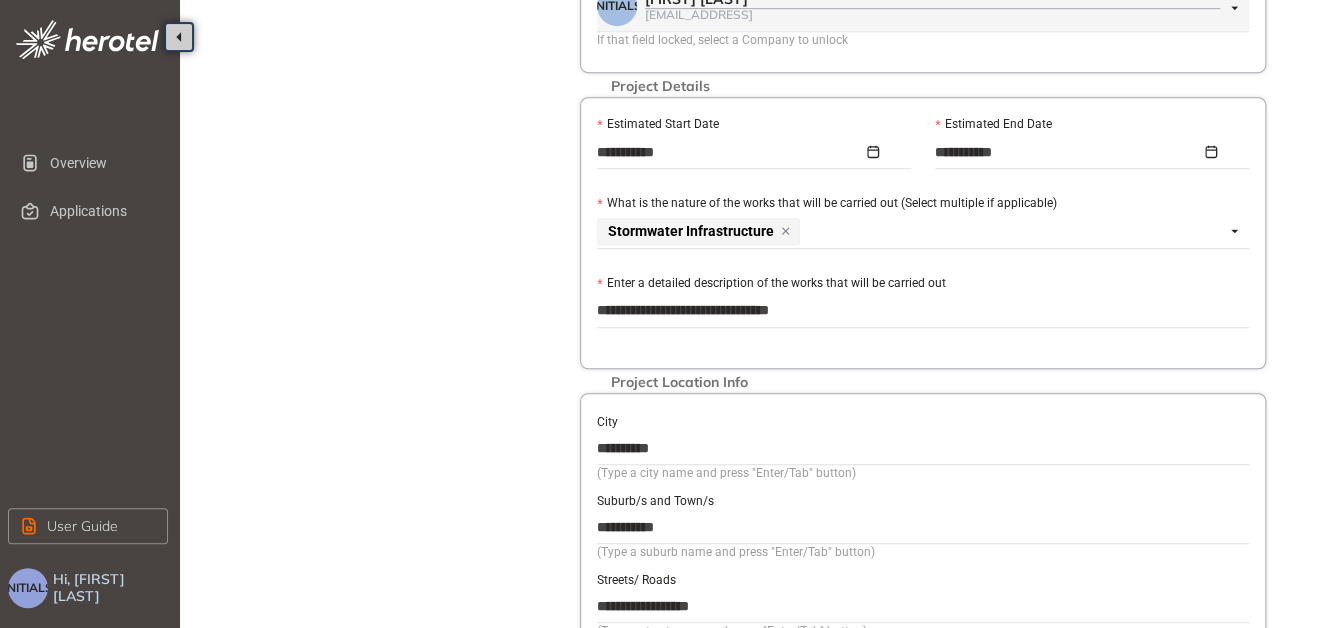 type on "**********" 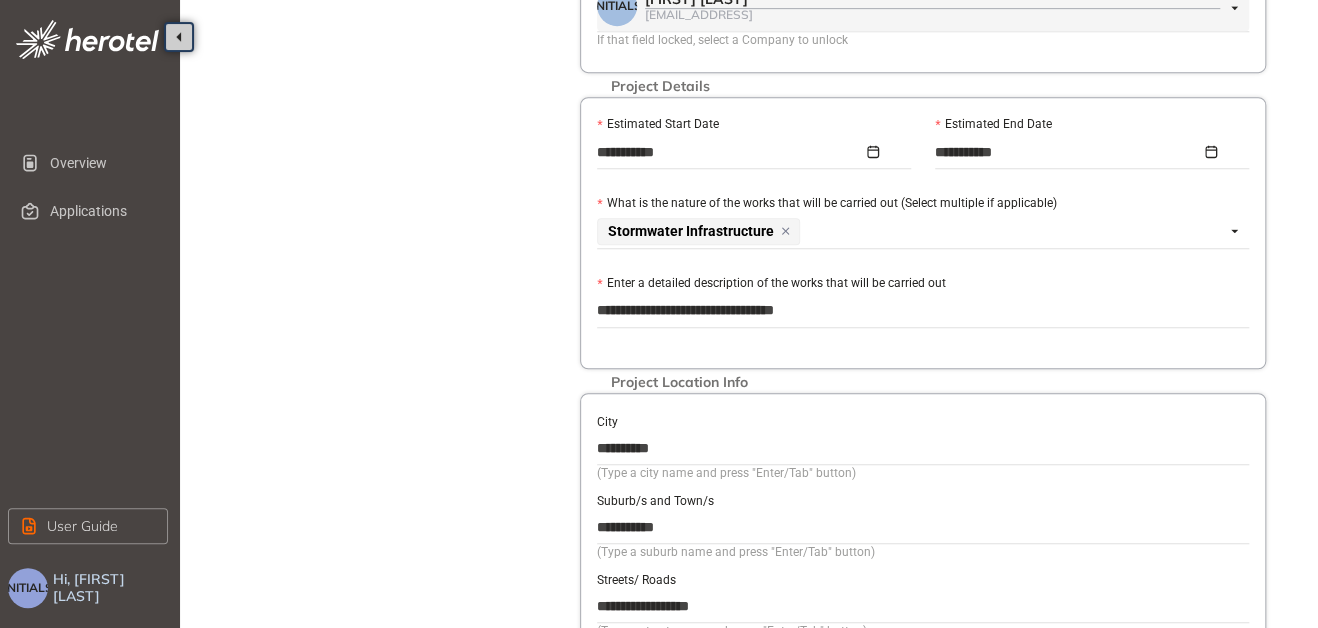 type on "**********" 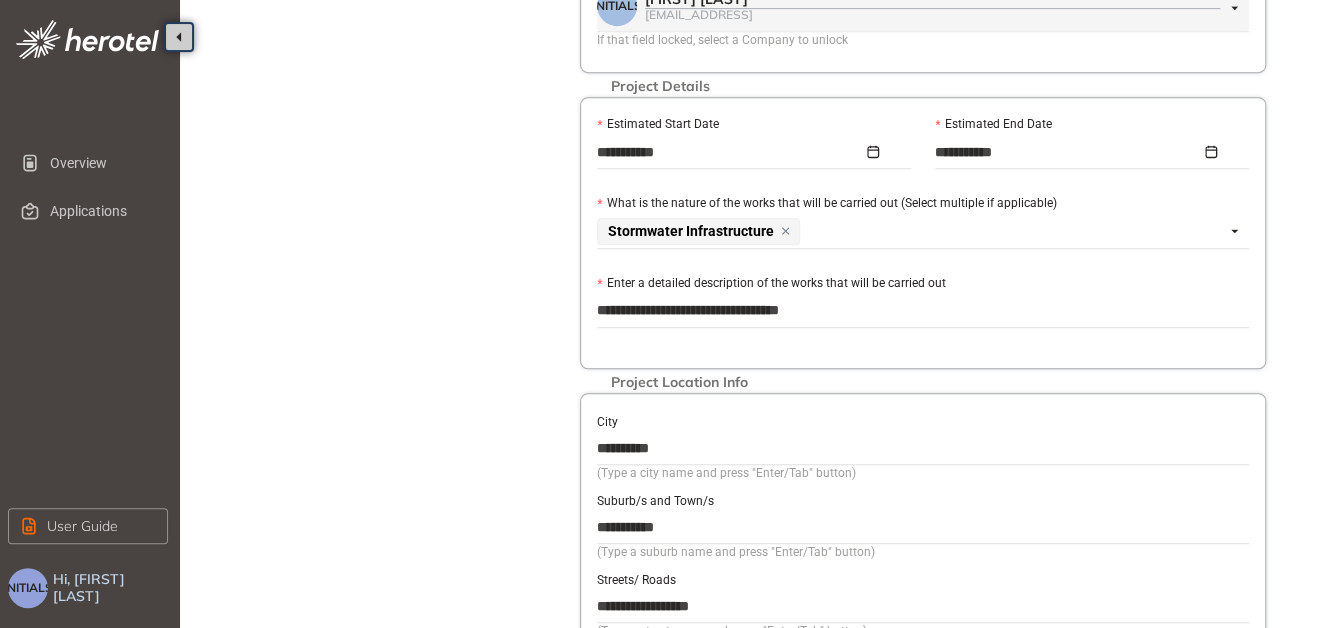 type on "**********" 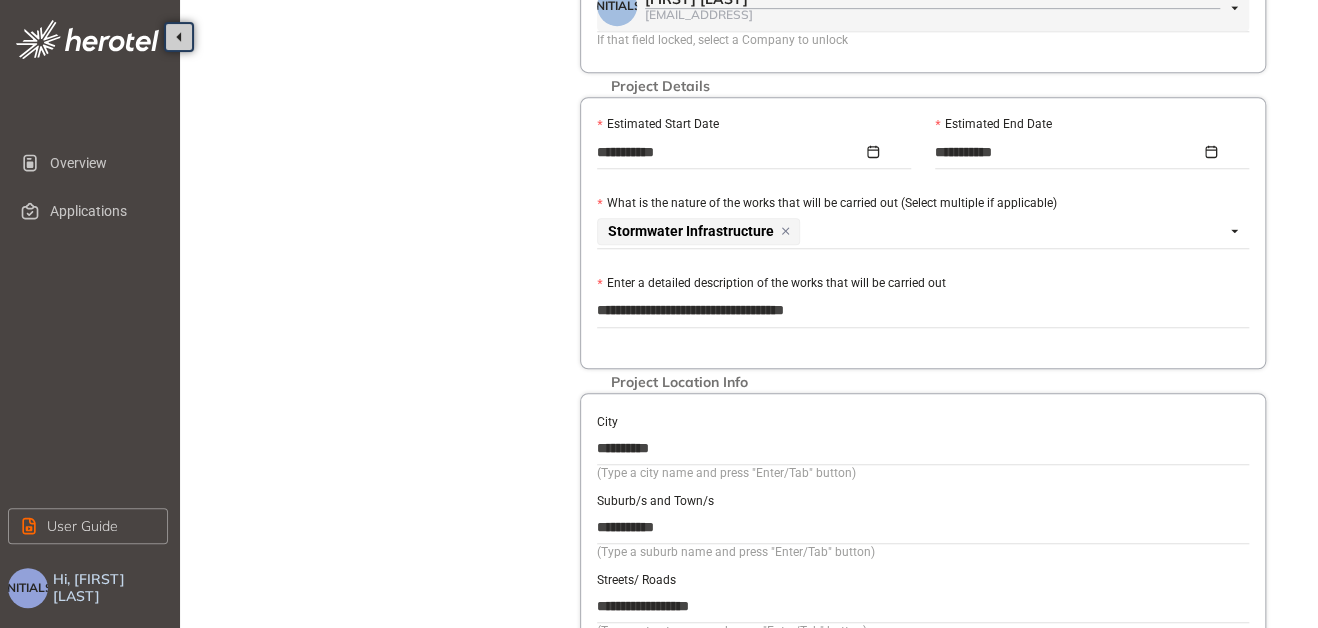 type on "**********" 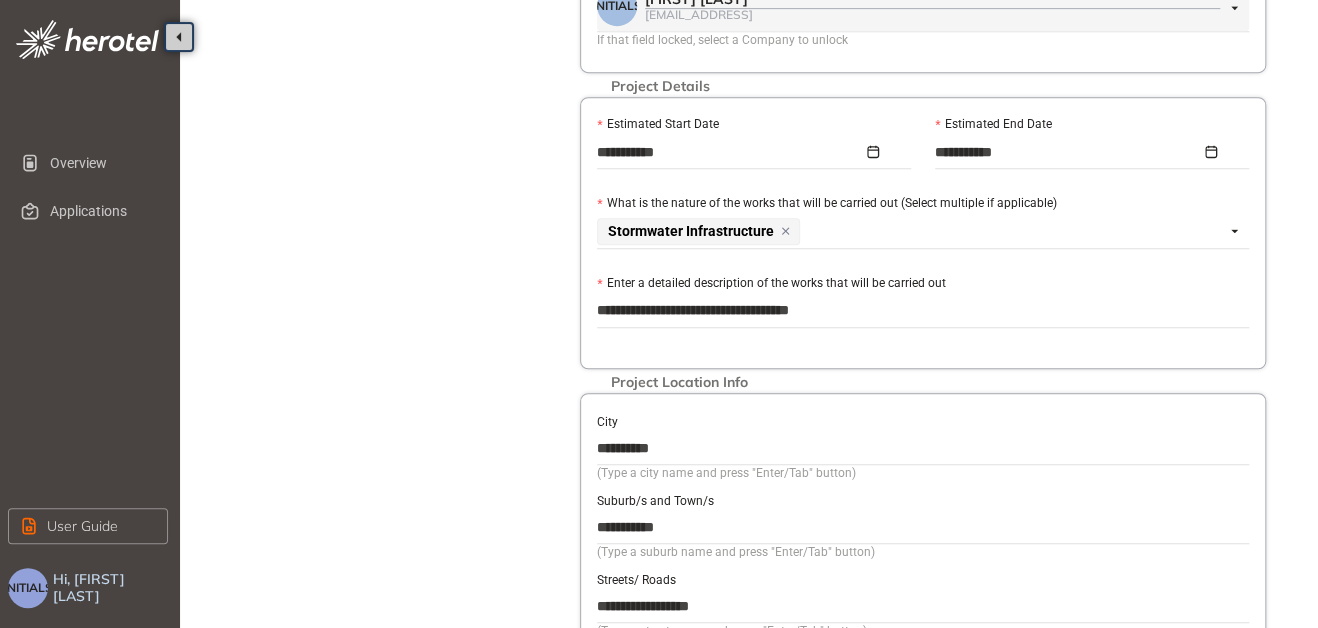type on "**********" 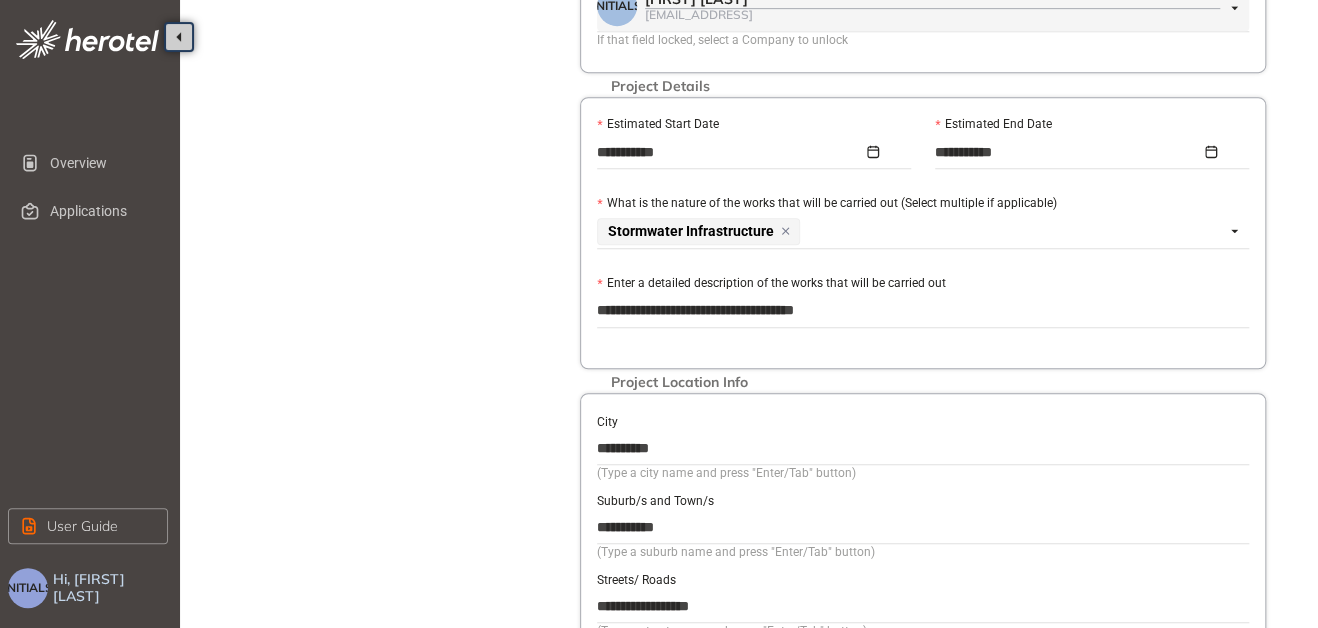 type on "**********" 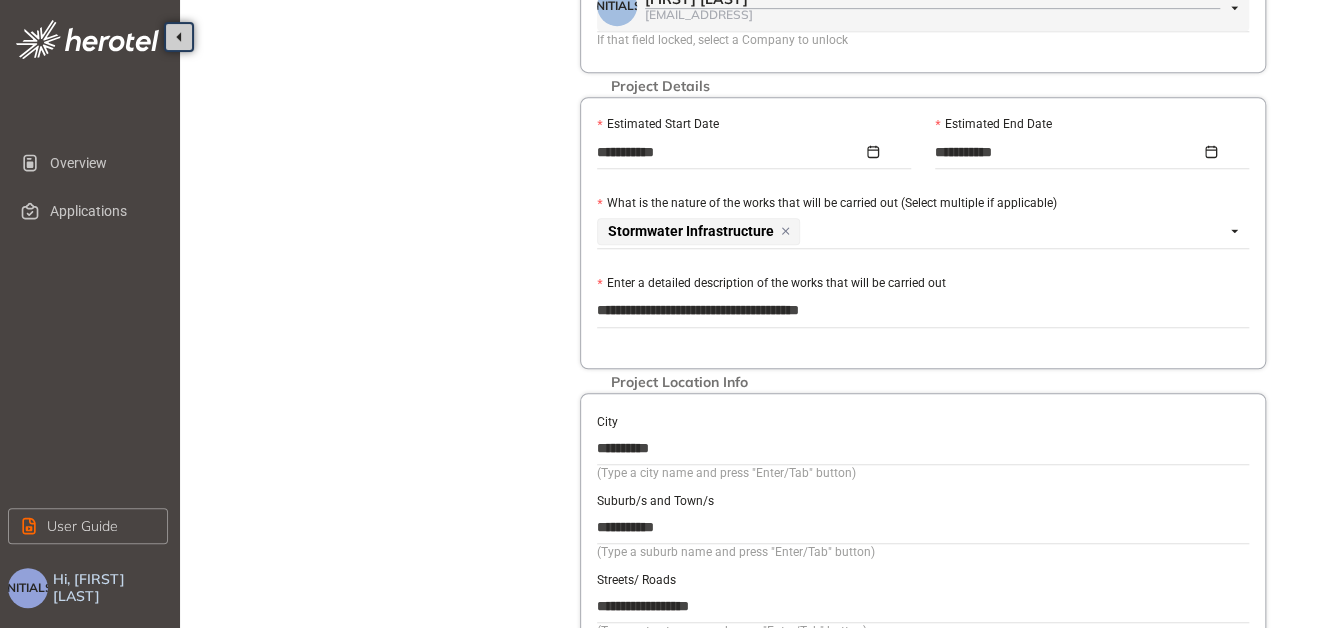 type on "**********" 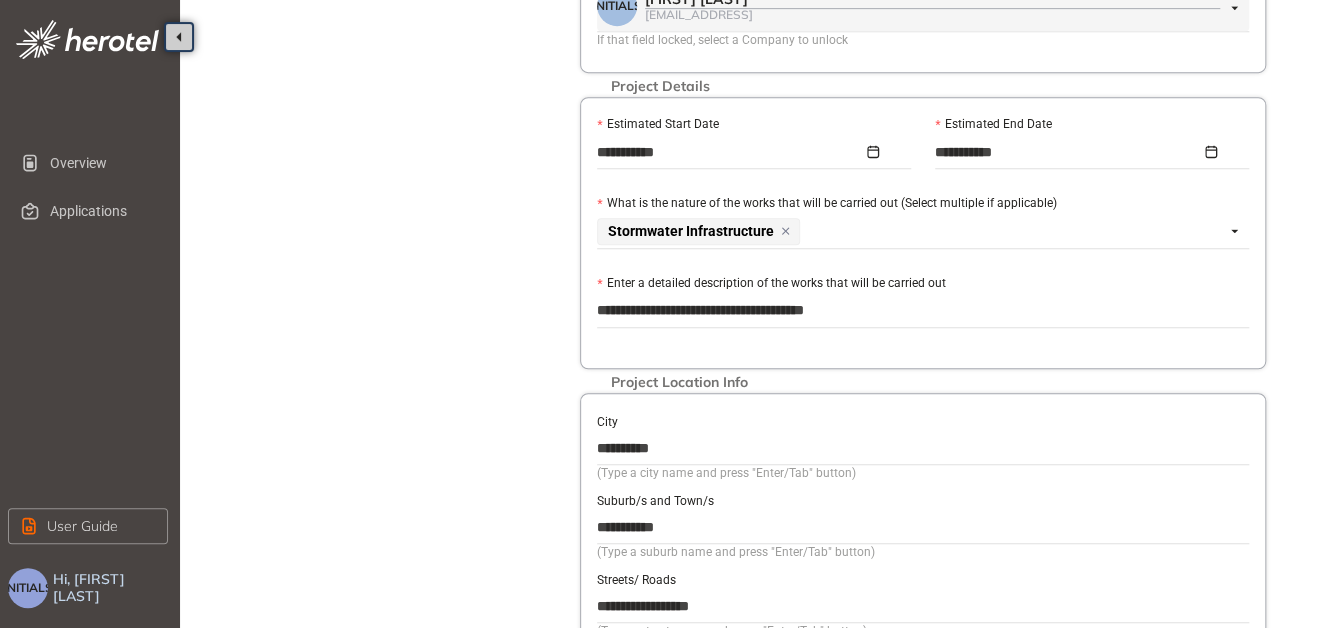 type on "**********" 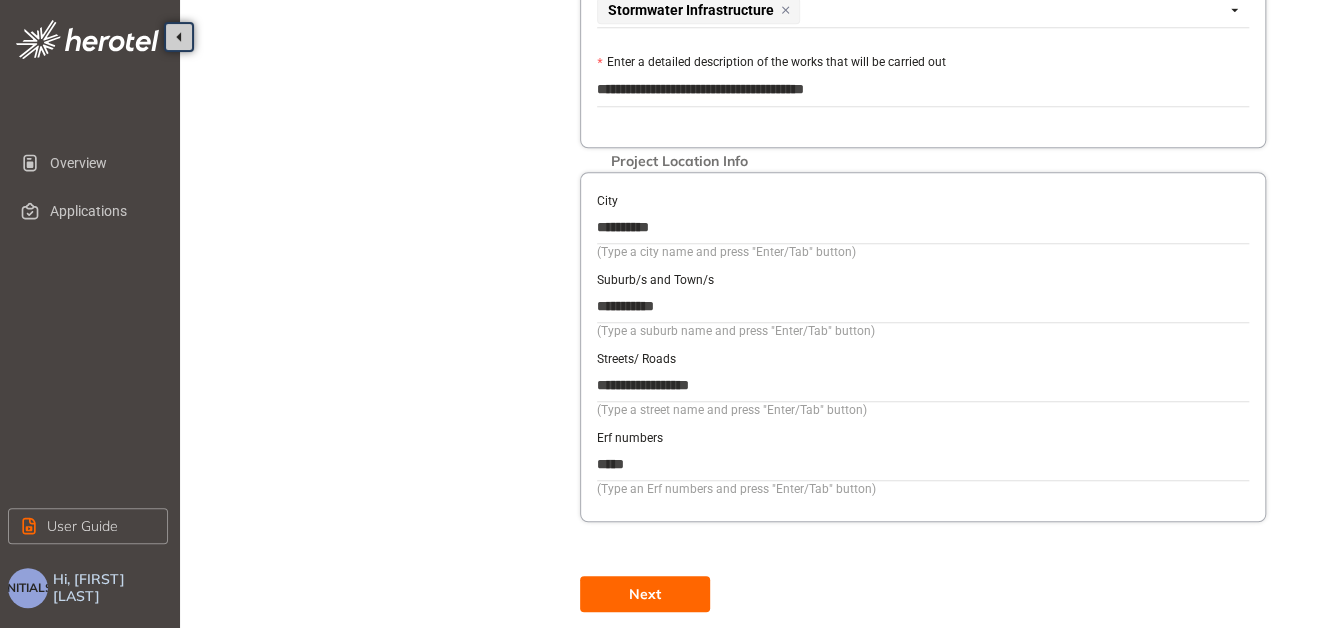 scroll, scrollTop: 752, scrollLeft: 0, axis: vertical 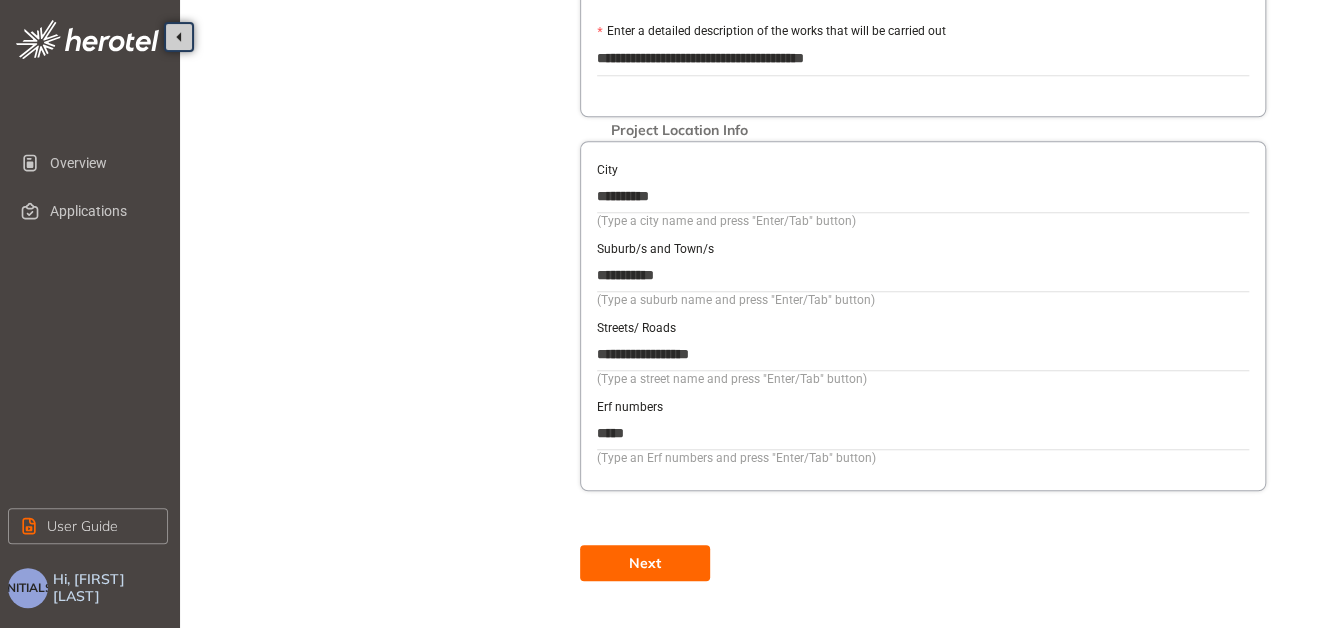 type on "**********" 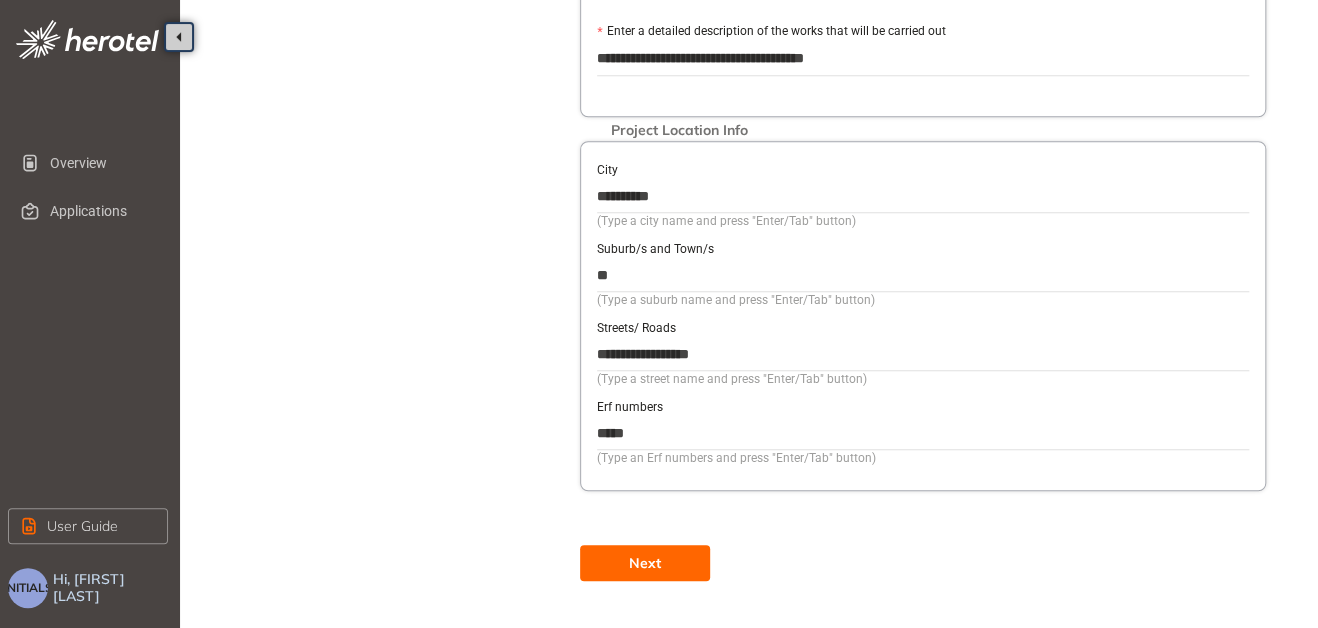 type on "*" 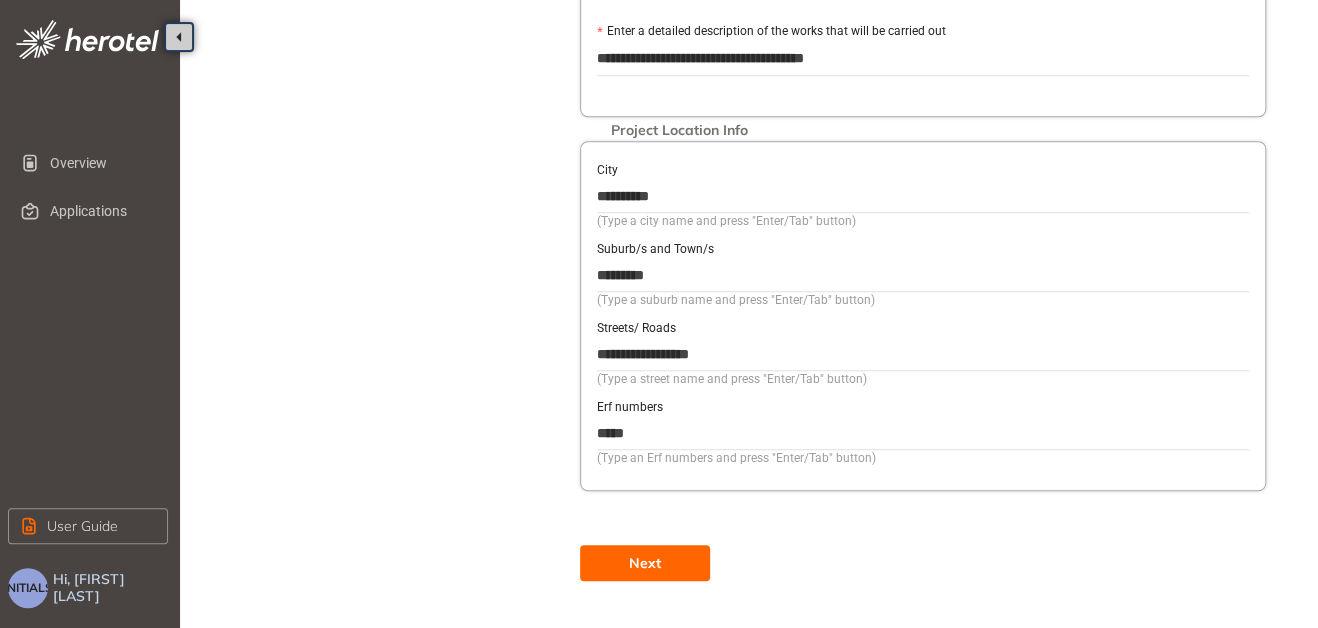 type on "********" 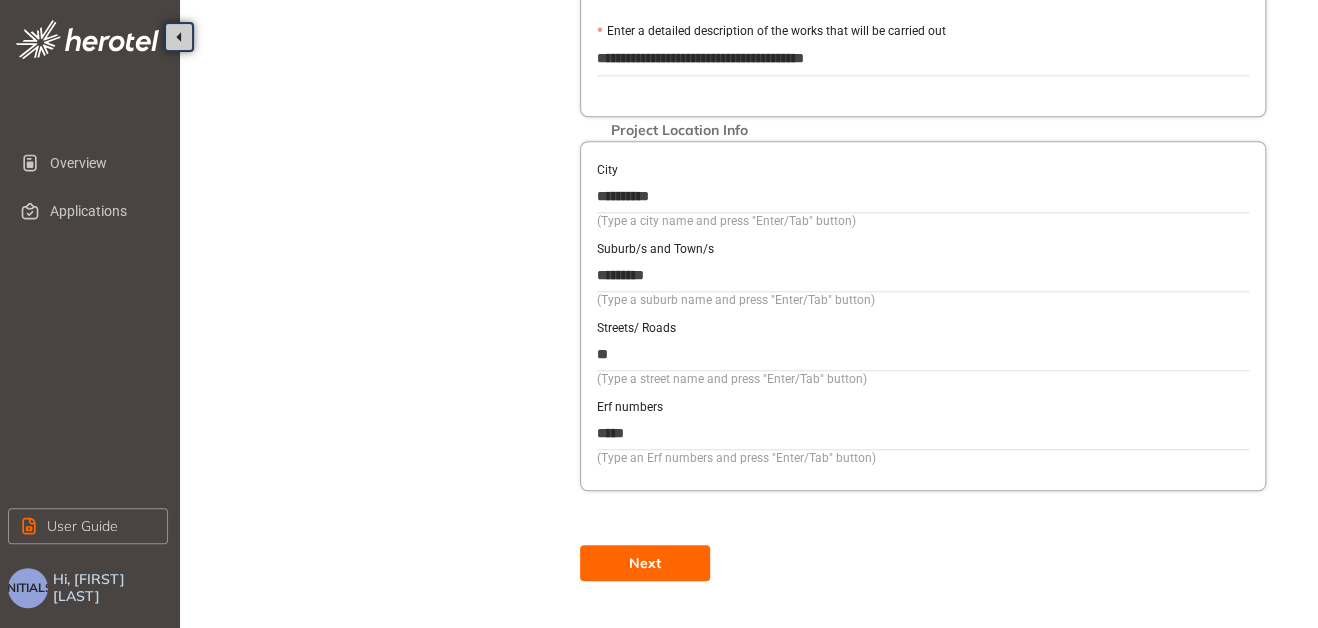 type on "*" 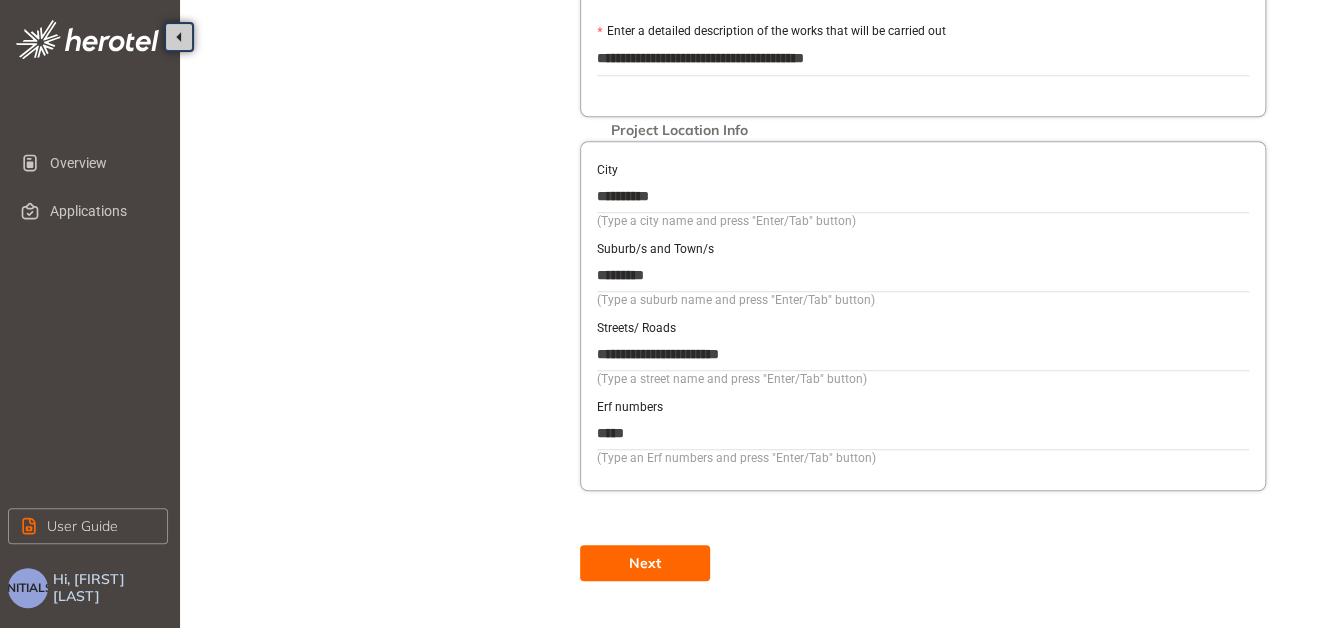 type on "**********" 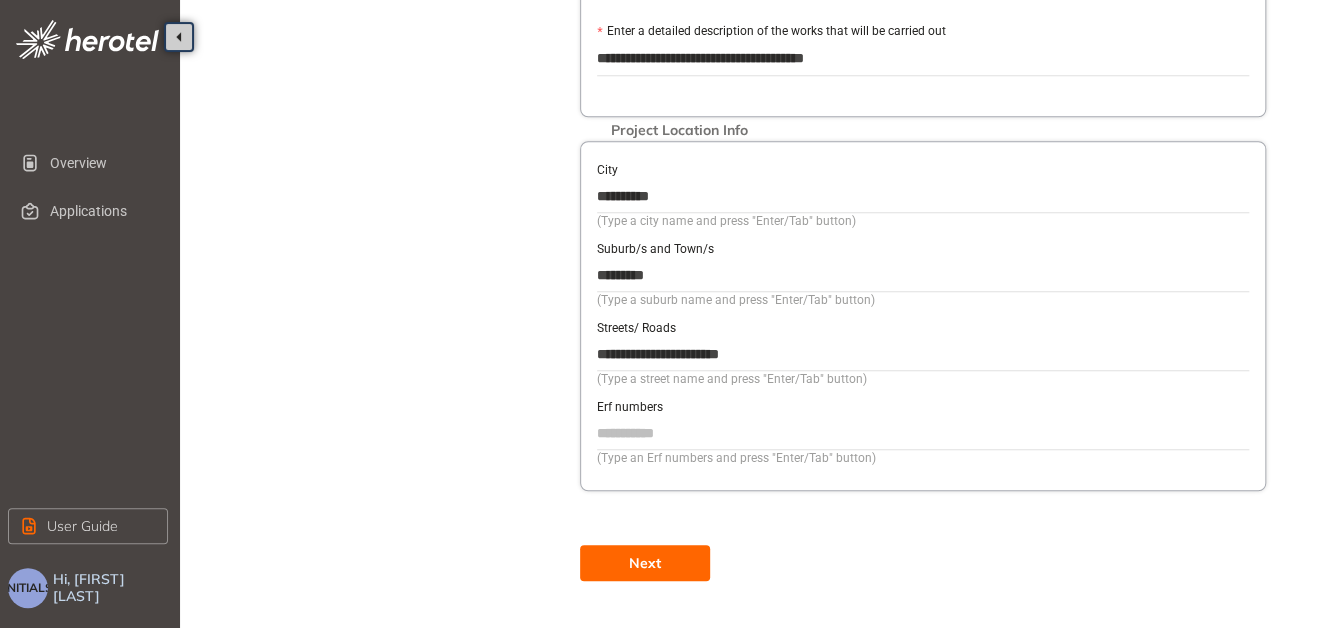 type 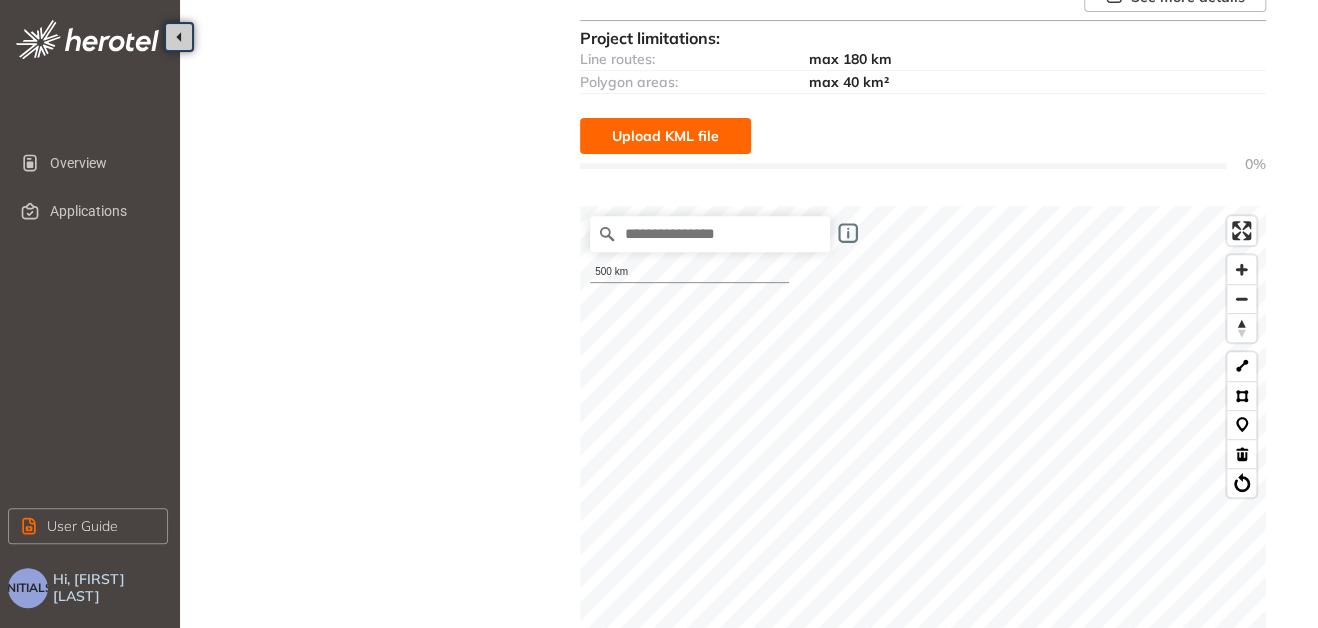 scroll, scrollTop: 292, scrollLeft: 0, axis: vertical 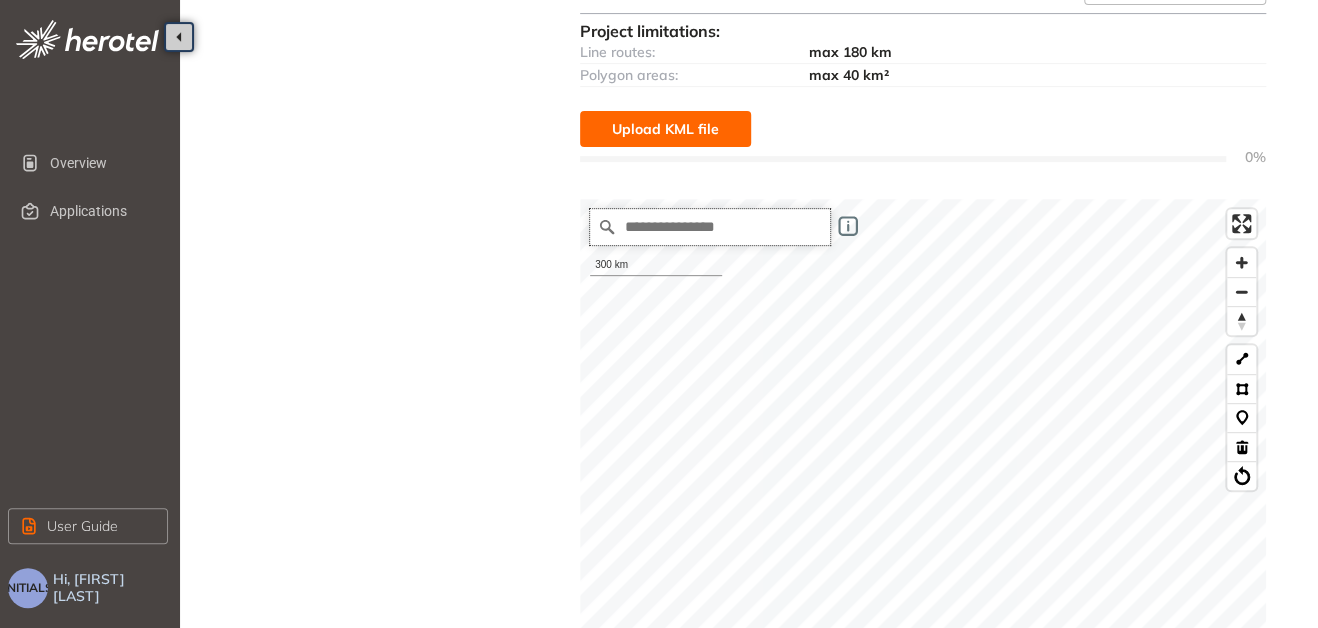 click at bounding box center [710, 227] 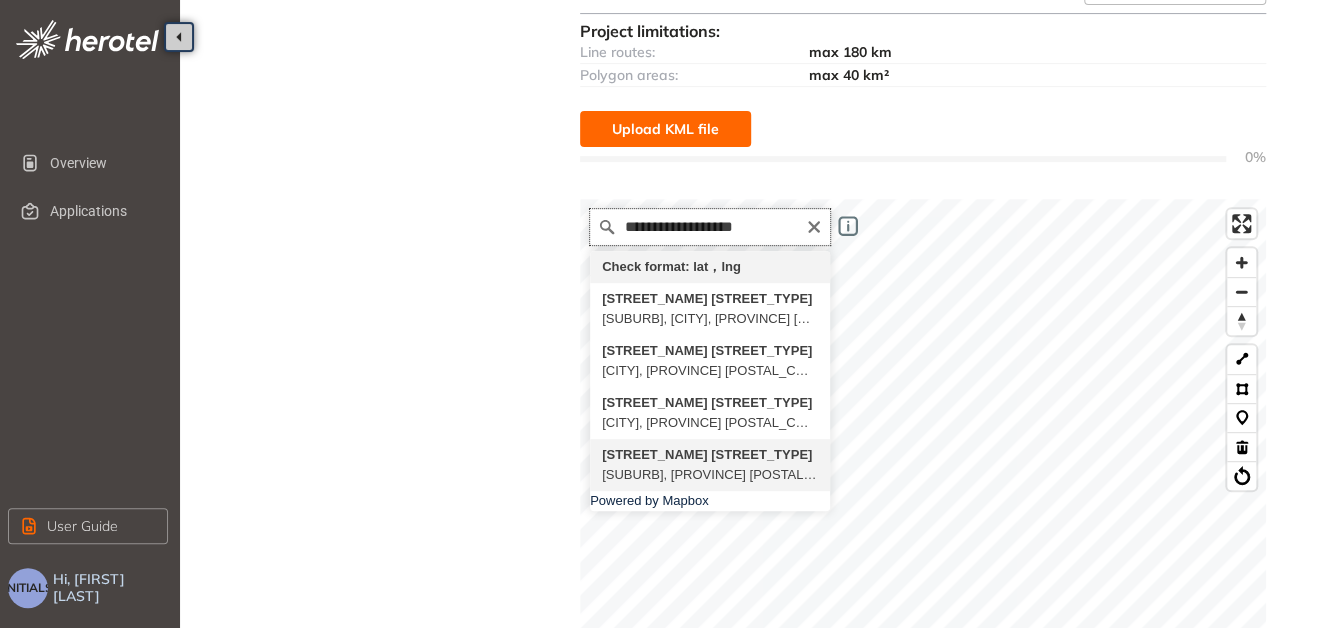 scroll, scrollTop: 392, scrollLeft: 0, axis: vertical 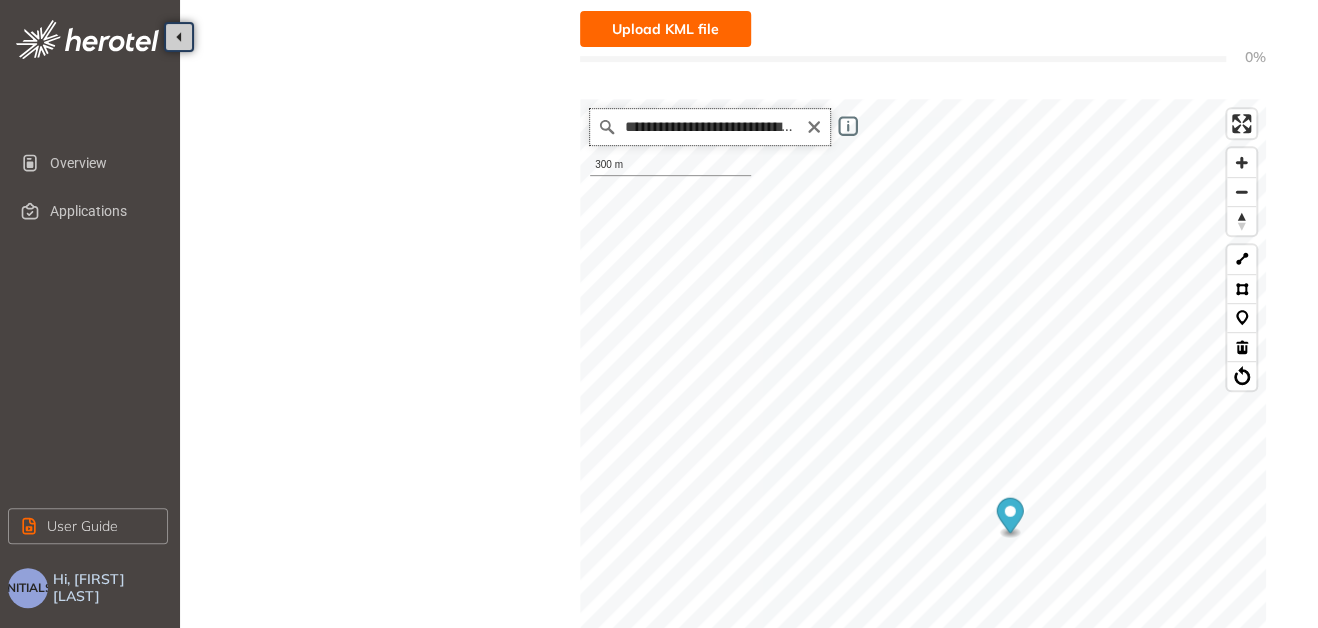 drag, startPoint x: 793, startPoint y: 127, endPoint x: 615, endPoint y: 131, distance: 178.04494 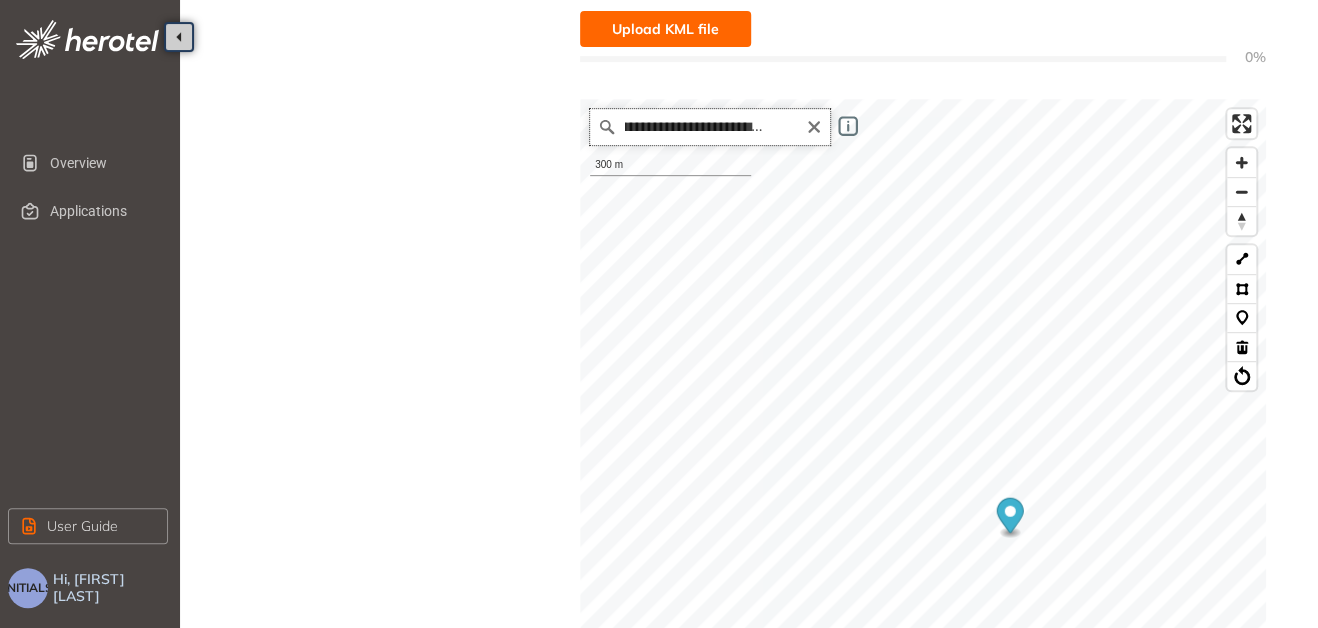 drag, startPoint x: 796, startPoint y: 126, endPoint x: 696, endPoint y: 131, distance: 100.12492 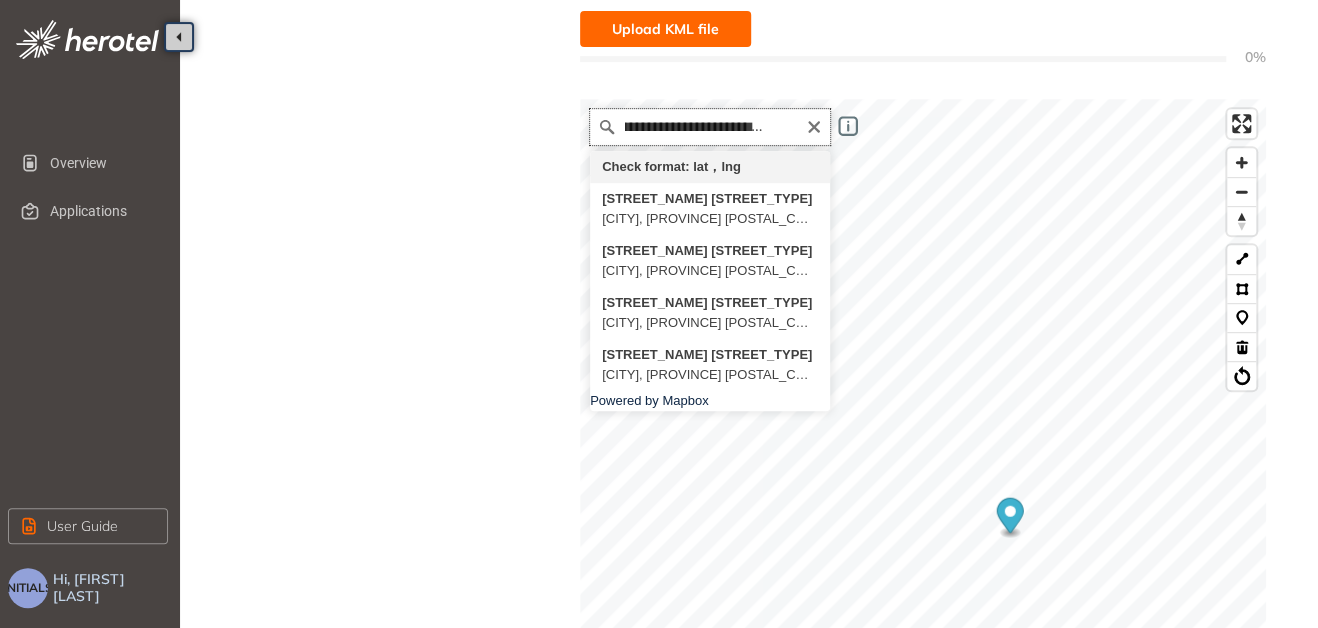 click on "**********" at bounding box center [710, 127] 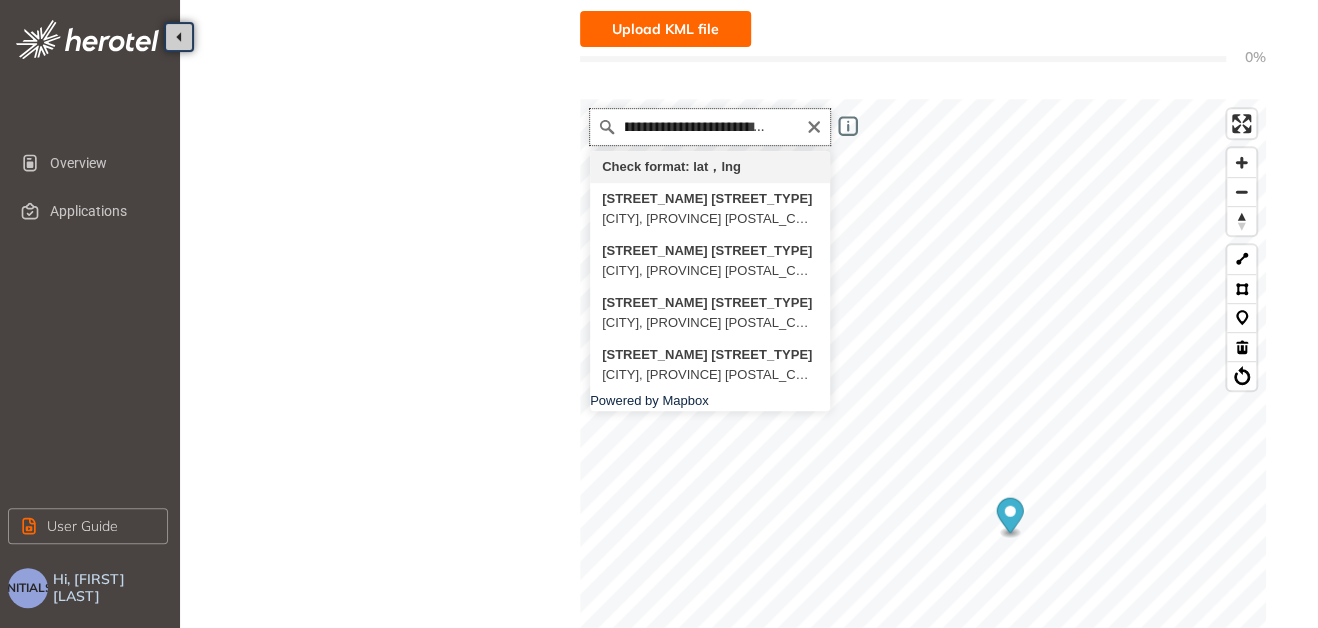 scroll, scrollTop: 0, scrollLeft: 0, axis: both 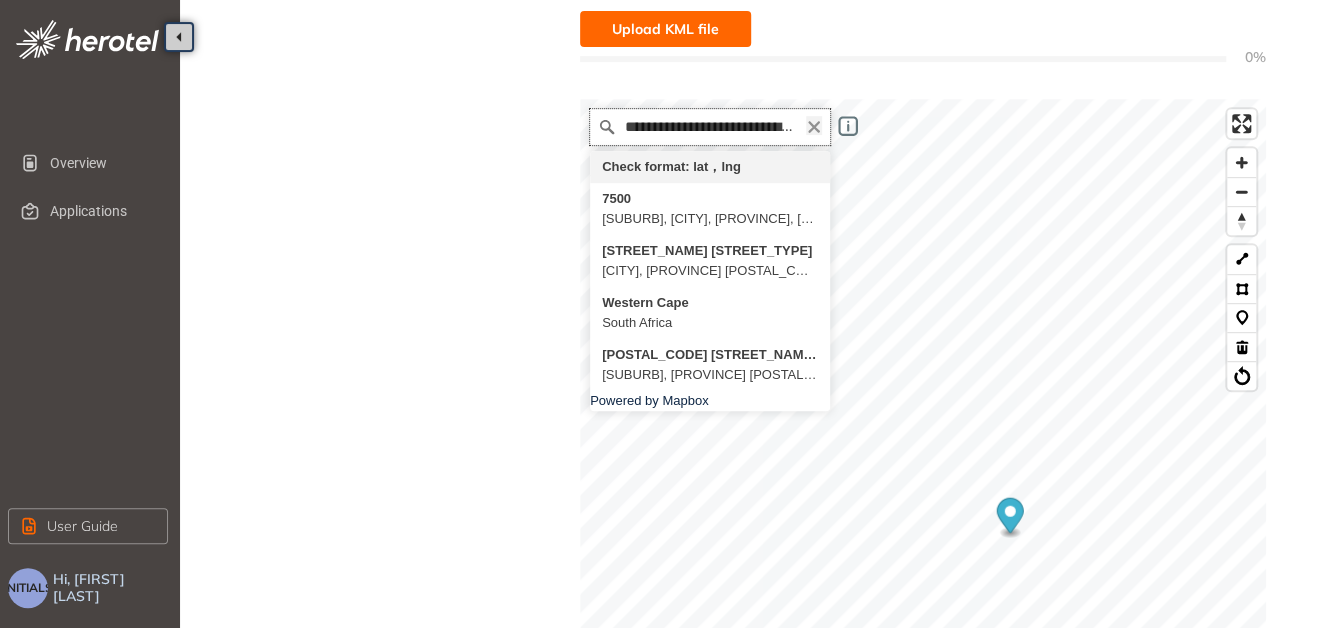 type on "**********" 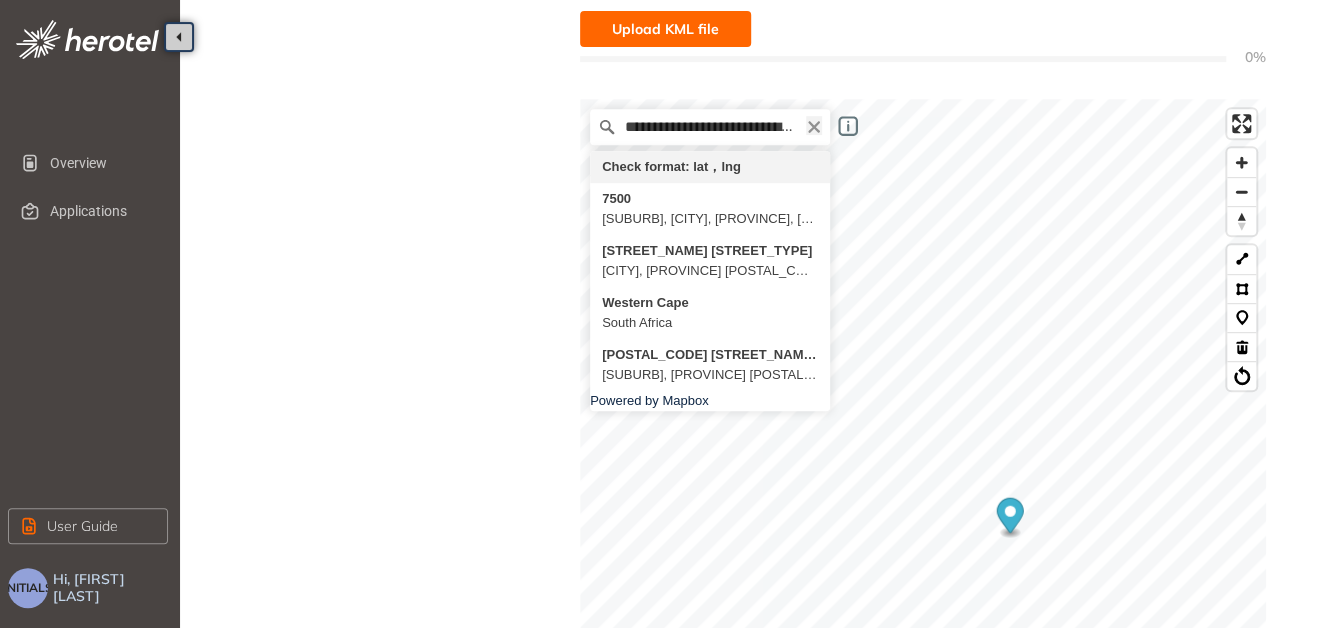 click 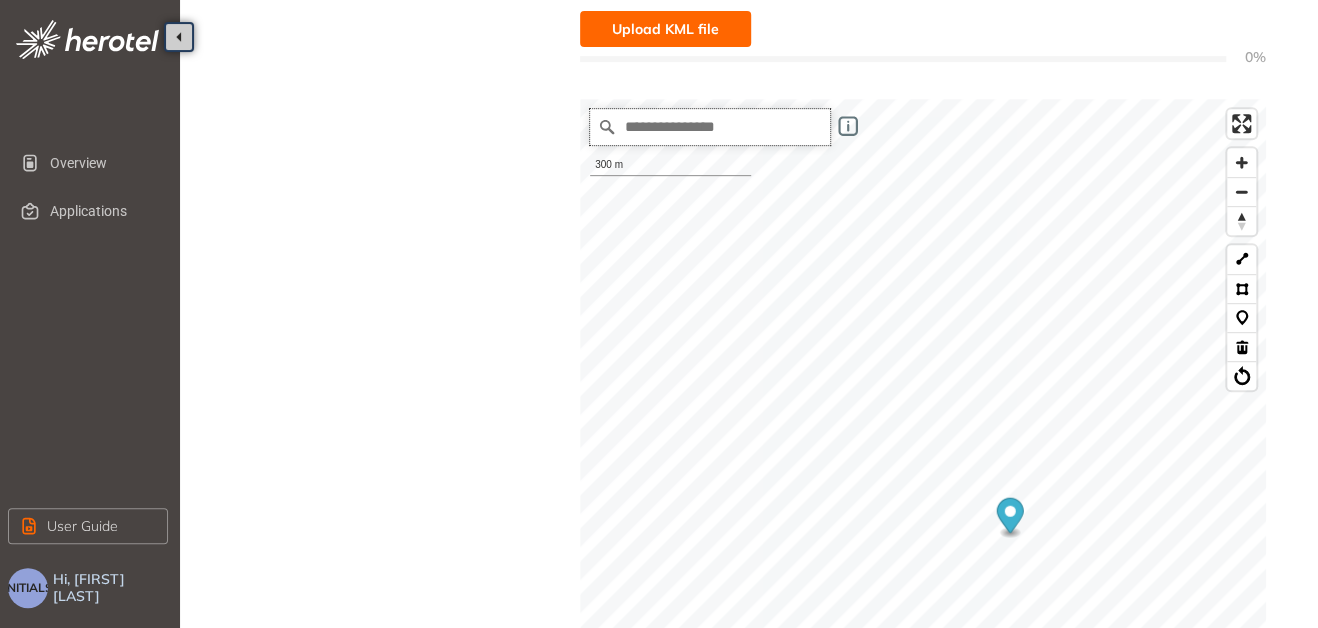 click at bounding box center [710, 127] 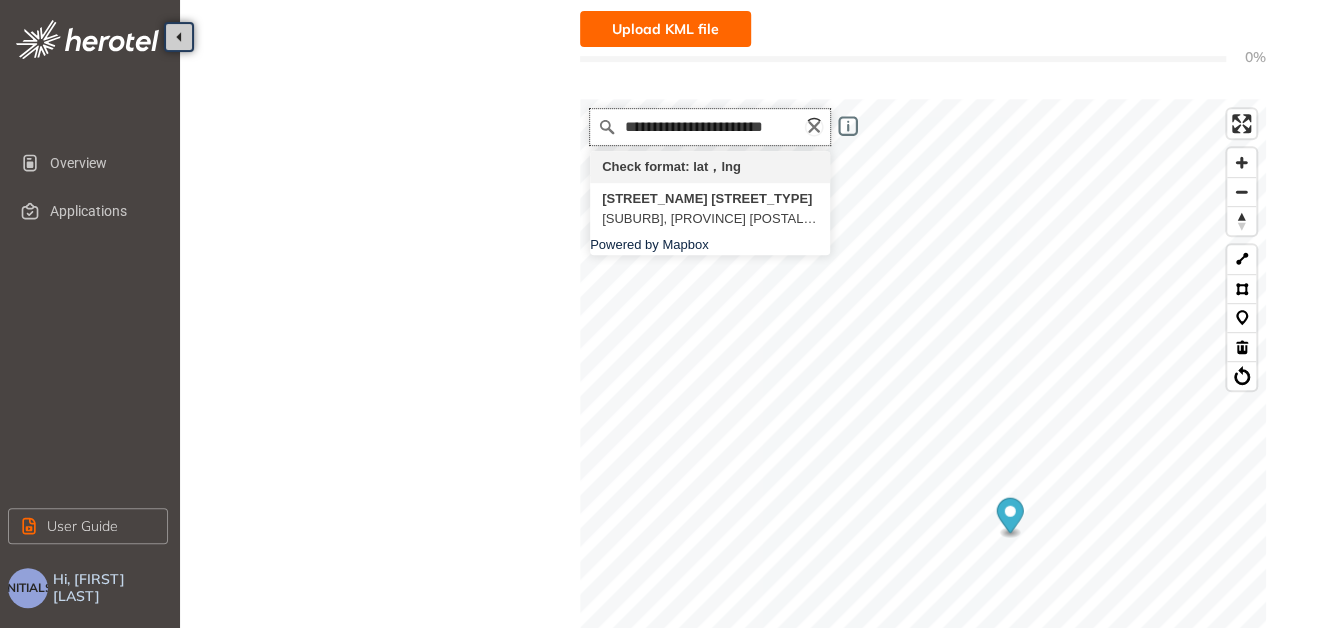scroll, scrollTop: 0, scrollLeft: 28, axis: horizontal 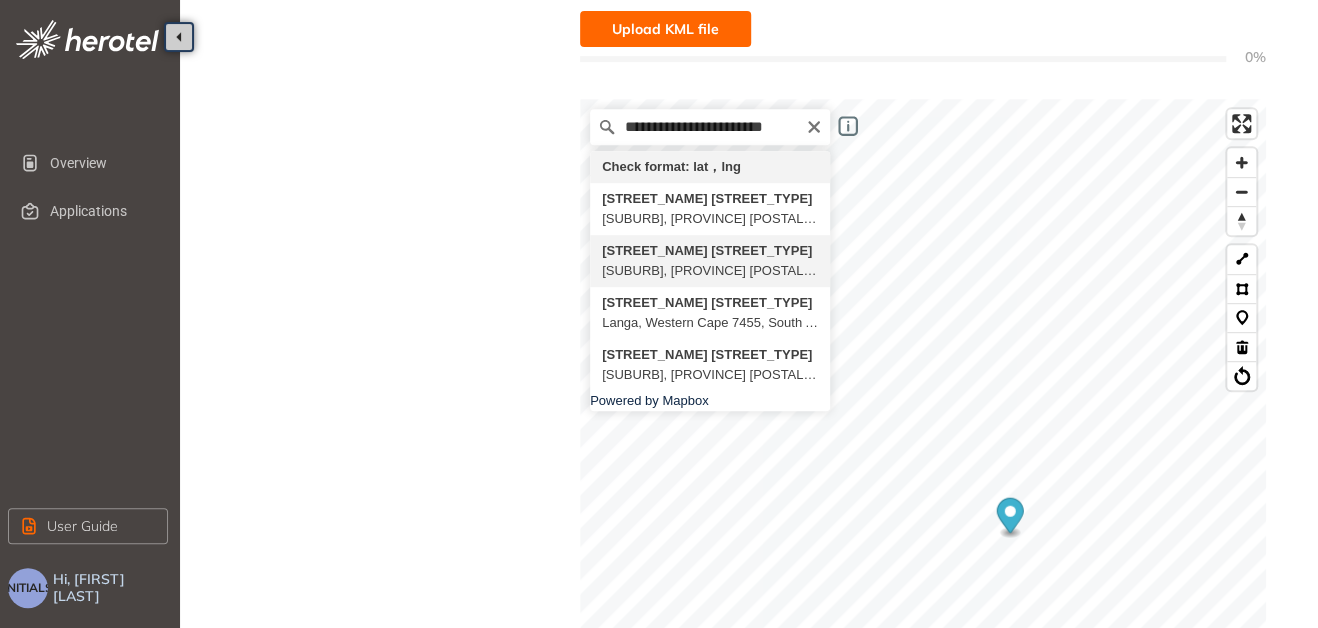 type on "**********" 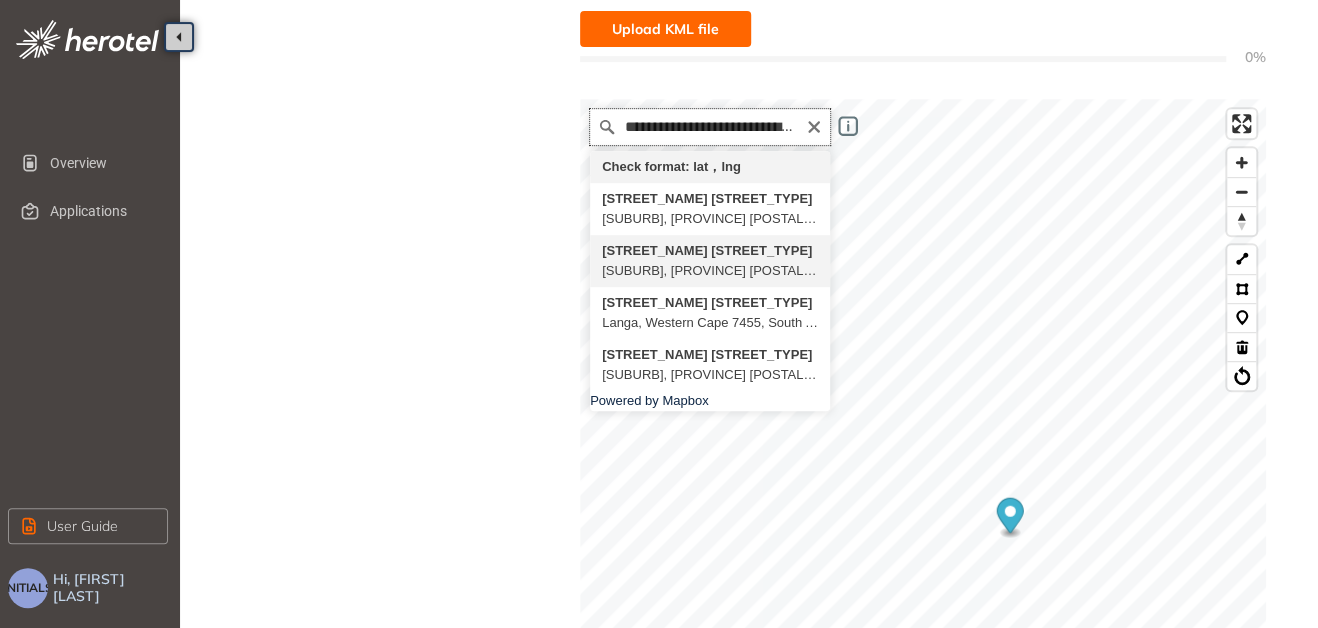 scroll, scrollTop: 0, scrollLeft: 0, axis: both 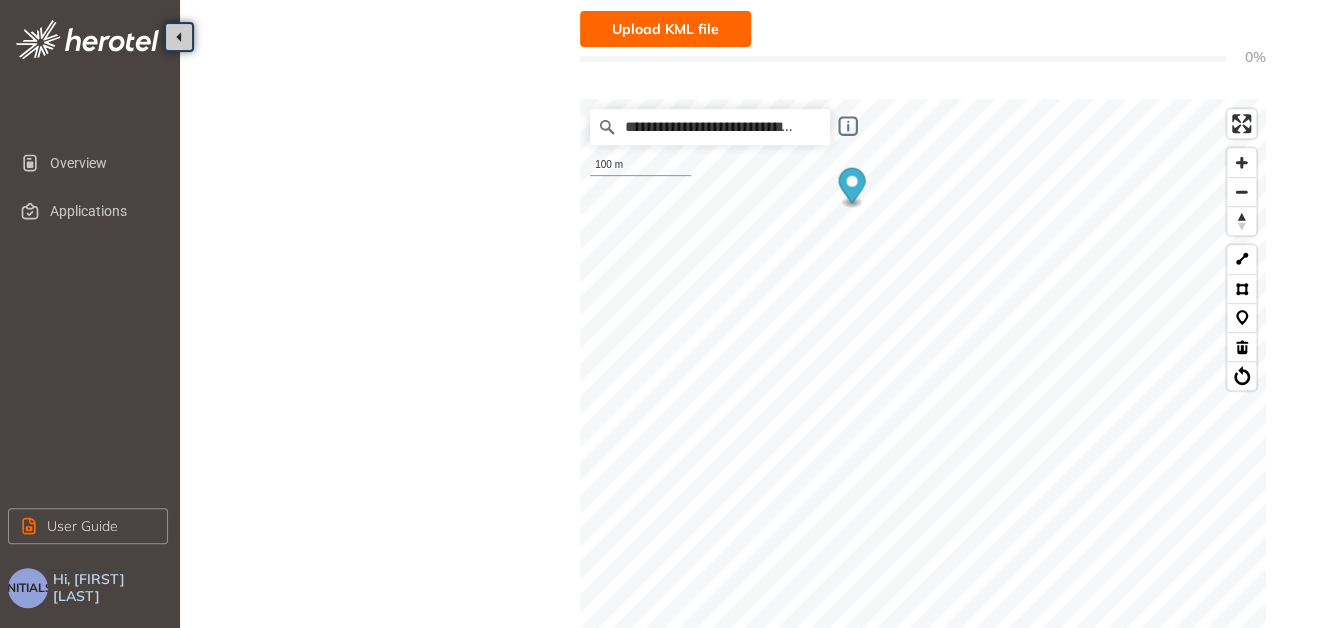 click on "Applicant User SD Hi, [FIRST] [LAST]  Project Details Location Confirmation Upload documents Location Confirmation Indicate your project location here Use the drawing tools on the map to mark your project’s location and coverage, or upload a KML file with your project route already plotted. Based on this information, the system will determine whether any of our services are affected and outline the relevant requirements and next steps If uploading a KML file, ensure it includes only the specific project route. Additional planning data may cause upload issues. Size of the uploaded file should not exceed the limit of 10MB See more details Project limitations: Line routes: max 180 km Polygon areas: max 40 km² Upload KML file 0% We are retrieving and analyzing a large volume of data, which may take a few moments. The speed of this process depends on your project size and internet connection. Please stay on this page until the process is complete. Map filters/ settings Powered by Mapbox" at bounding box center [659, -78] 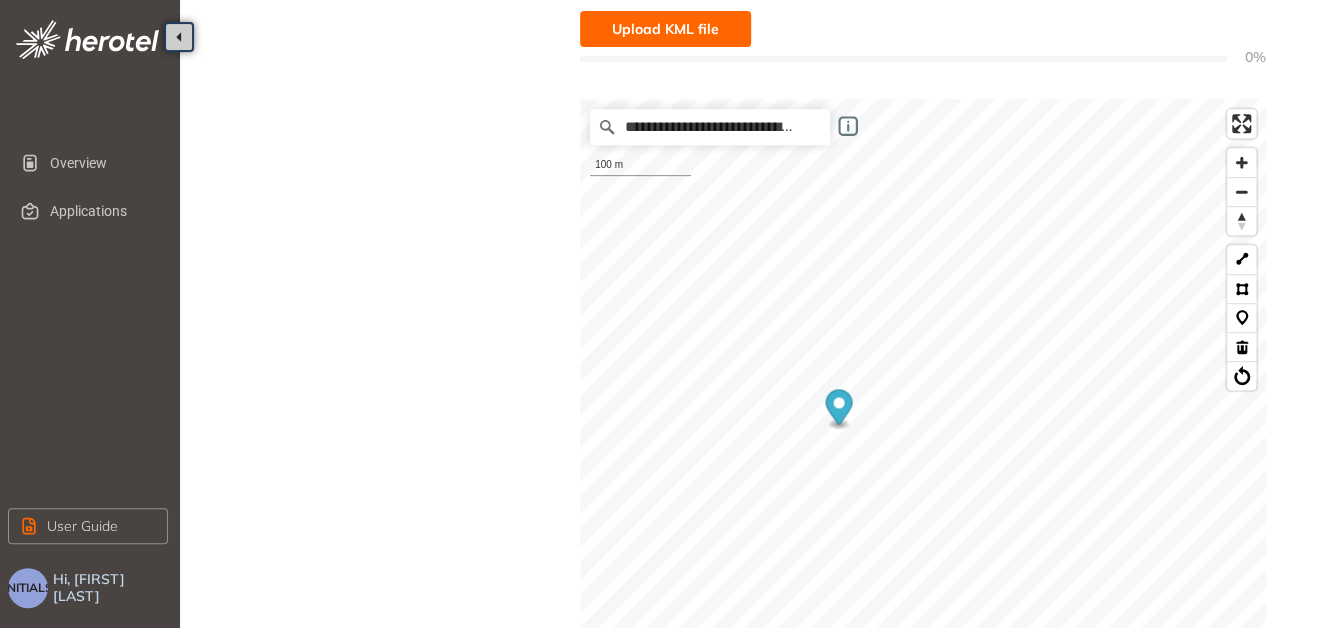 click on "Applicant User SD Hi, [FIRST] [LAST]  Project Details Location Confirmation Upload documents Location Confirmation Indicate your project location here Use the drawing tools on the map to mark your project’s location and coverage, or upload a KML file with your project route already plotted. Based on this information, the system will determine whether any of our services are affected and outline the relevant requirements and next steps If uploading a KML file, ensure it includes only the specific project route. Additional planning data may cause upload issues. Size of the uploaded file should not exceed the limit of 10MB See more details Project limitations: Line routes: max 180 km Polygon areas: max 40 km² Upload KML file 0% We are retrieving and analyzing a large volume of data, which may take a few moments. The speed of this process depends on your project size and internet connection. Please stay on this page until the process is complete. Map filters/ settings Powered by Mapbox" at bounding box center [659, -78] 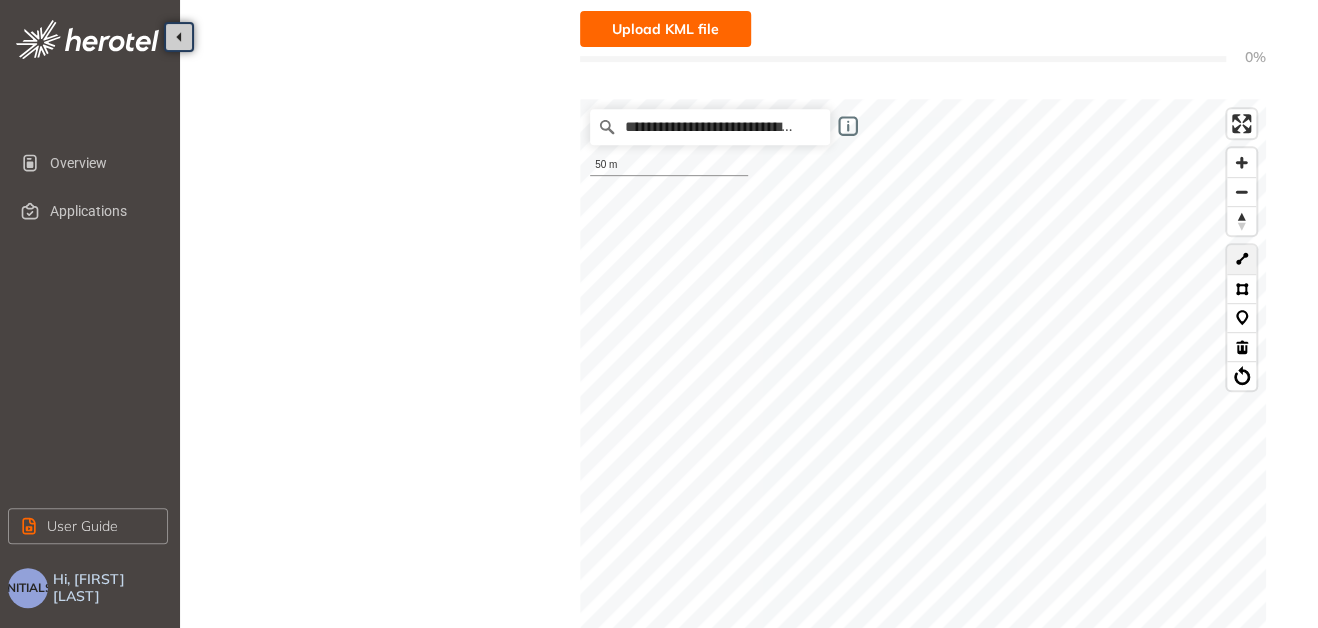 click at bounding box center [1241, 259] 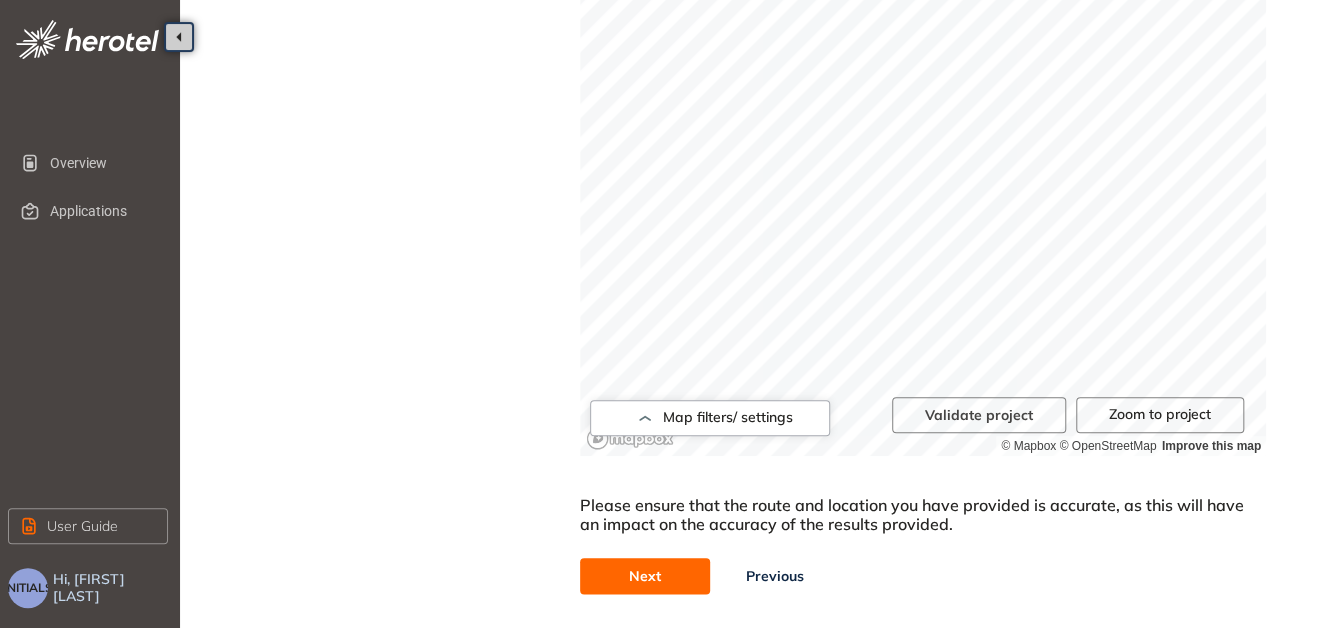 scroll, scrollTop: 838, scrollLeft: 0, axis: vertical 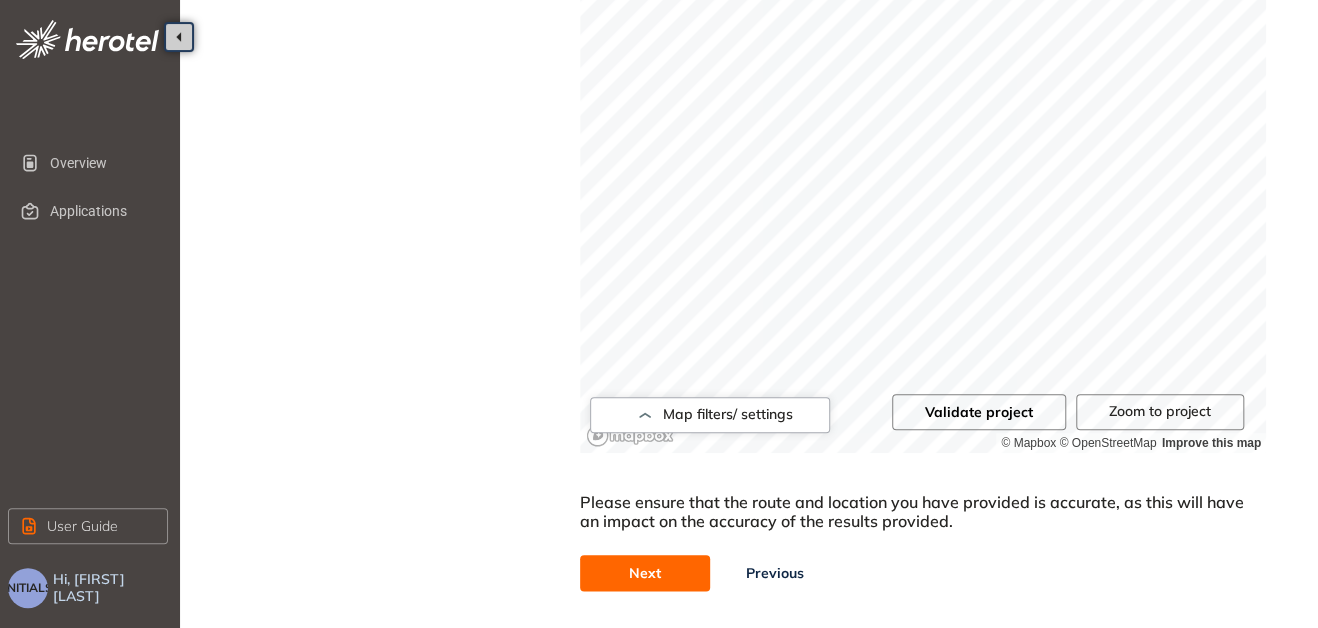 click on "Validate project" at bounding box center (979, 412) 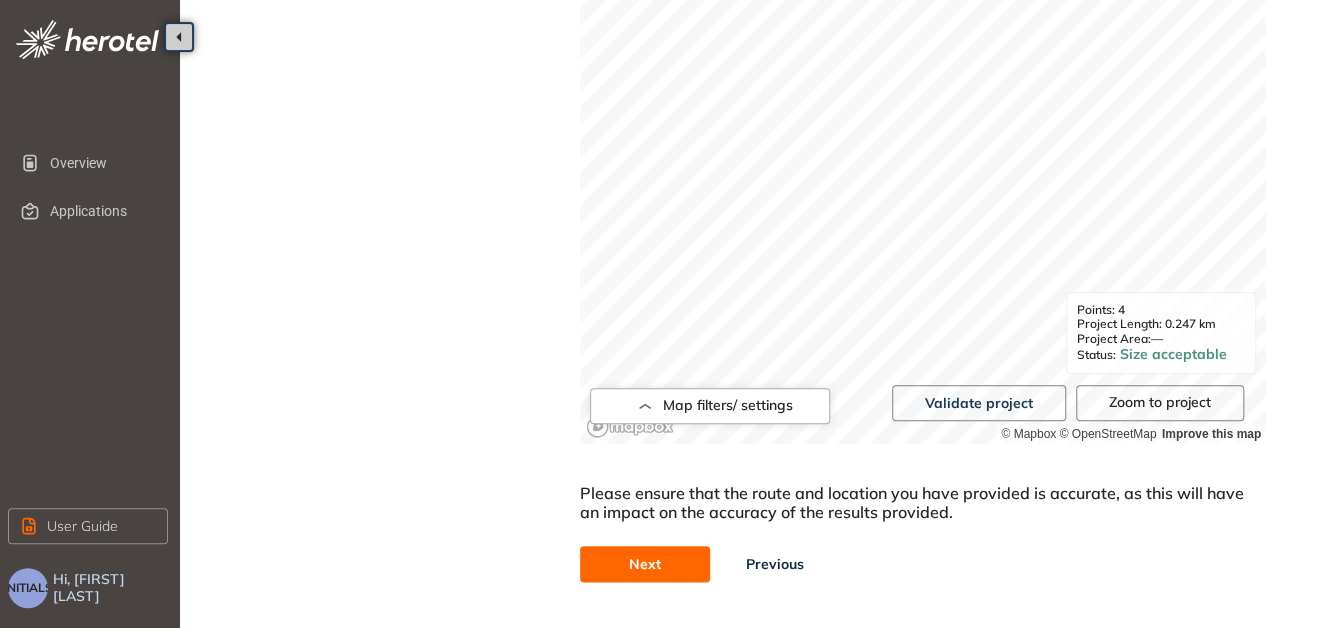 scroll, scrollTop: 850, scrollLeft: 0, axis: vertical 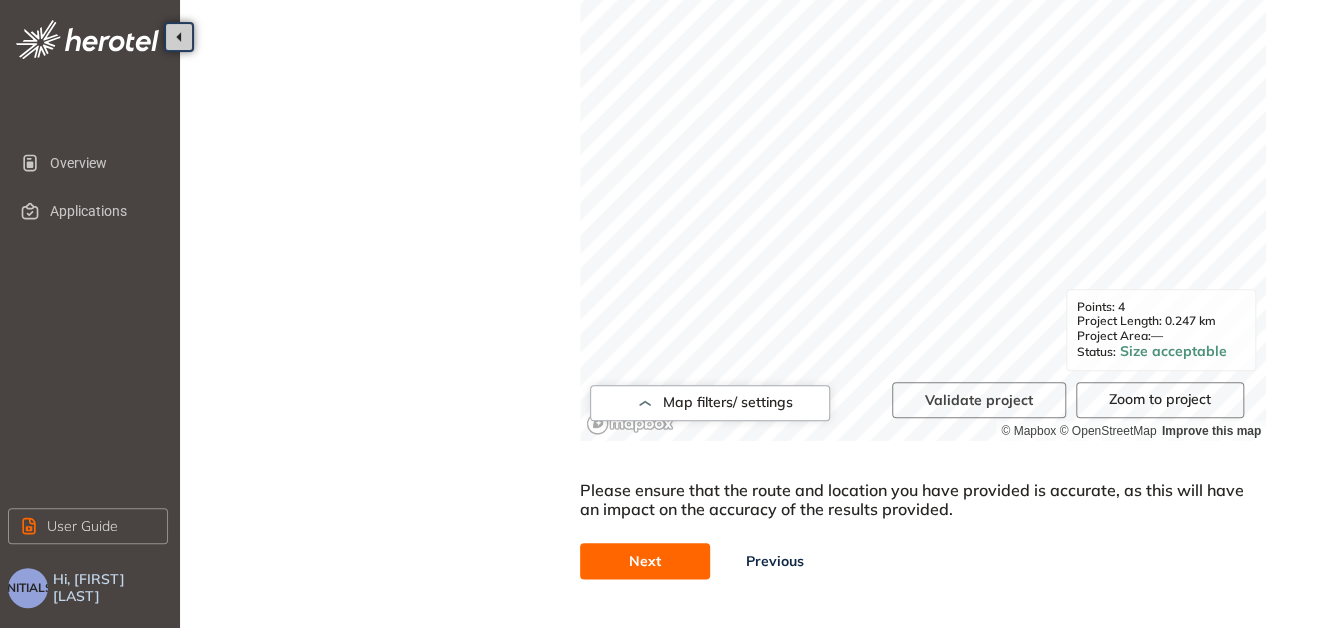 click on "Next" at bounding box center (645, 561) 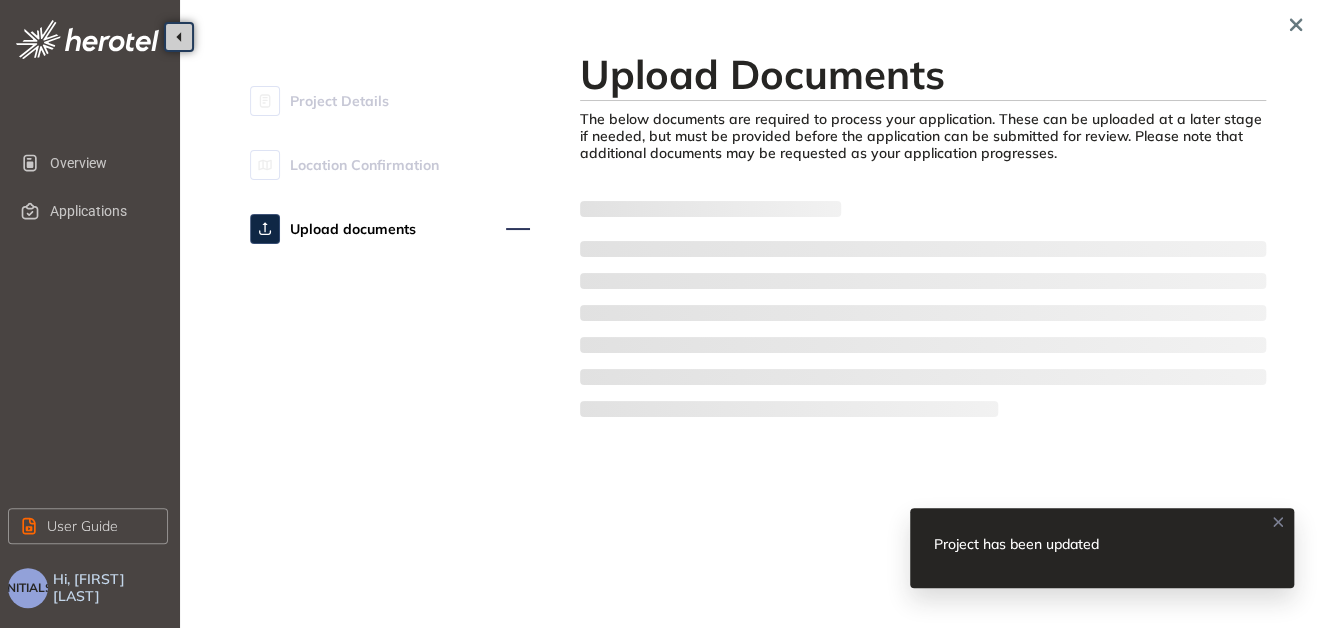 scroll, scrollTop: 0, scrollLeft: 0, axis: both 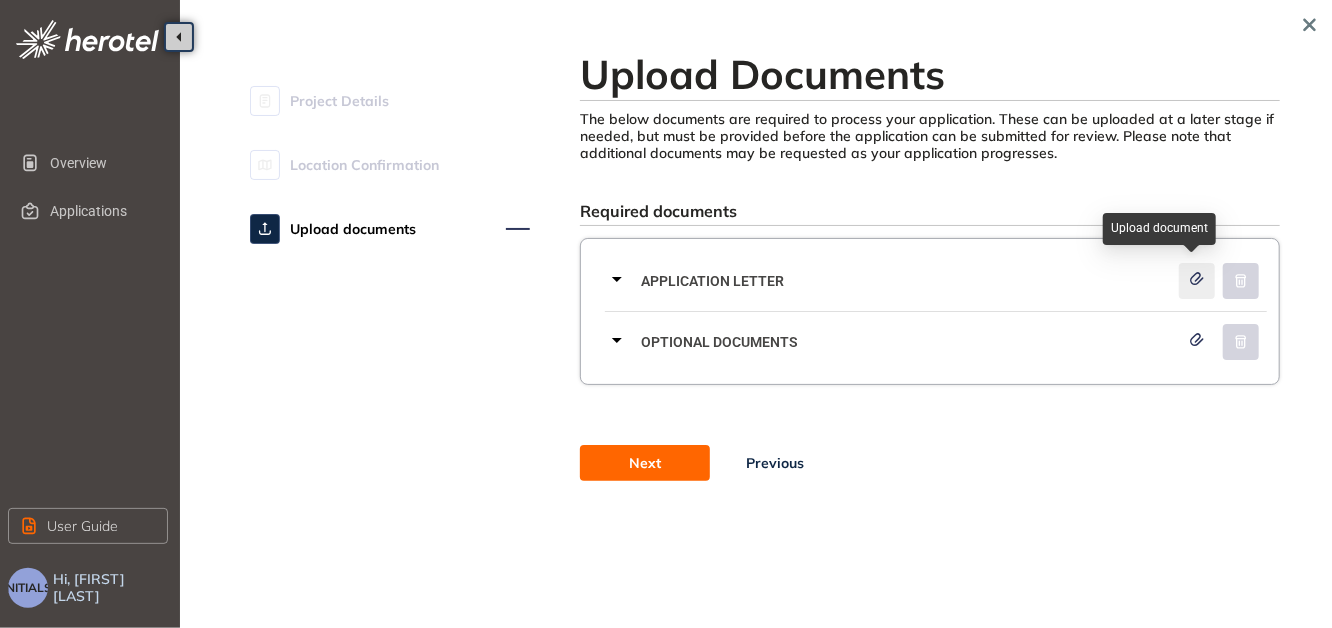 click at bounding box center [1197, 281] 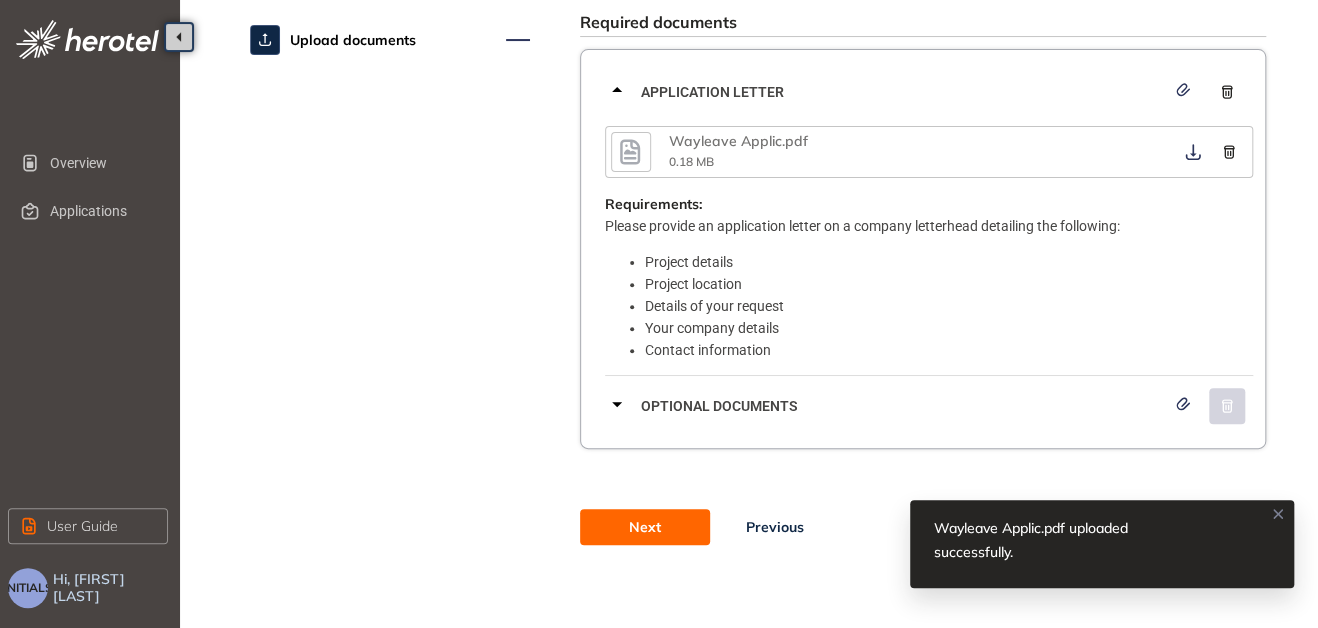 scroll, scrollTop: 196, scrollLeft: 0, axis: vertical 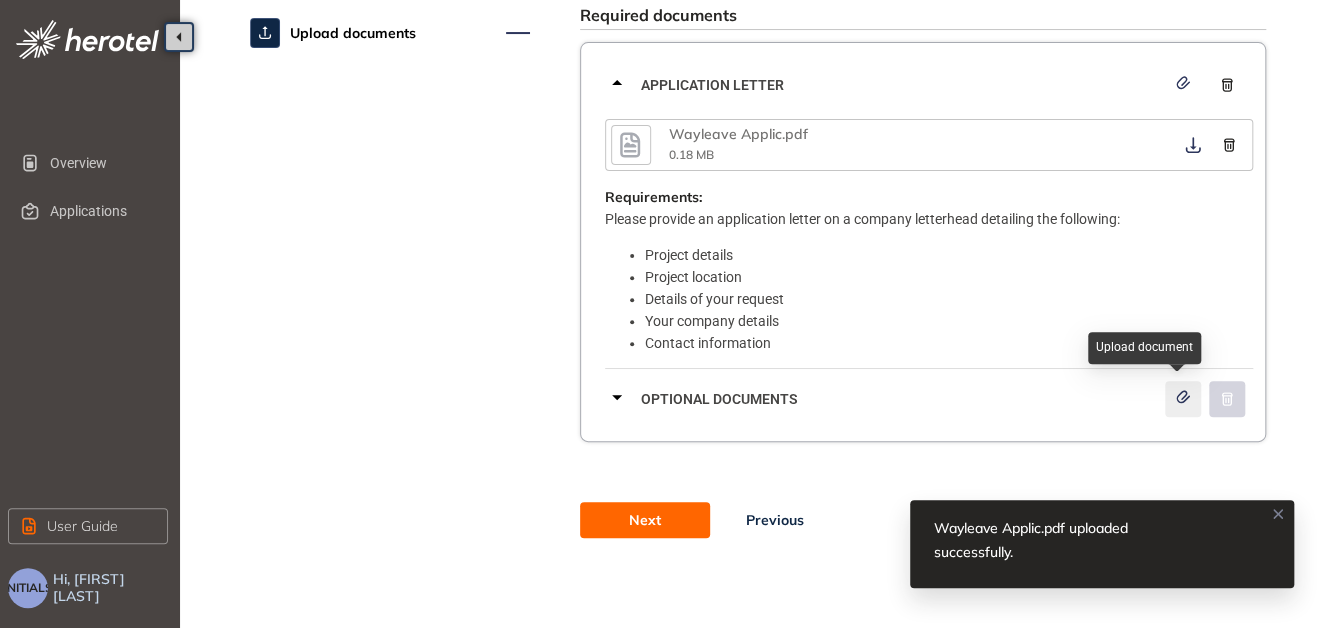 click at bounding box center [1183, 399] 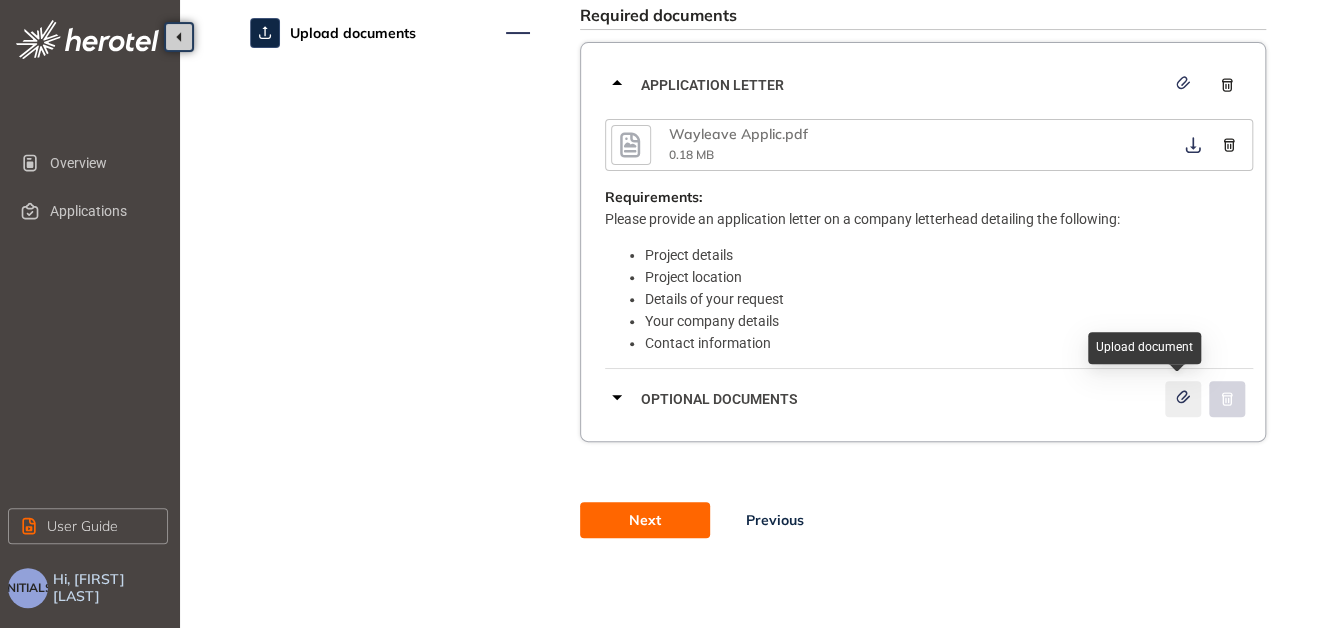 click at bounding box center [1183, 399] 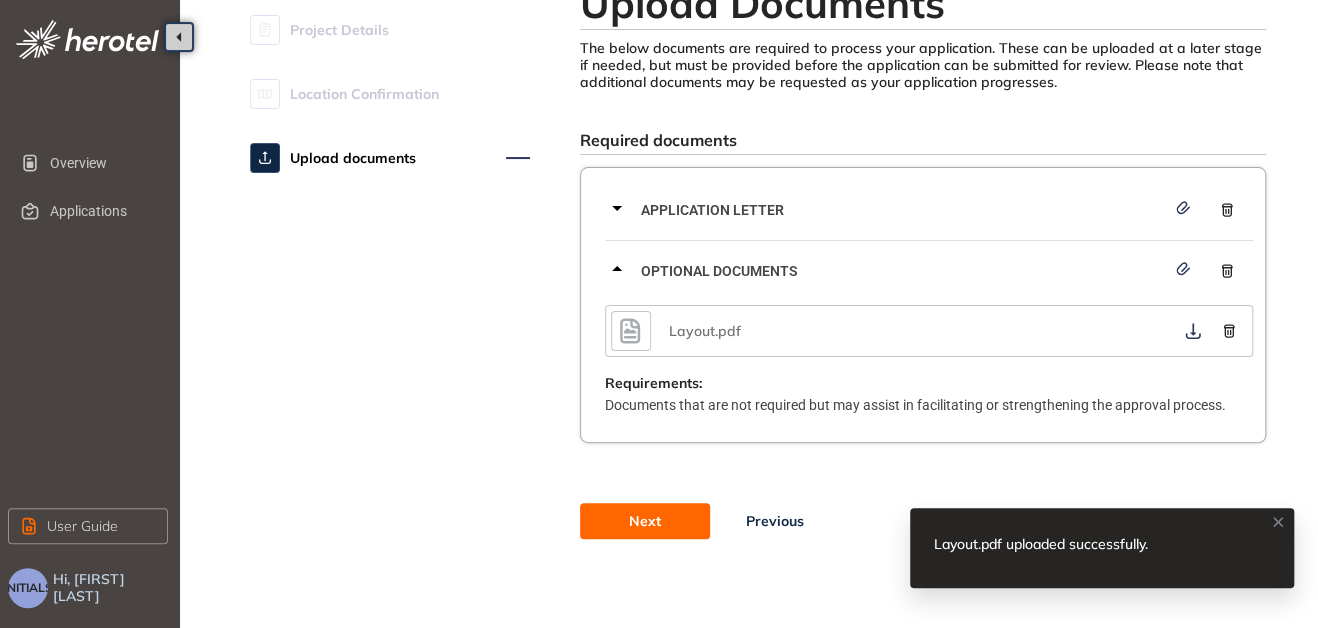 scroll, scrollTop: 131, scrollLeft: 0, axis: vertical 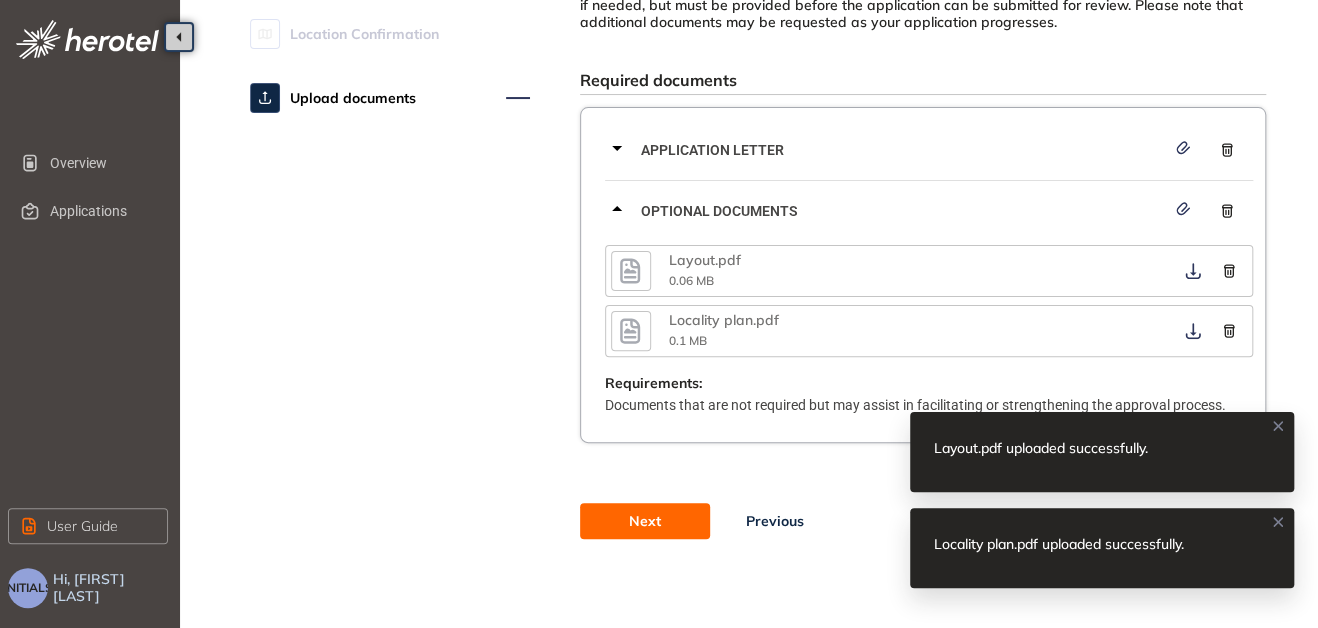 click on "Next" at bounding box center [645, 521] 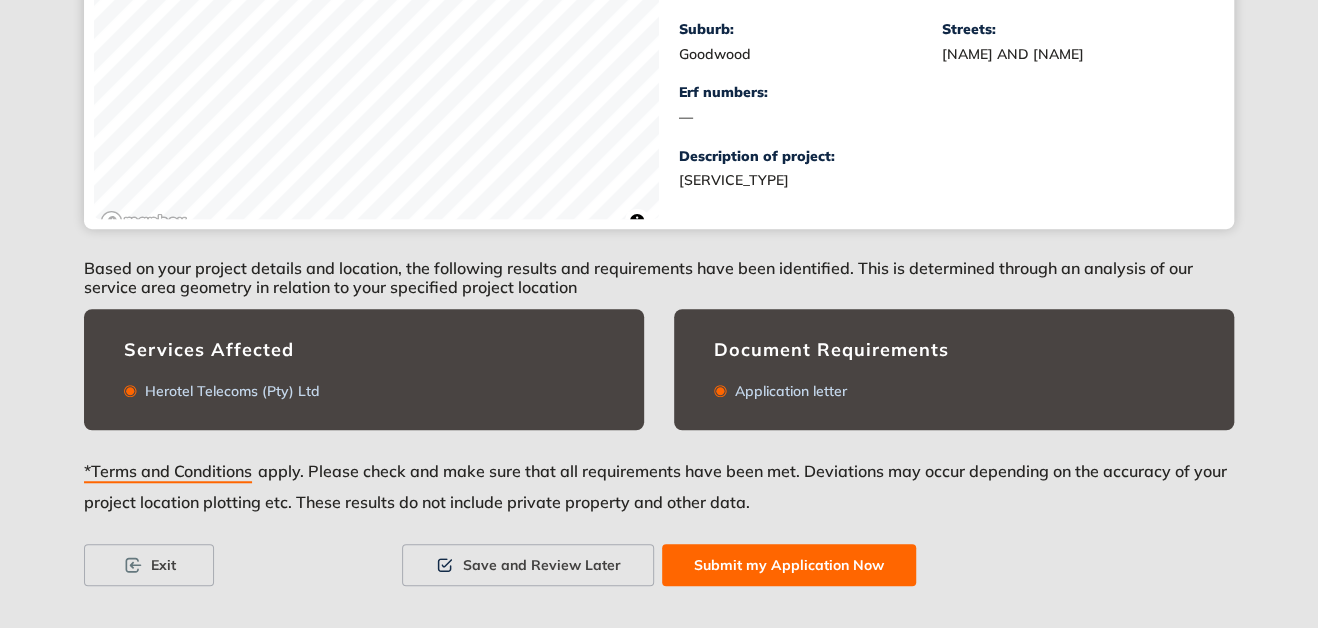 scroll, scrollTop: 548, scrollLeft: 0, axis: vertical 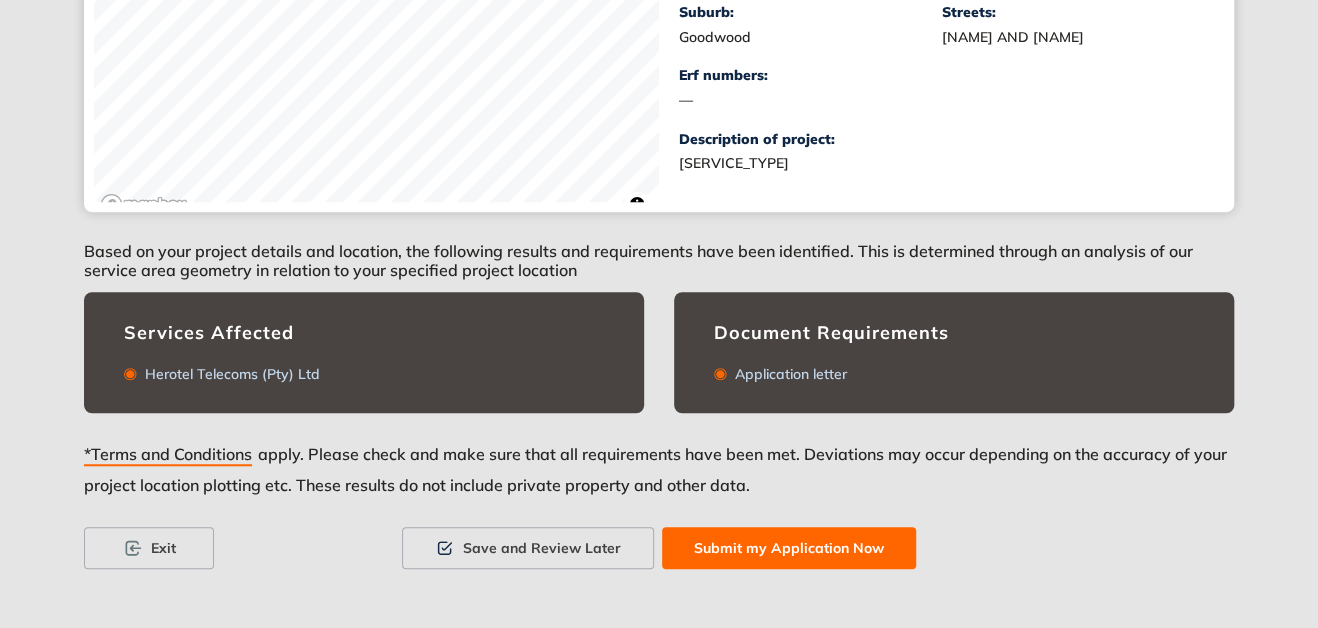 click on "Submit my Application Now" at bounding box center (789, 548) 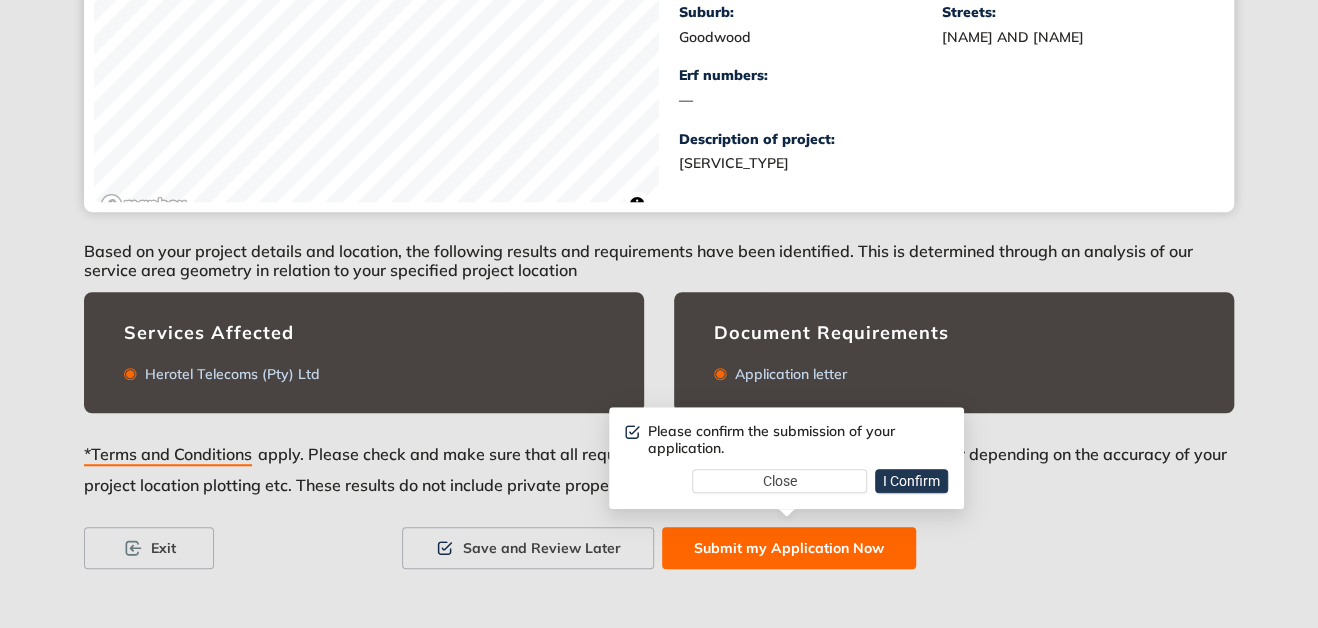 click on "I Confirm" at bounding box center [911, 481] 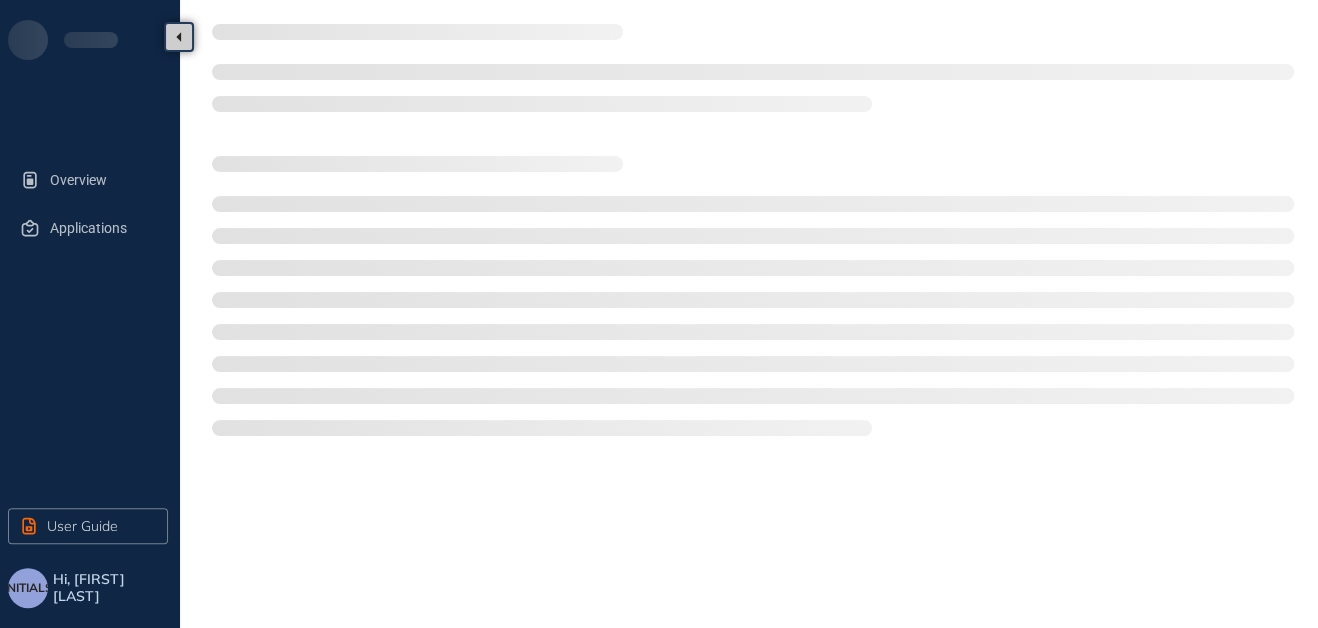 scroll, scrollTop: 0, scrollLeft: 0, axis: both 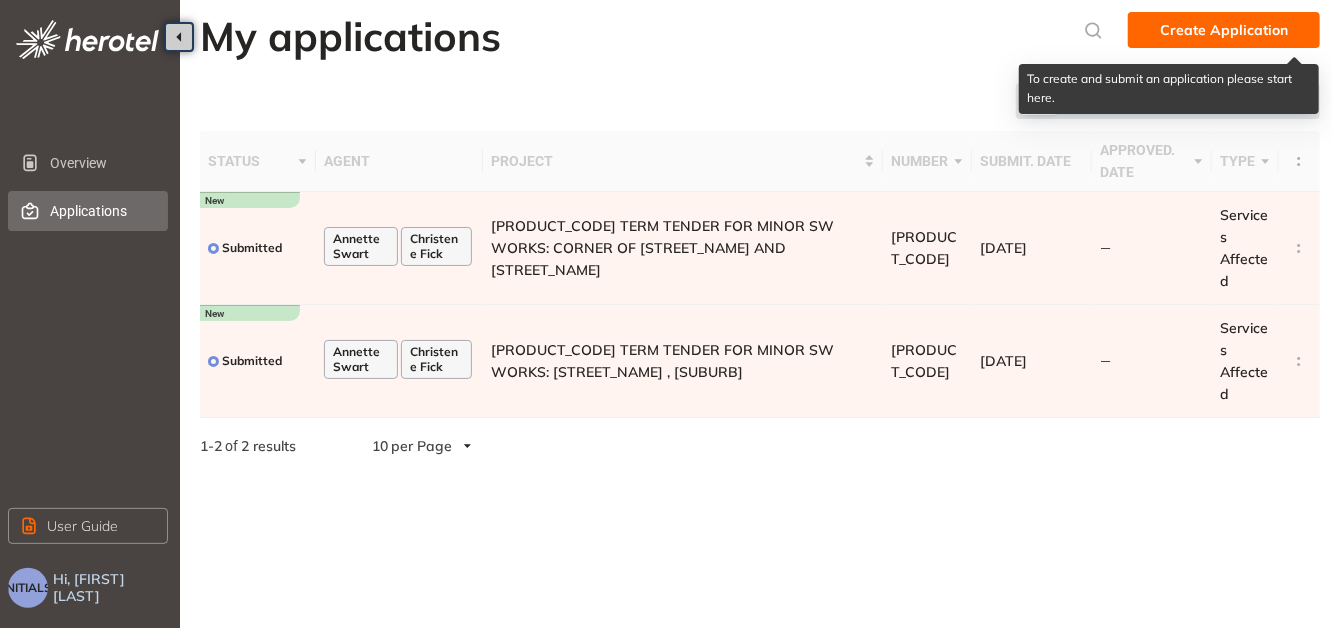 click on "Create Application" at bounding box center [1224, 30] 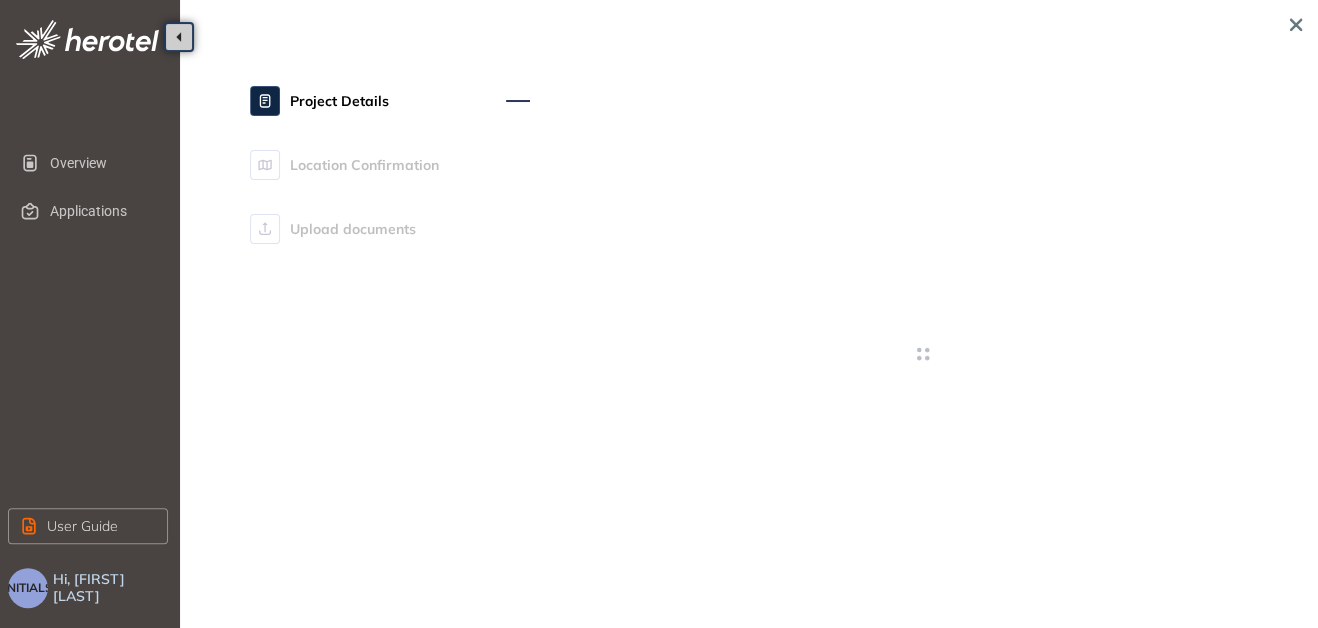 type on "**********" 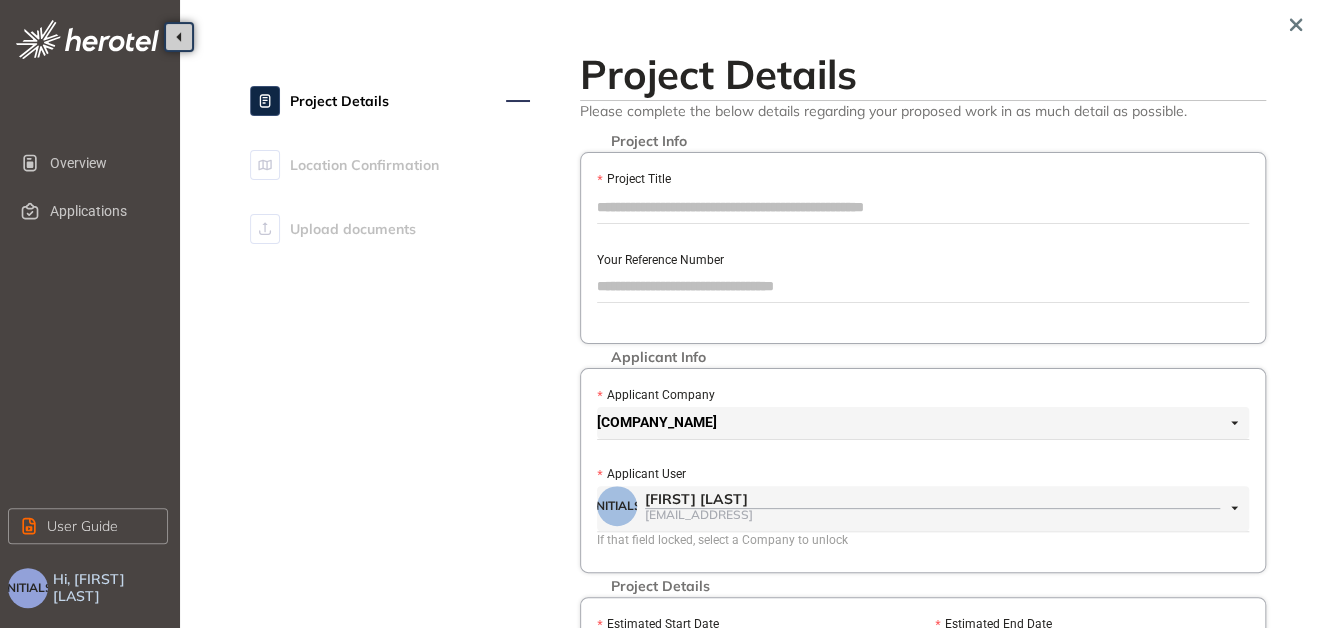 click on "Project Title" at bounding box center [923, 207] 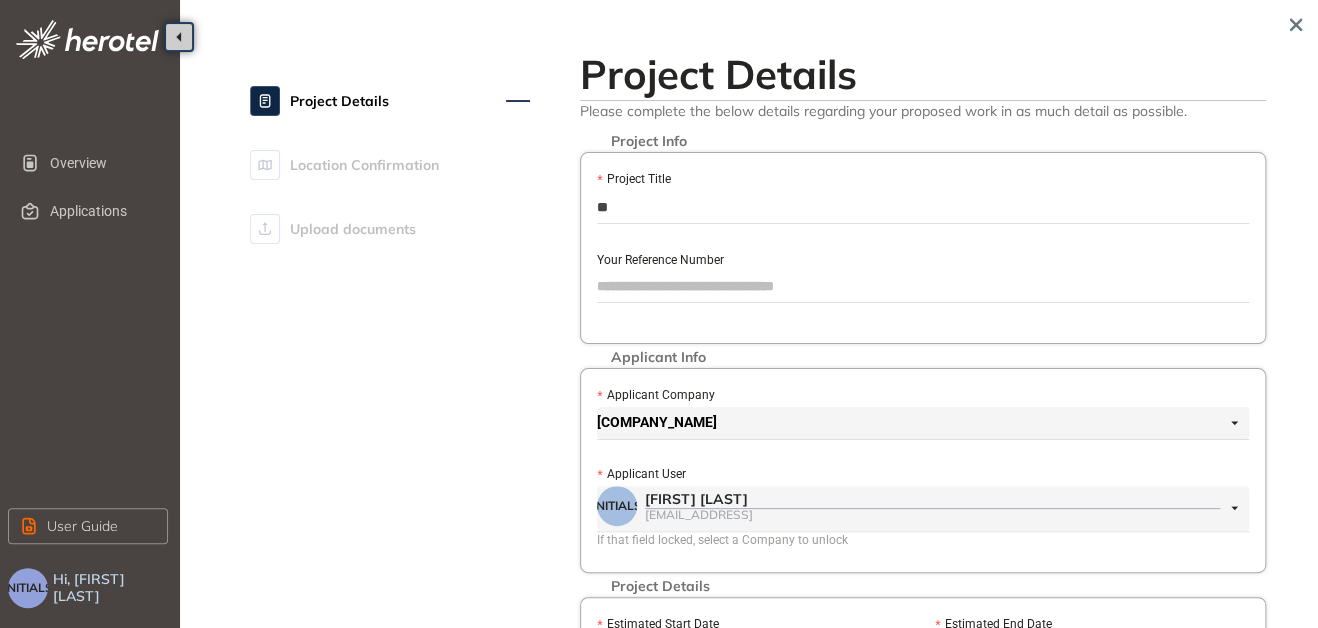 type on "**********" 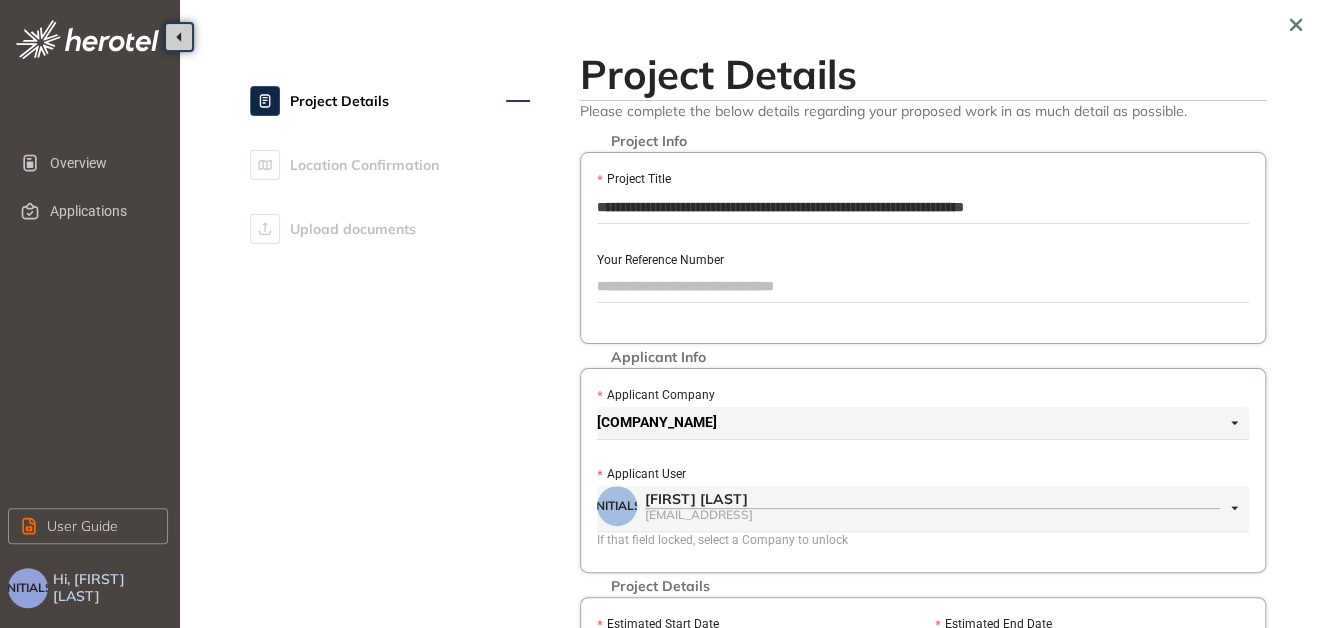type on "********" 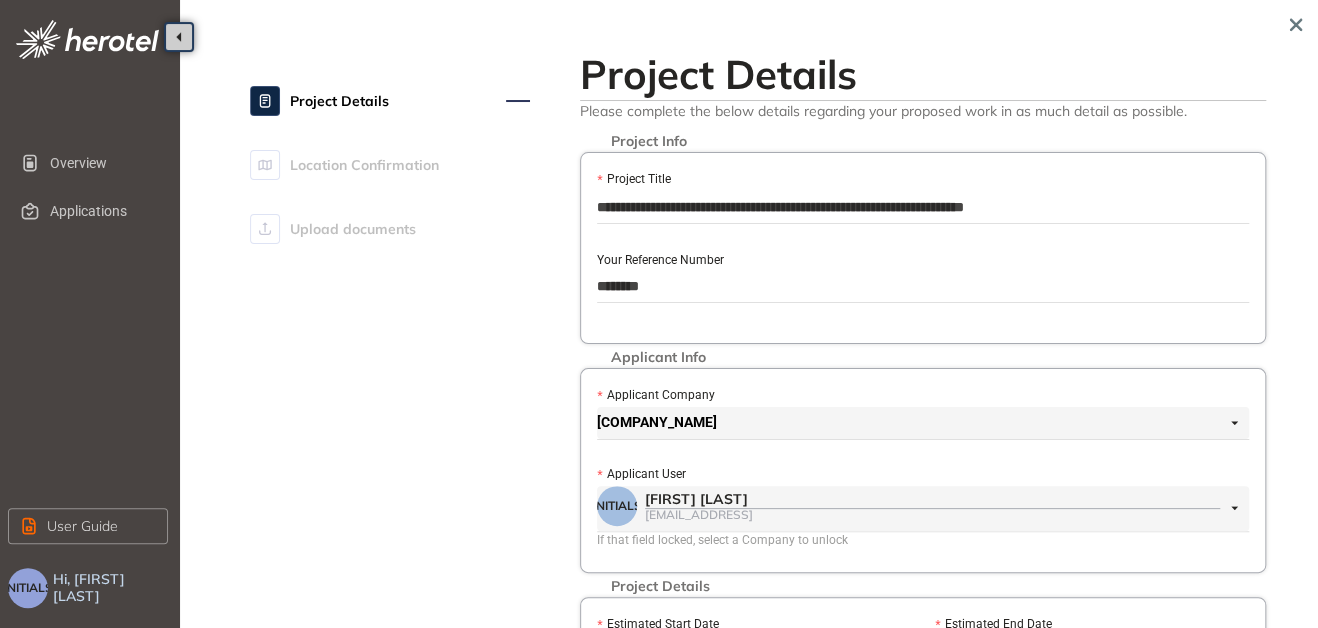 type on "*********" 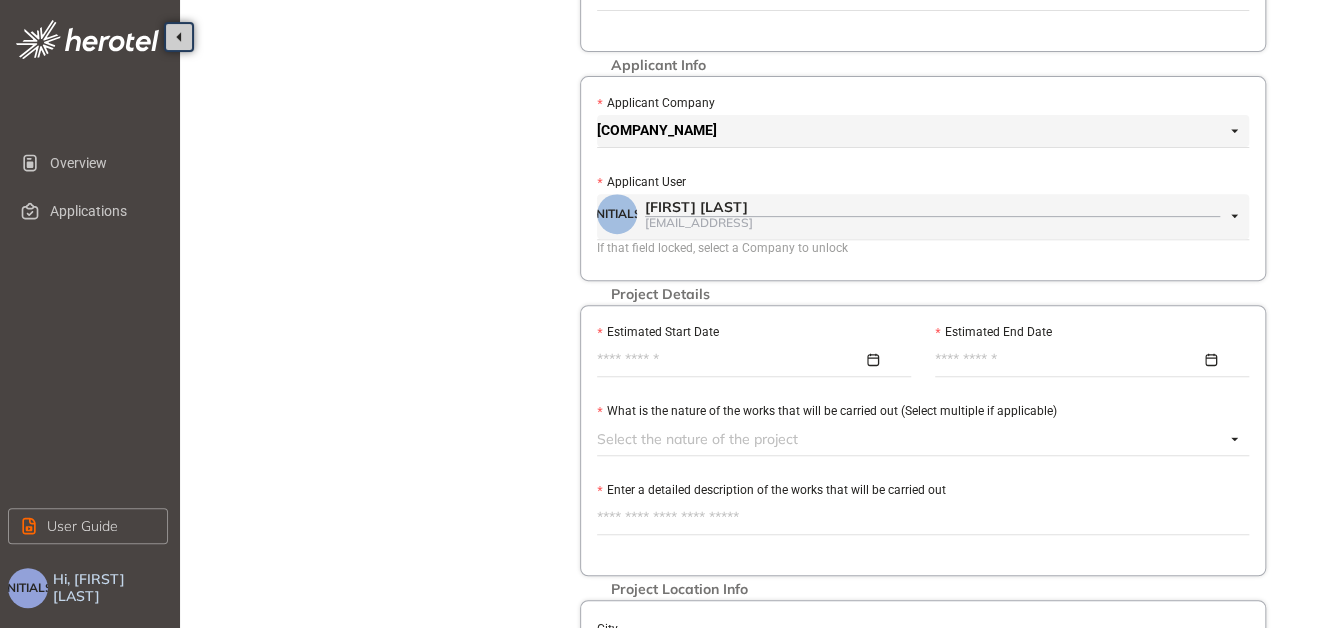 scroll, scrollTop: 300, scrollLeft: 0, axis: vertical 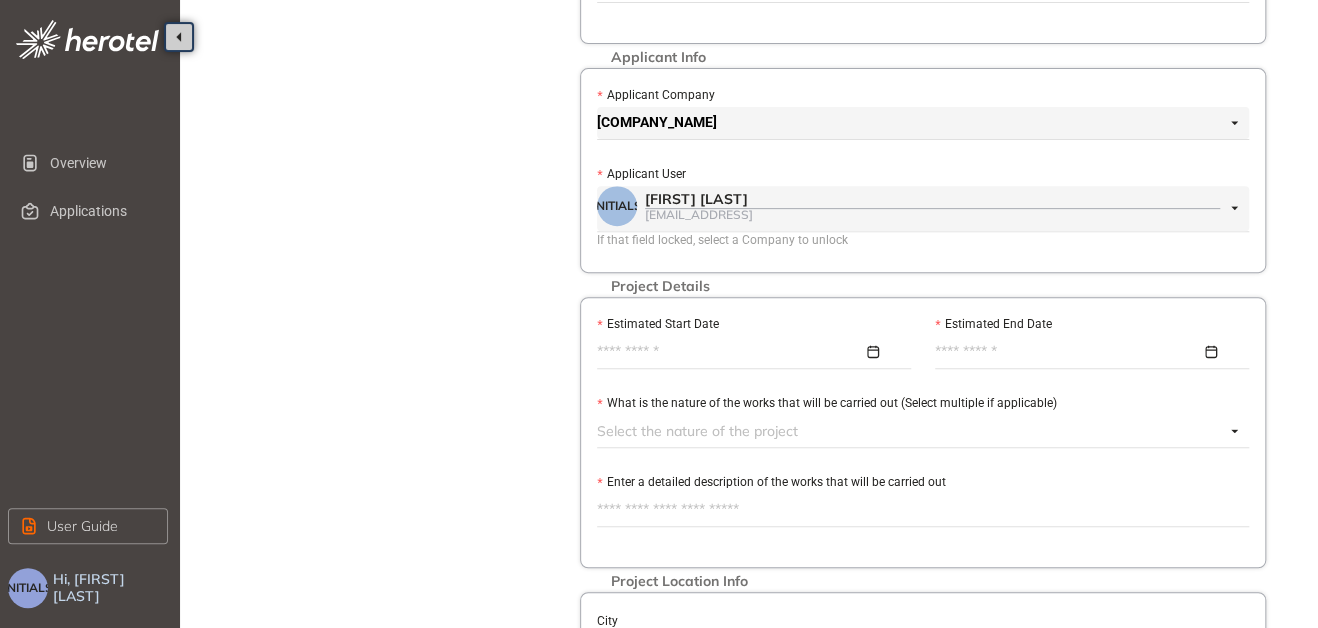 type on "**********" 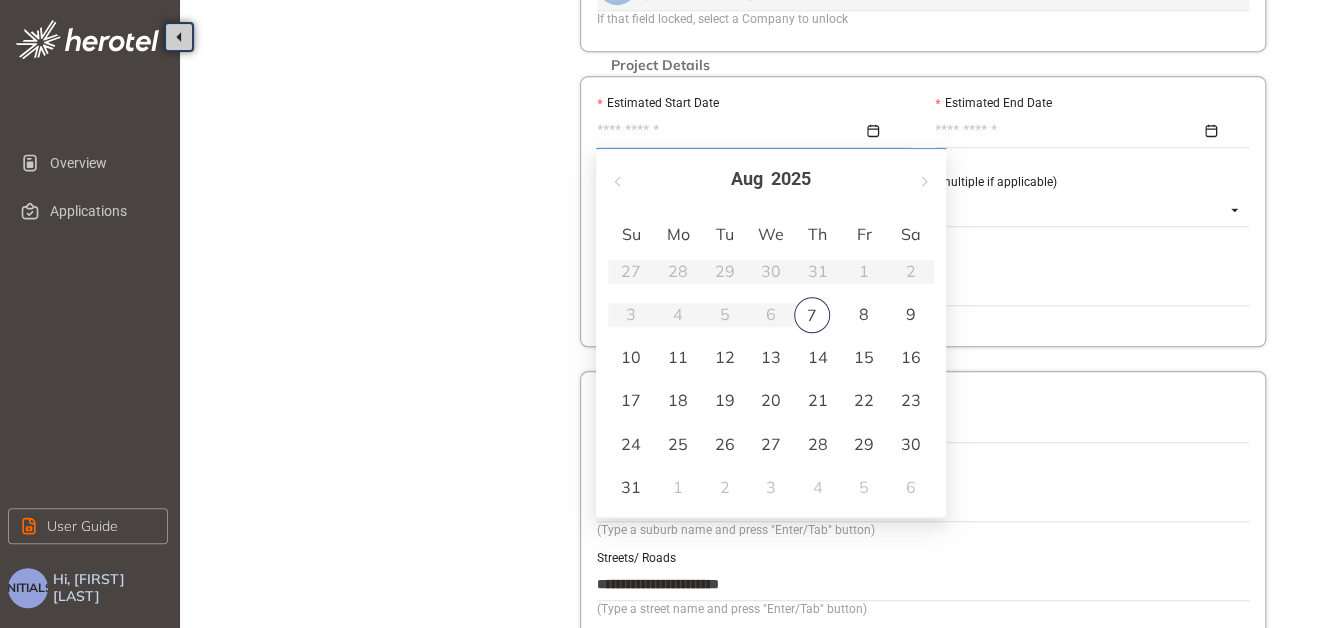 scroll, scrollTop: 600, scrollLeft: 0, axis: vertical 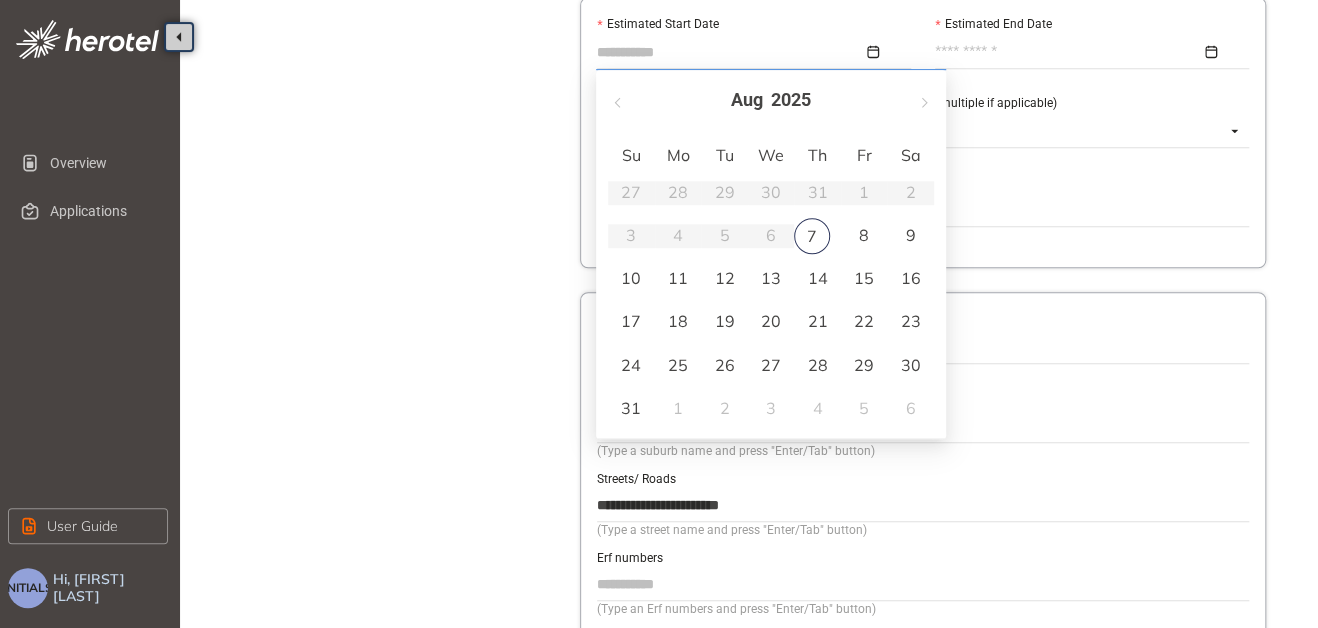 type on "**********" 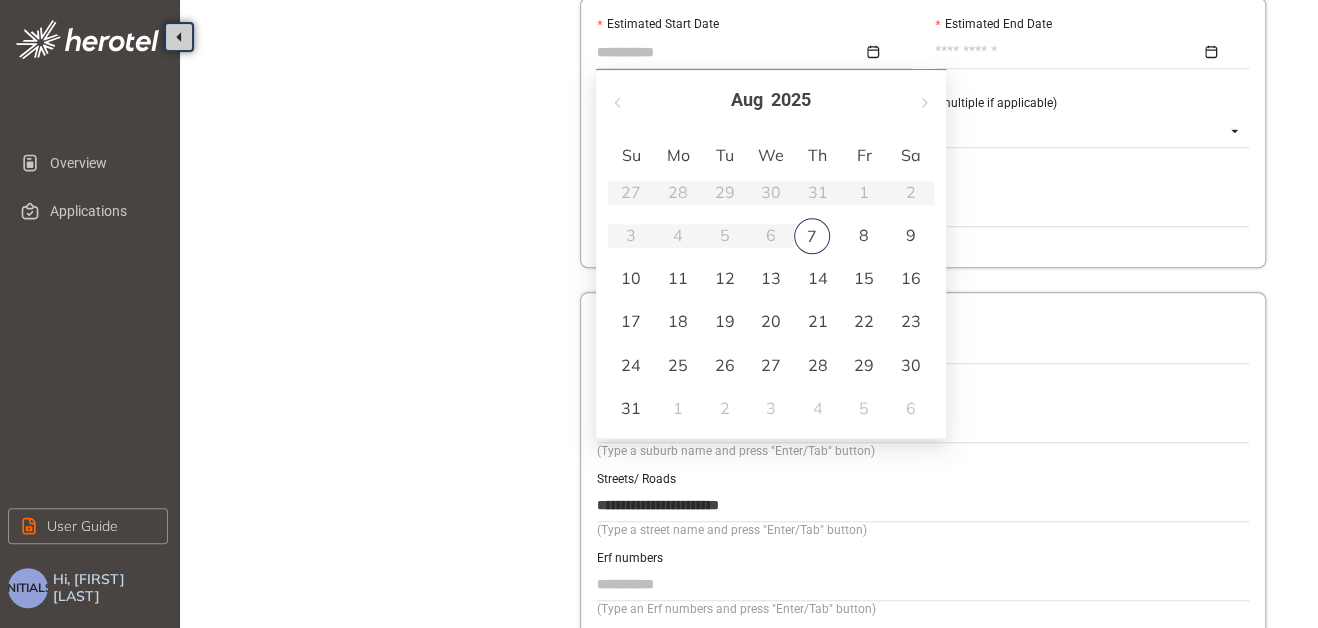 click on "25" at bounding box center (678, 365) 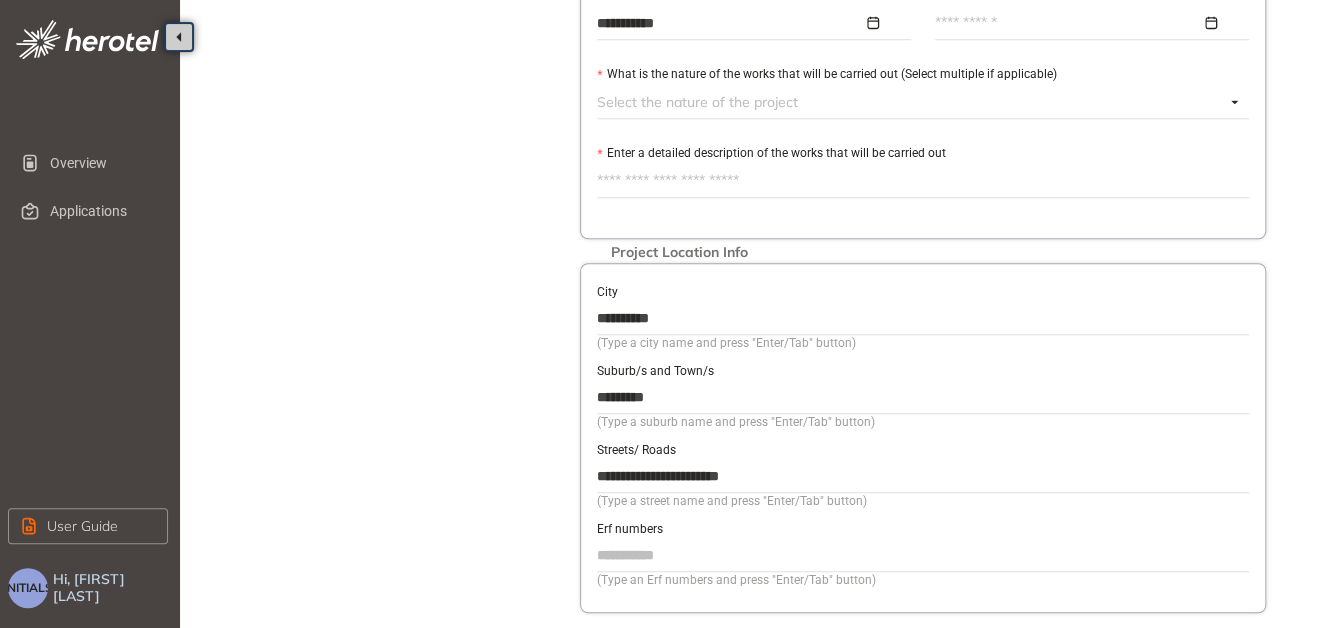 scroll, scrollTop: 600, scrollLeft: 0, axis: vertical 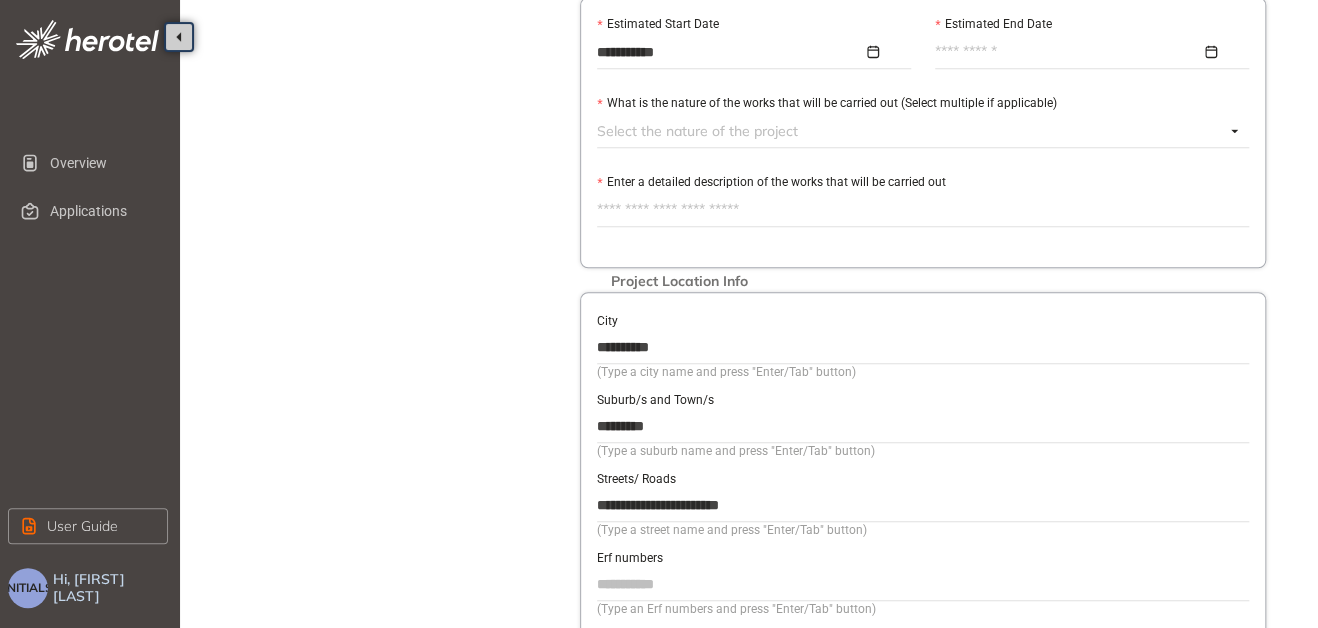 click on "Estimated End Date" at bounding box center (1068, 52) 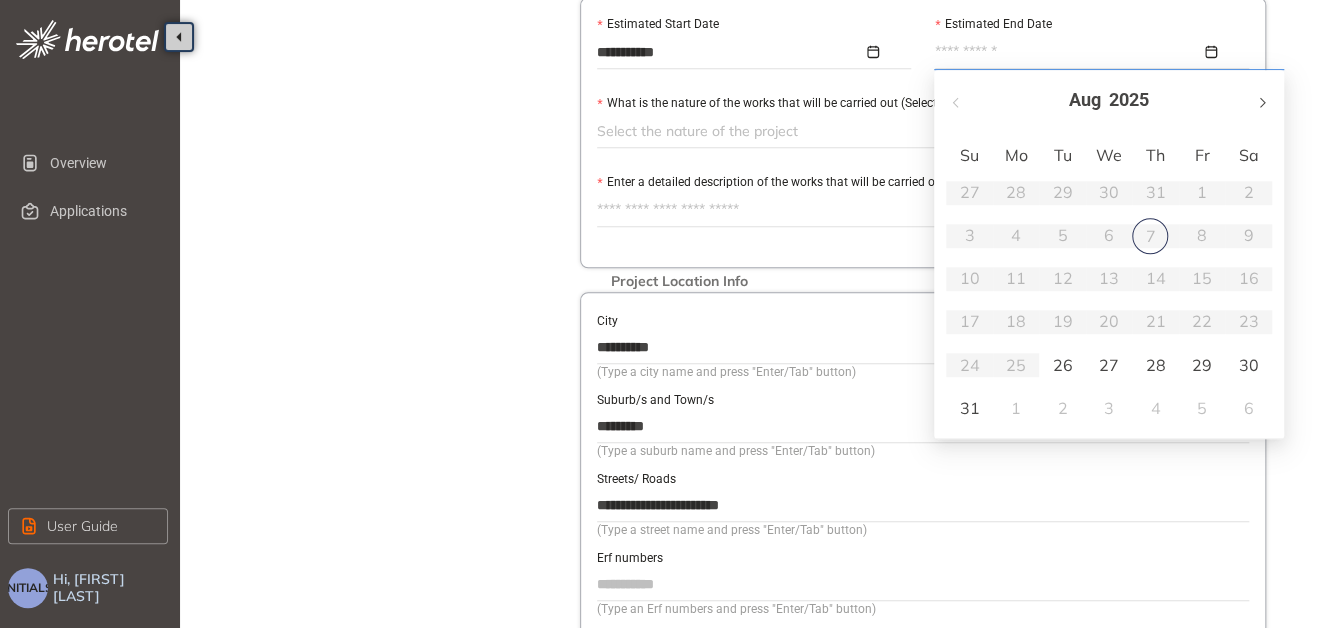 click at bounding box center (1261, 100) 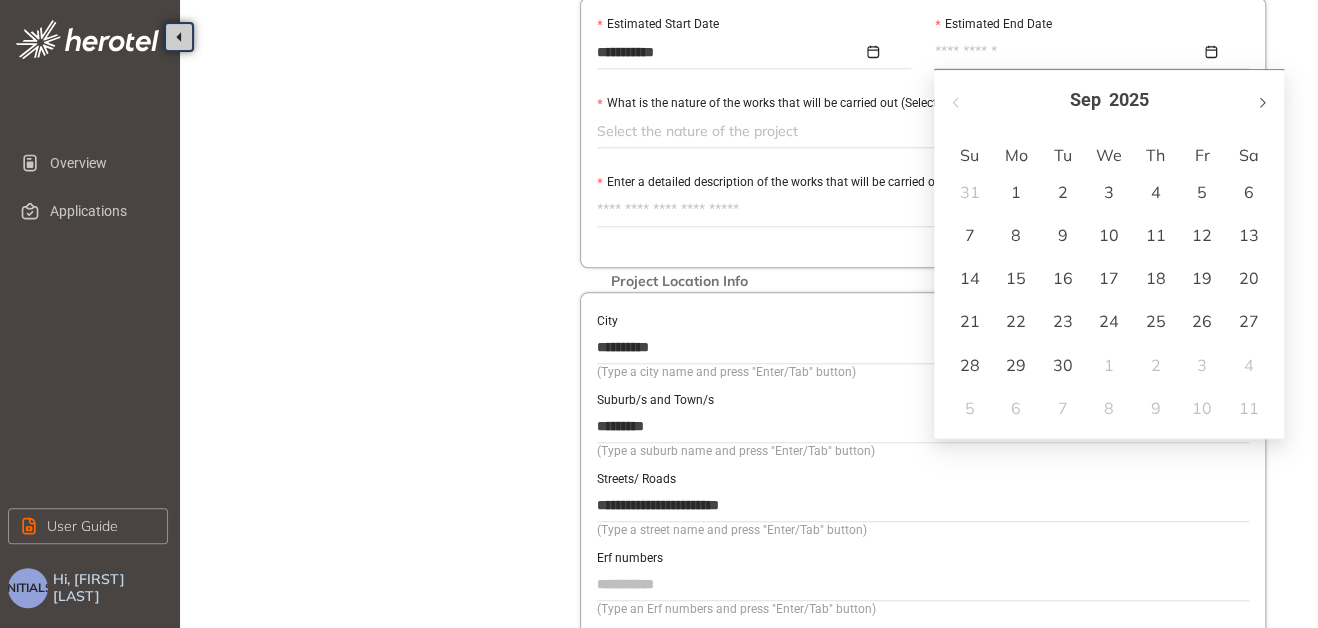 click at bounding box center (1261, 100) 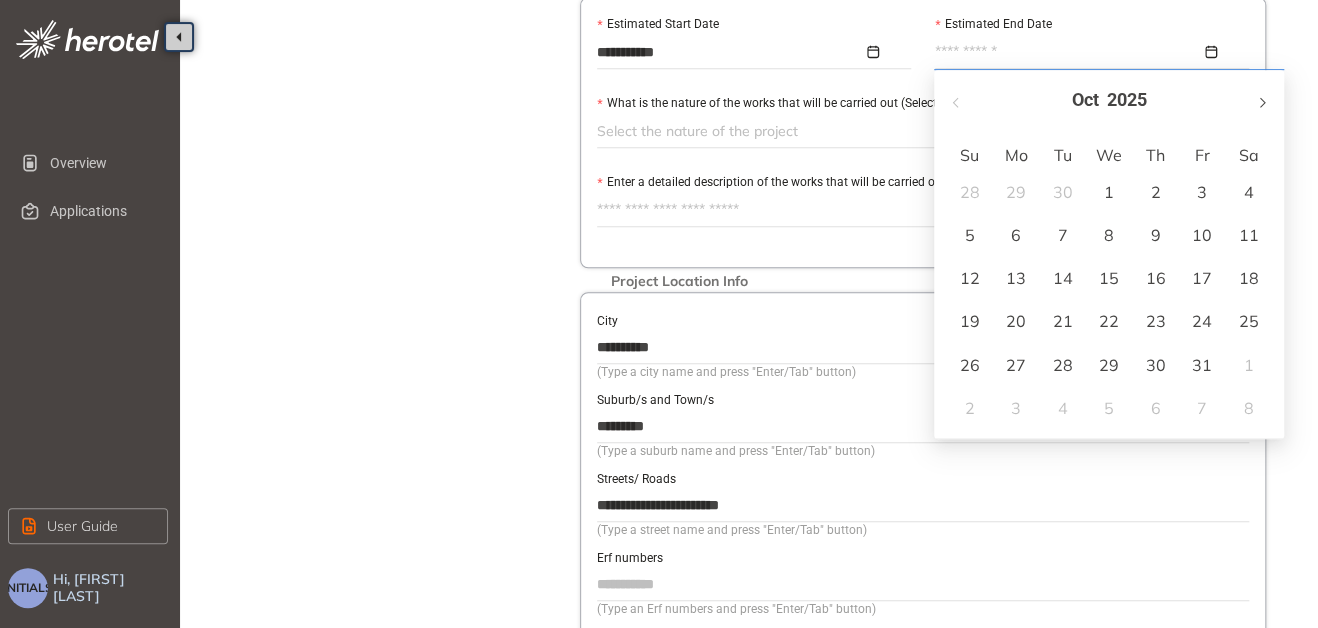 click at bounding box center [1261, 100] 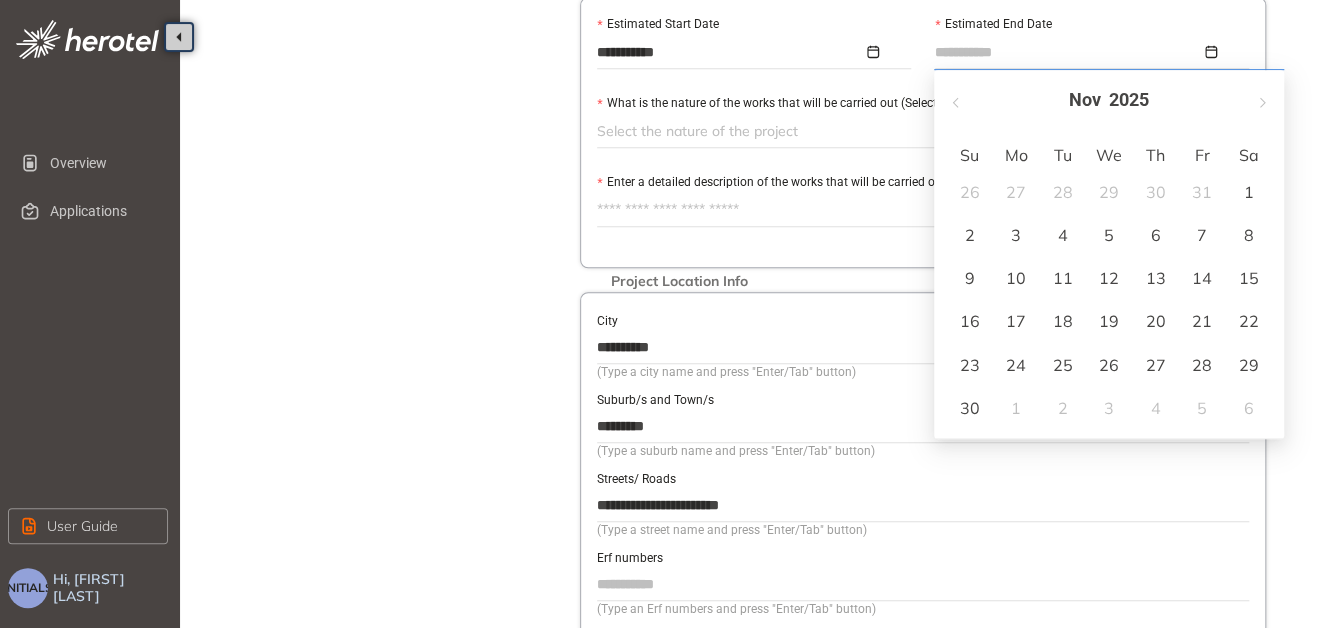 type on "**********" 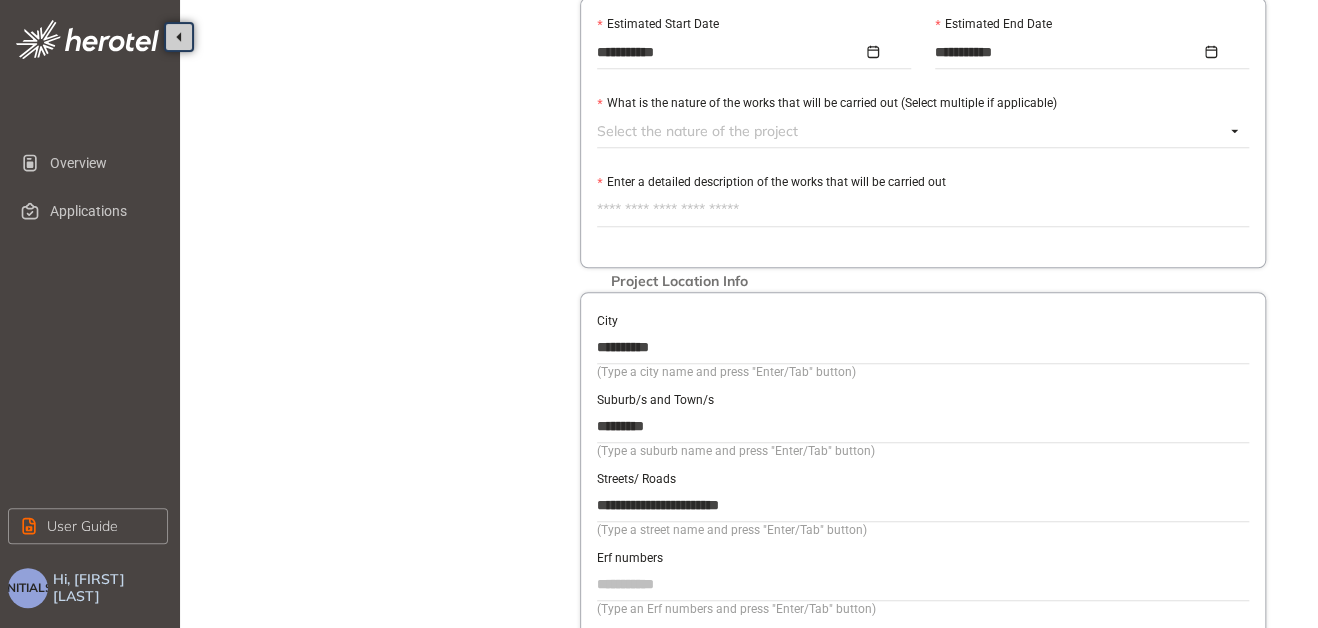 click at bounding box center (911, 131) 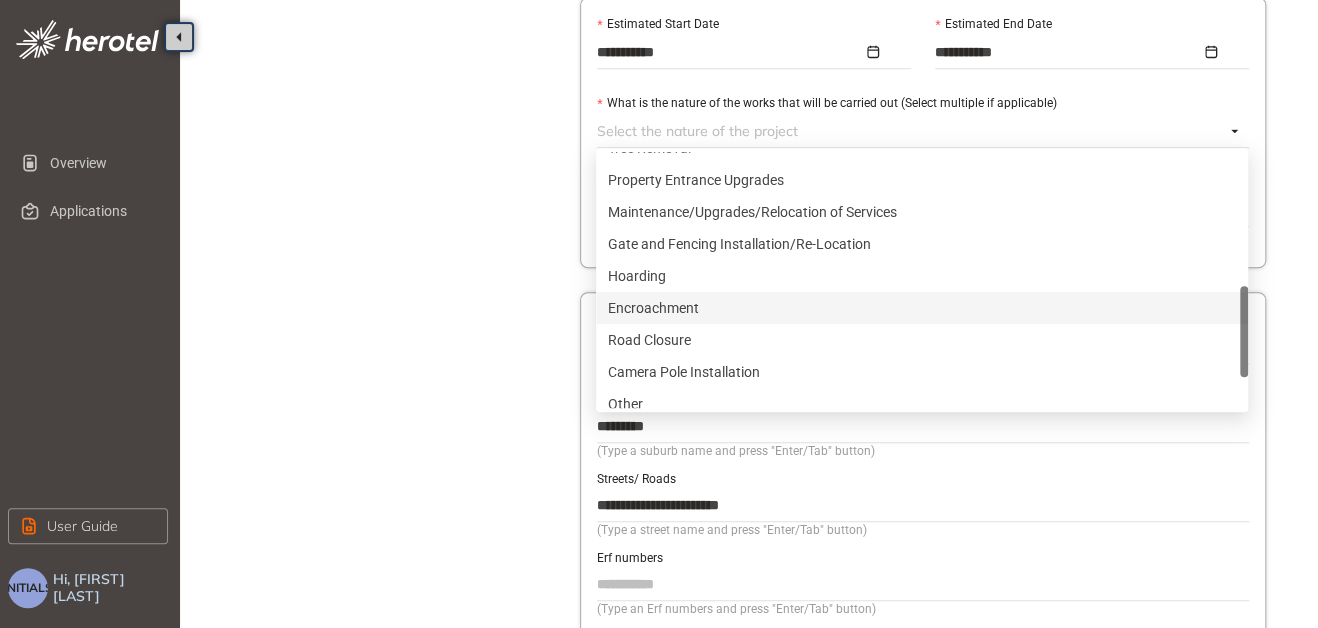 scroll, scrollTop: 640, scrollLeft: 0, axis: vertical 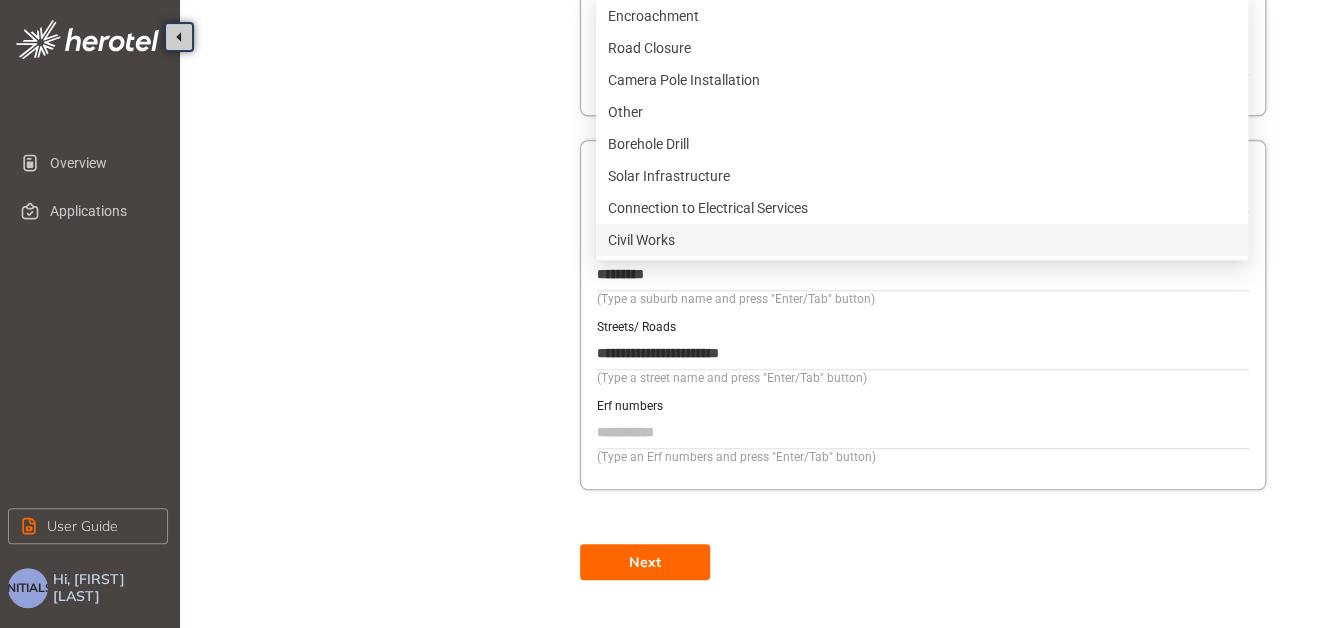 click on "Civil Works" at bounding box center (922, 240) 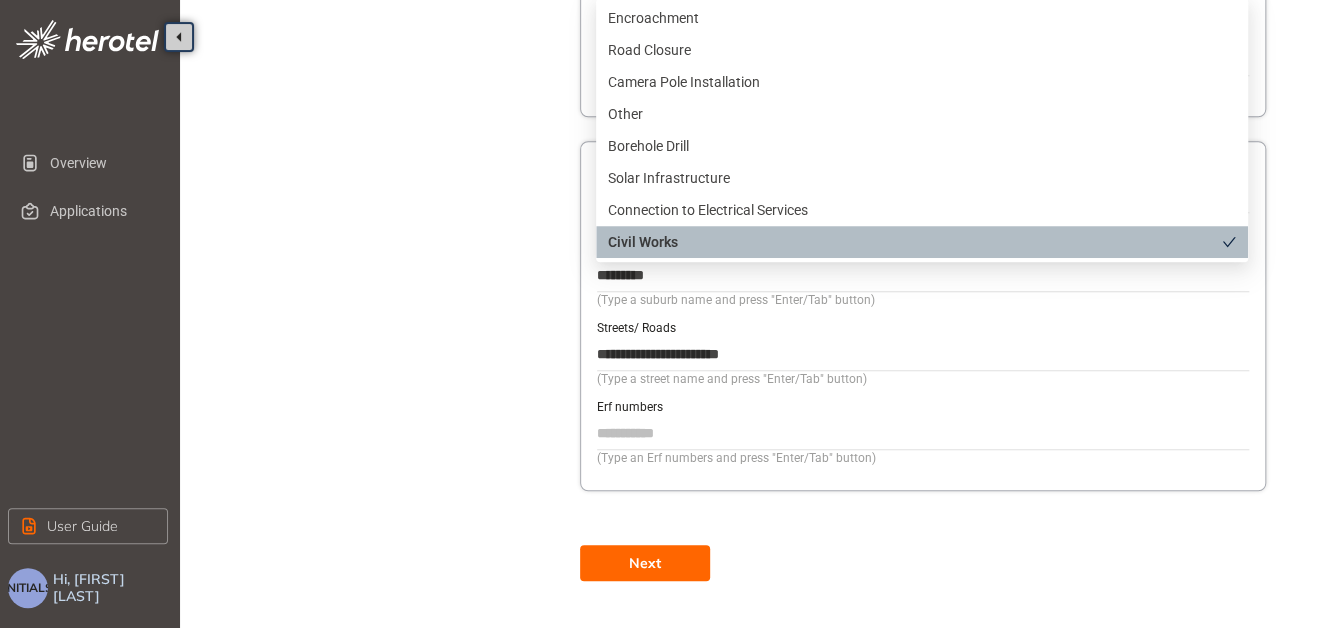 click on "**********" at bounding box center (659, -438) 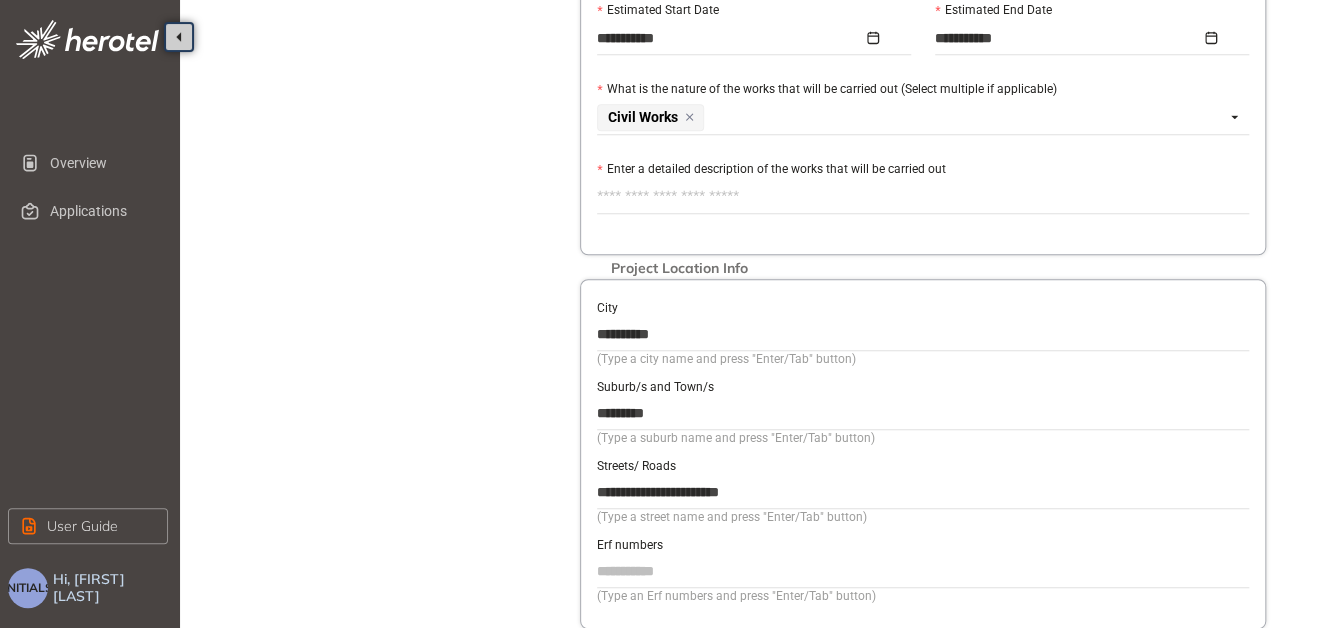 scroll, scrollTop: 552, scrollLeft: 0, axis: vertical 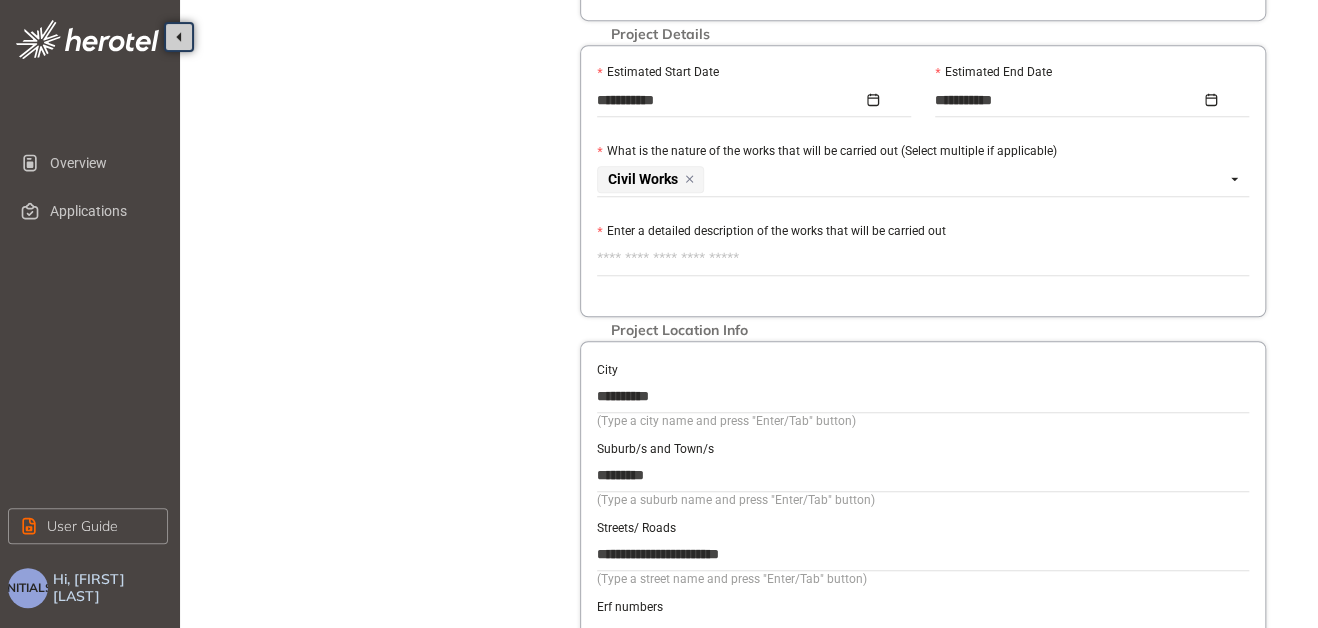 click on "Enter a detailed description of the works that will be carried out" at bounding box center (923, 259) 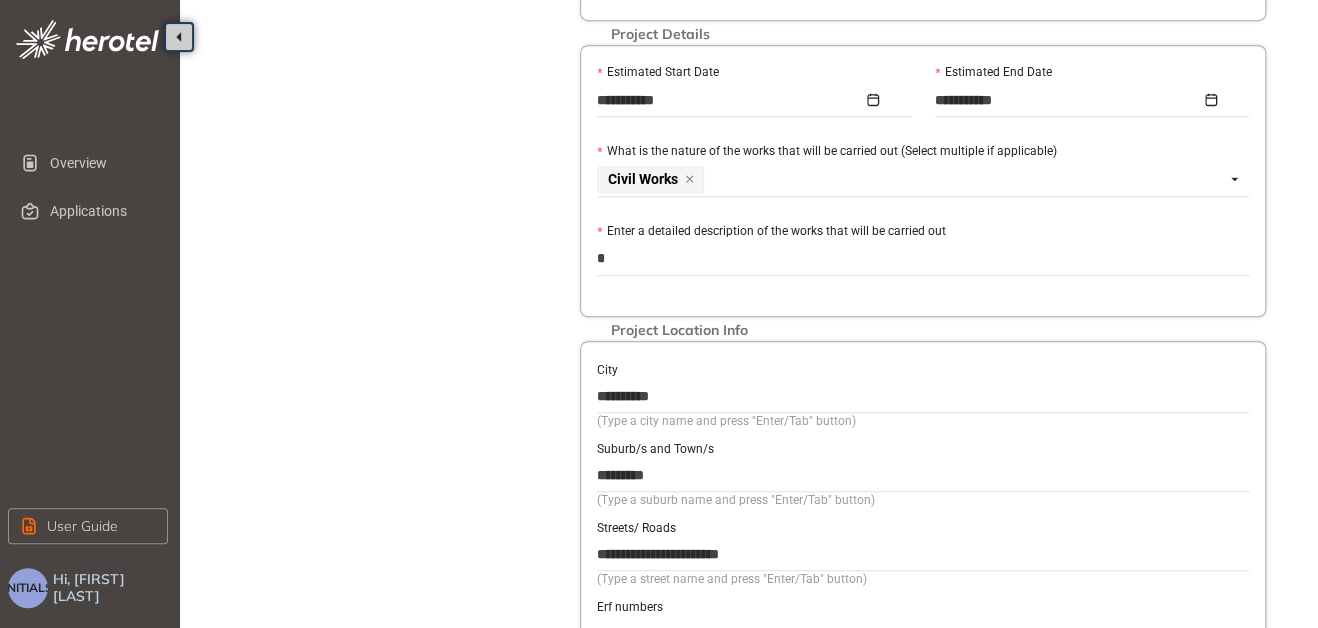 type on "**" 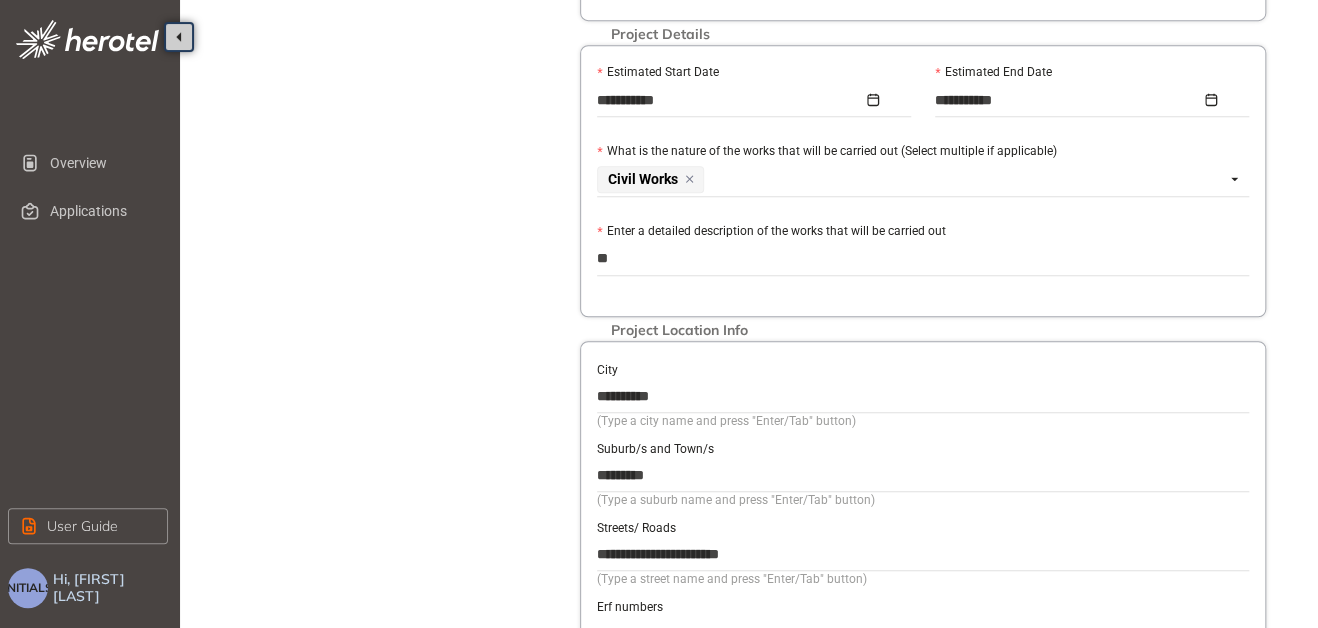 type on "***" 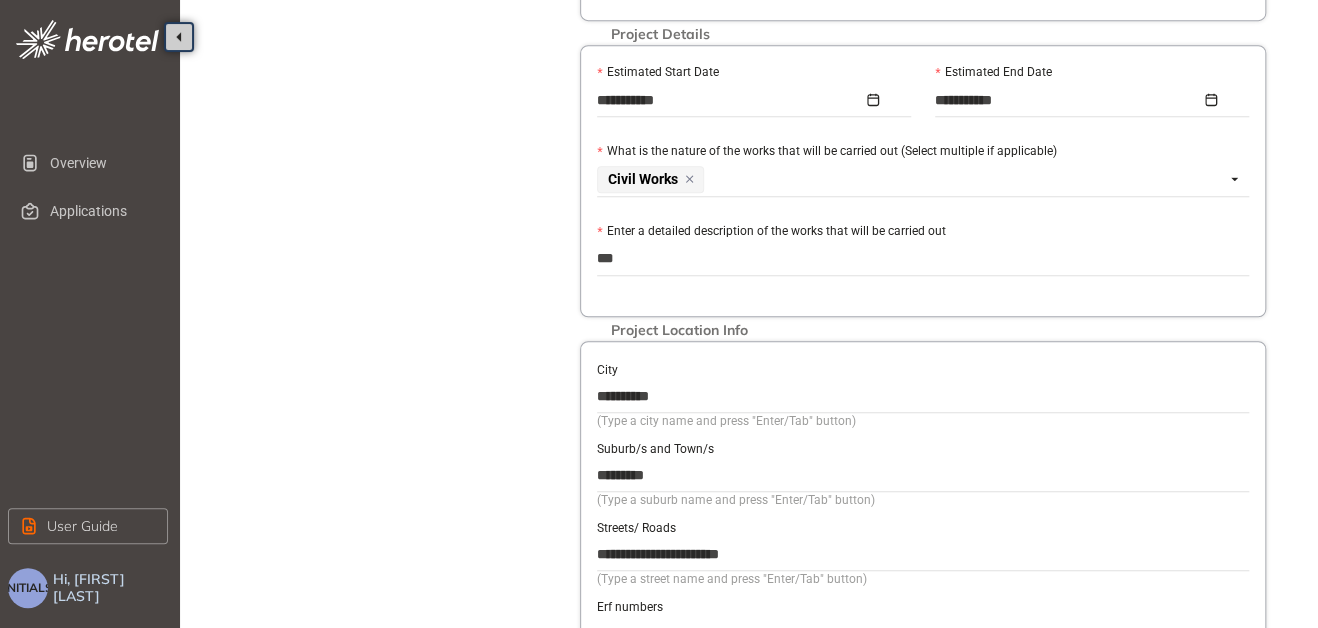 type on "****" 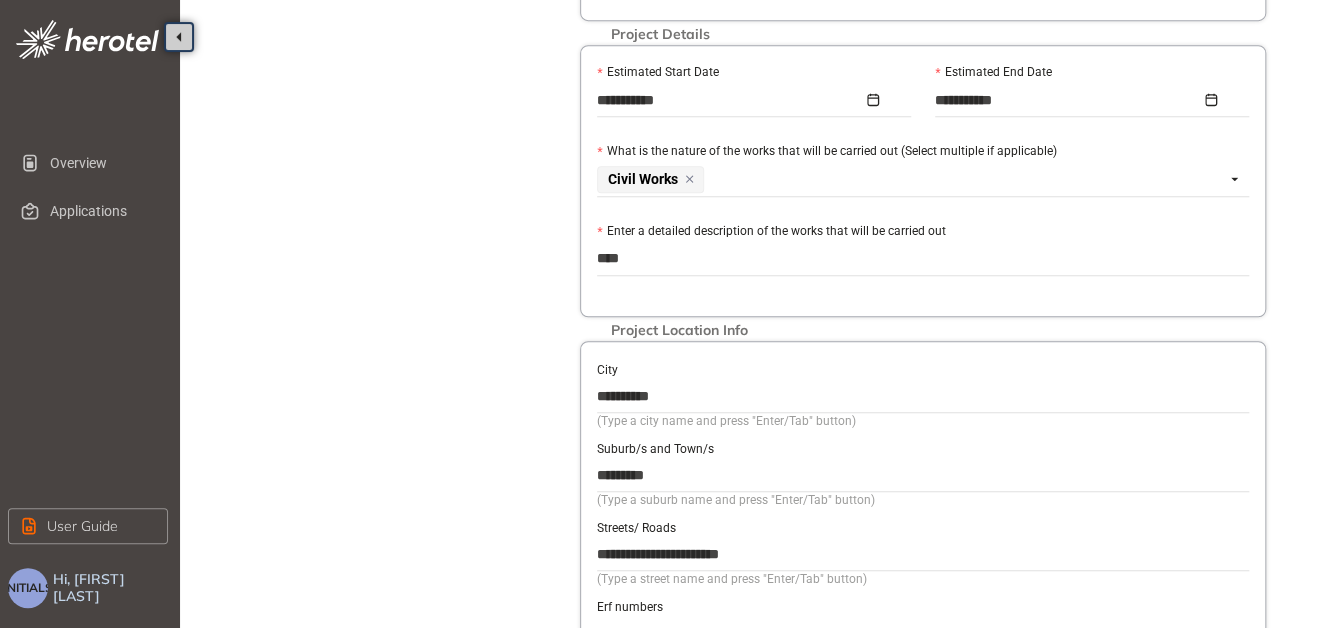type on "*****" 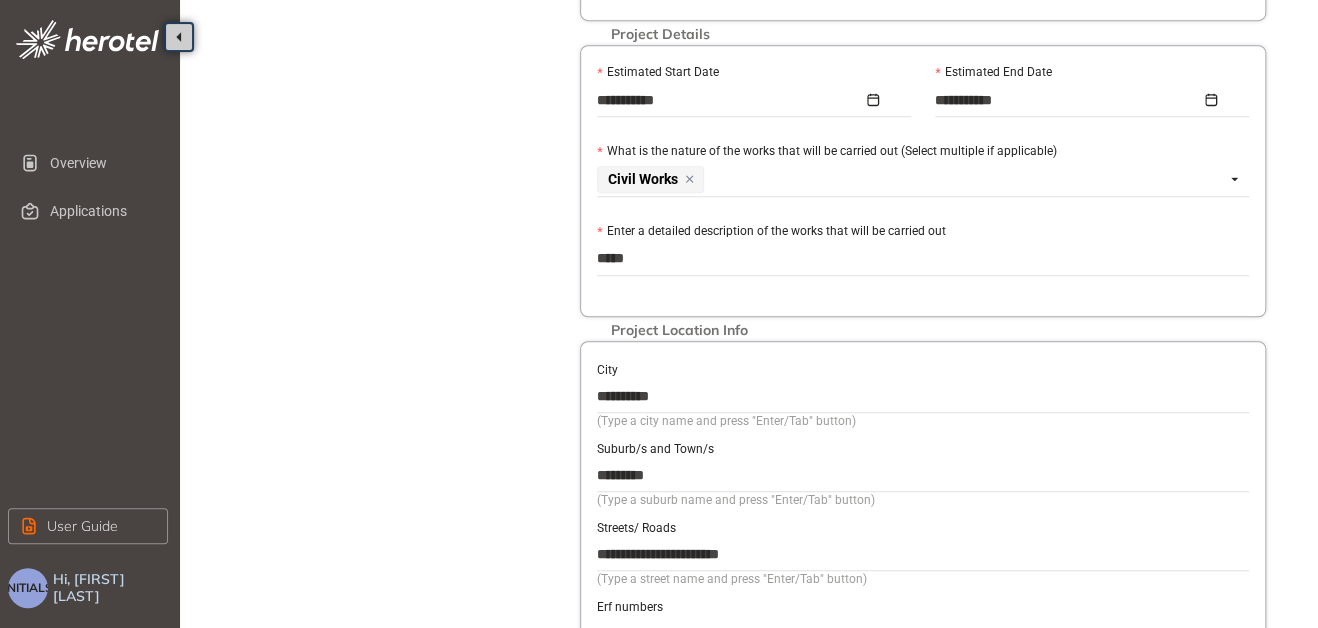 type on "******" 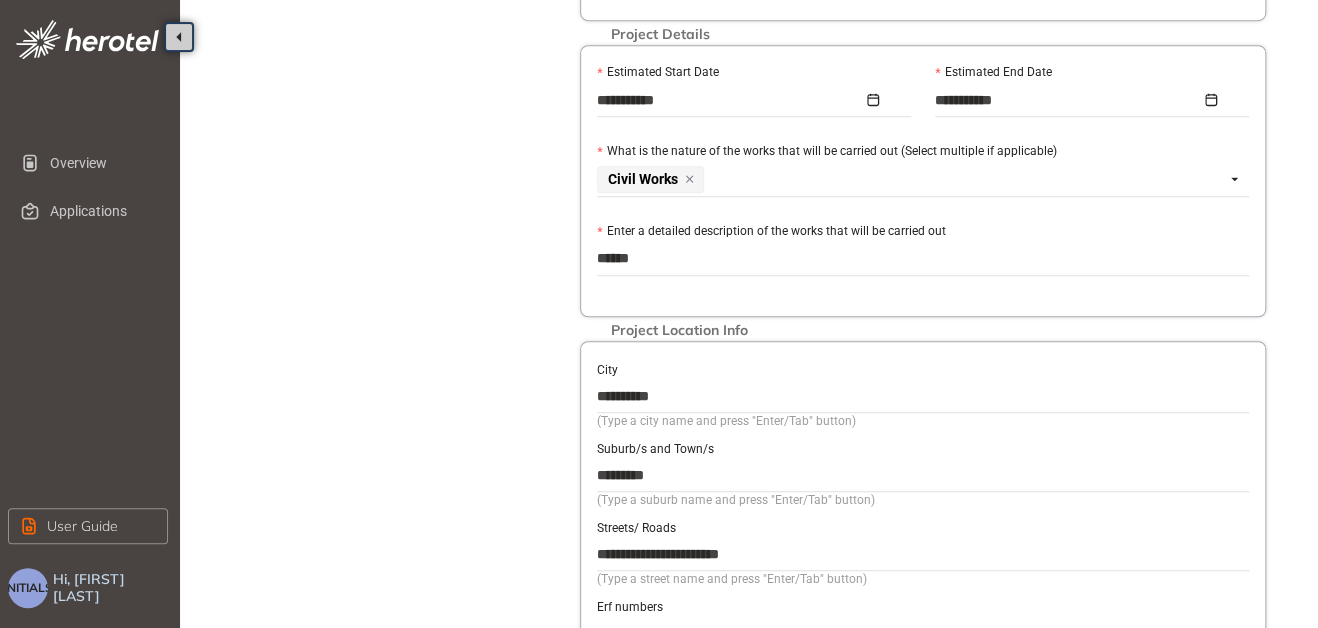 type on "*******" 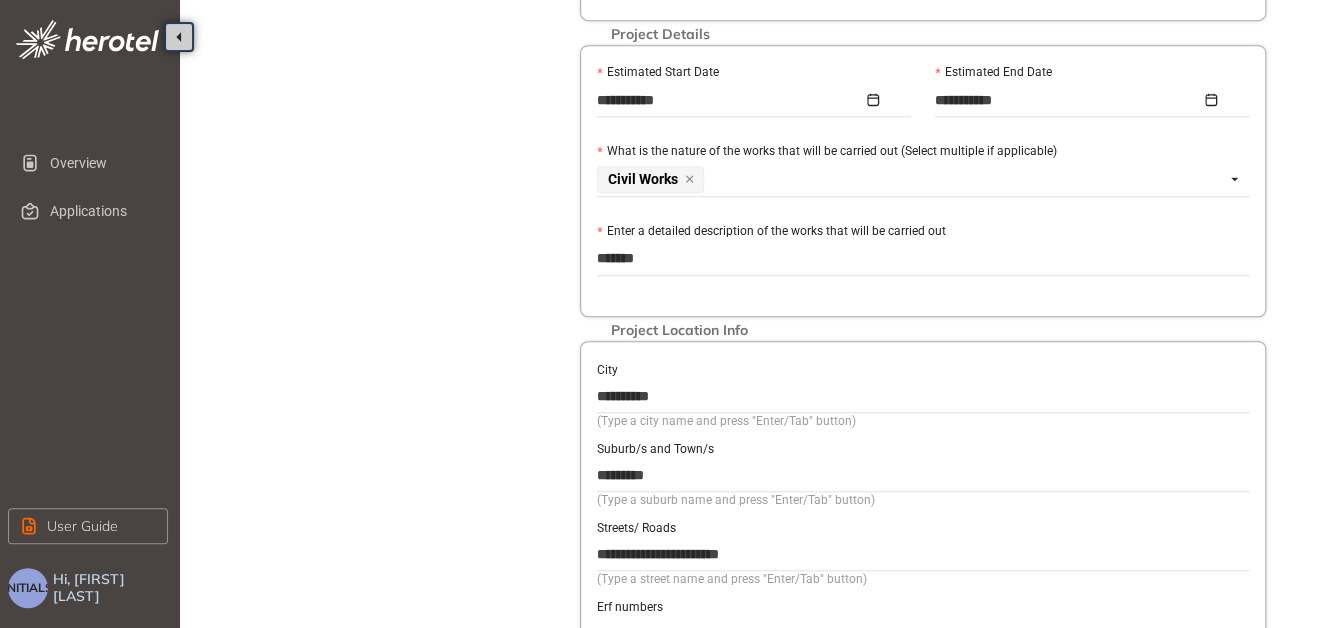 type on "********" 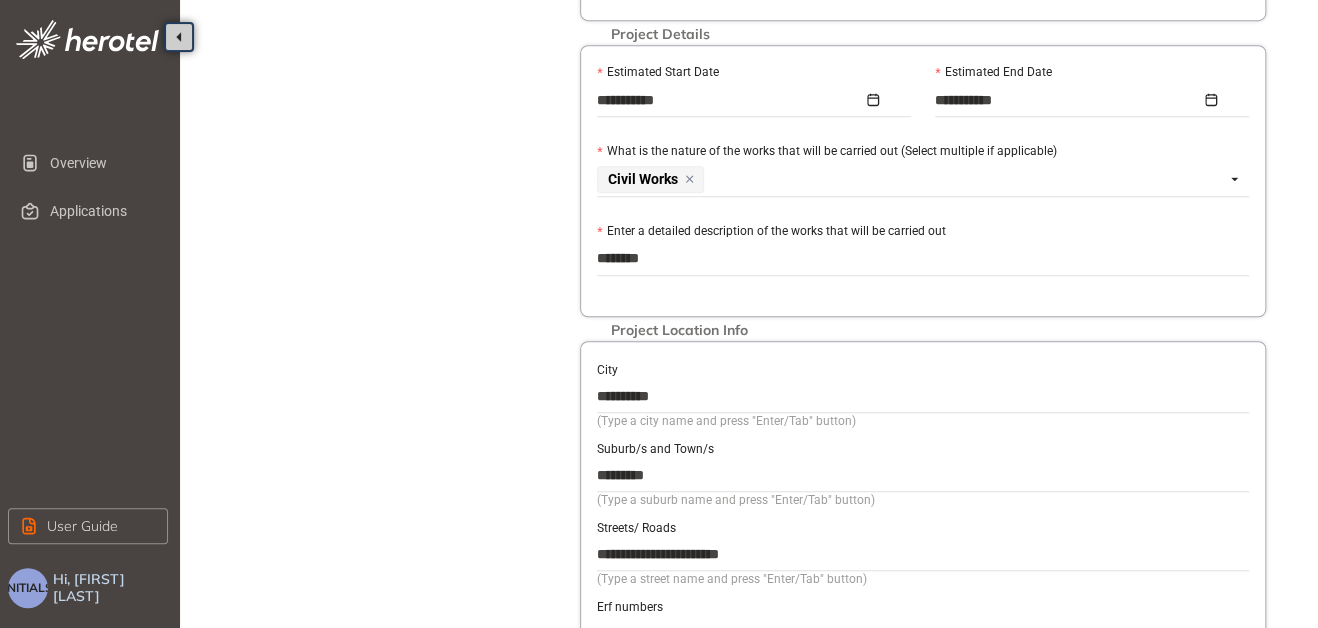 type on "*********" 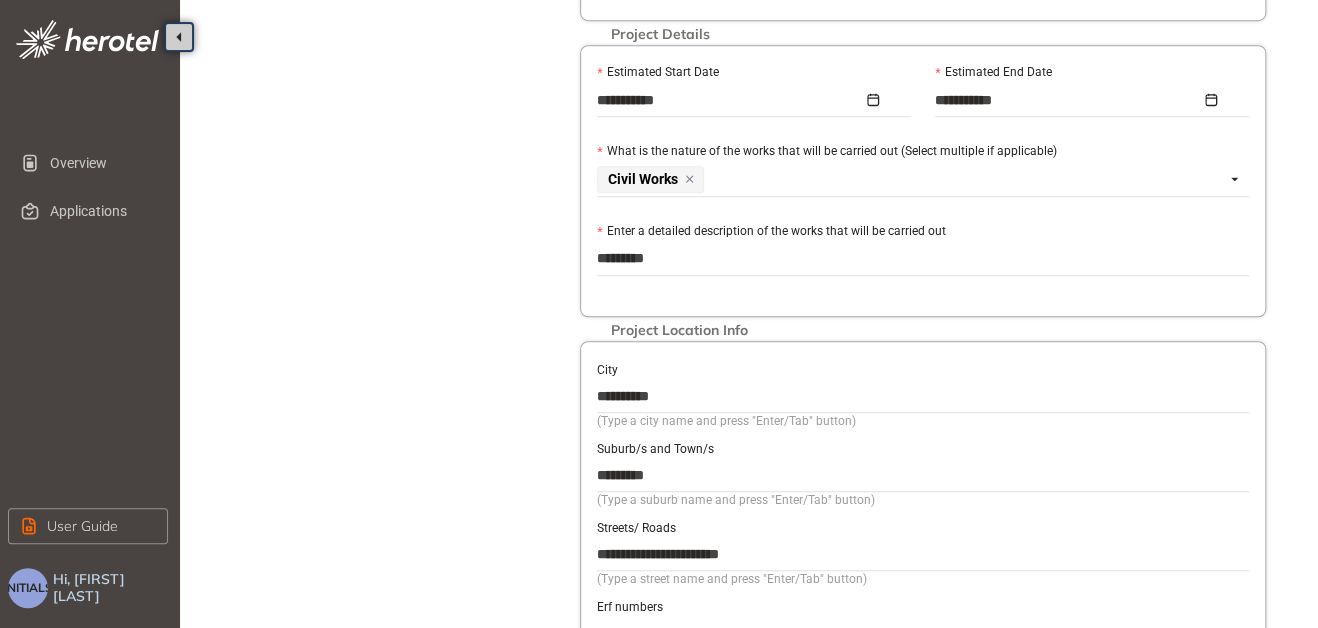 type on "**********" 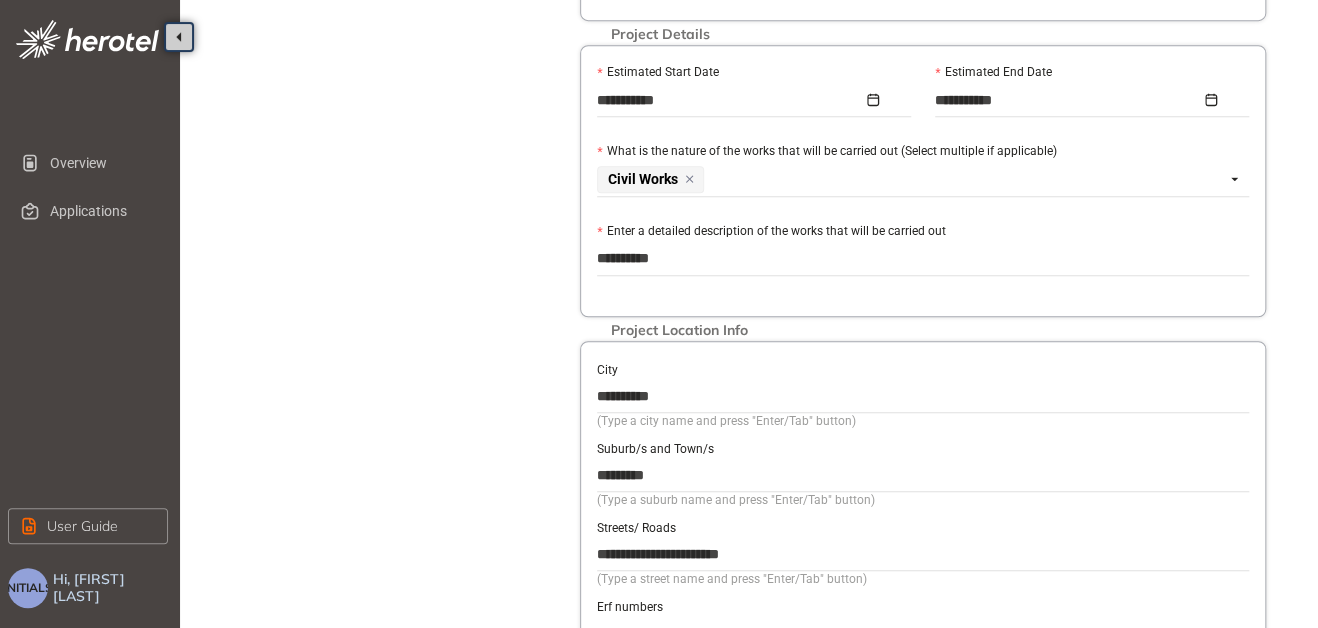 type on "**********" 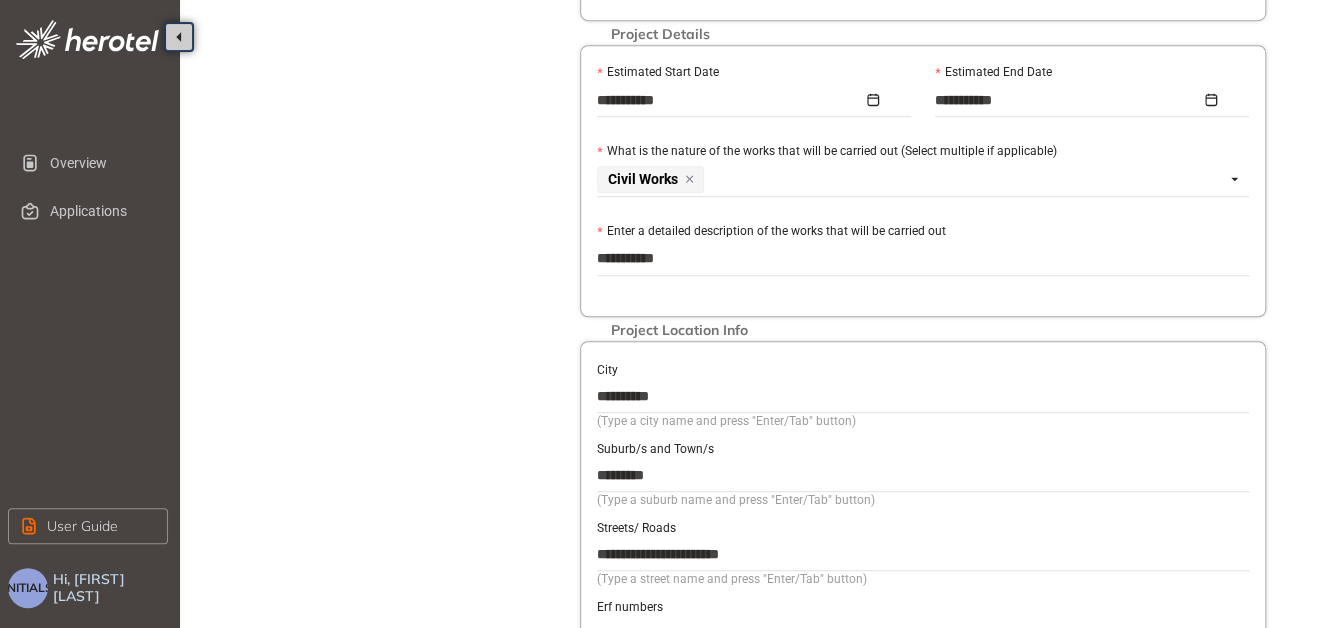 type on "**********" 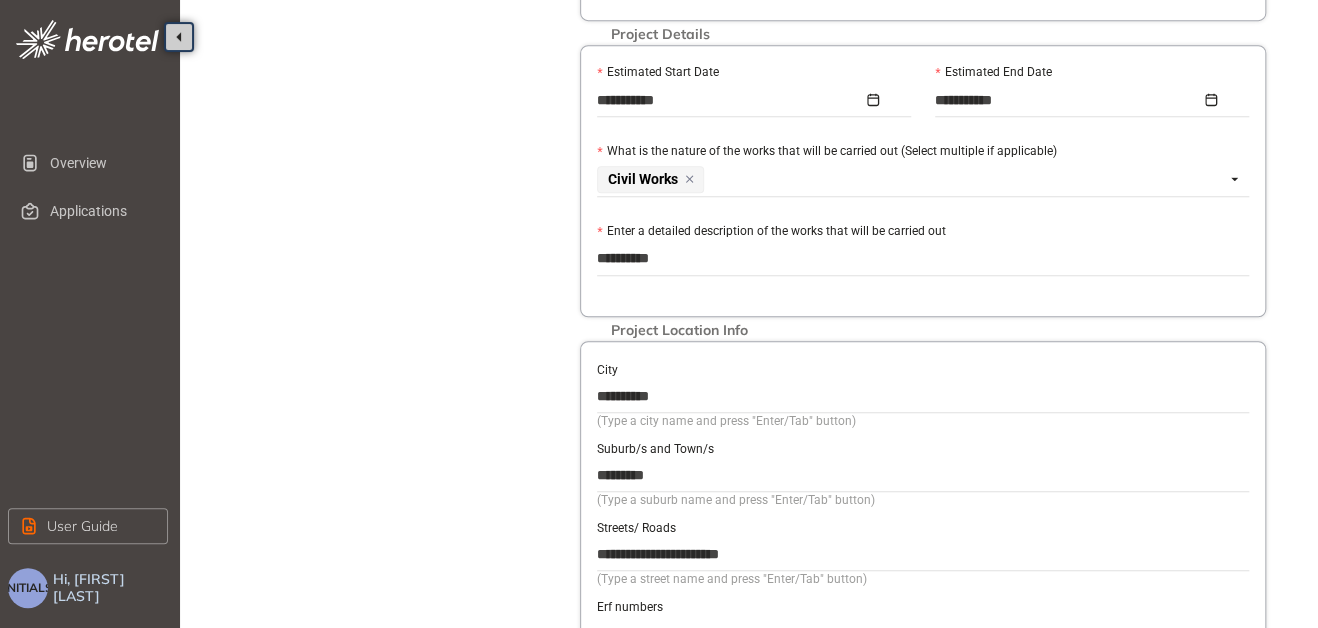 type on "*********" 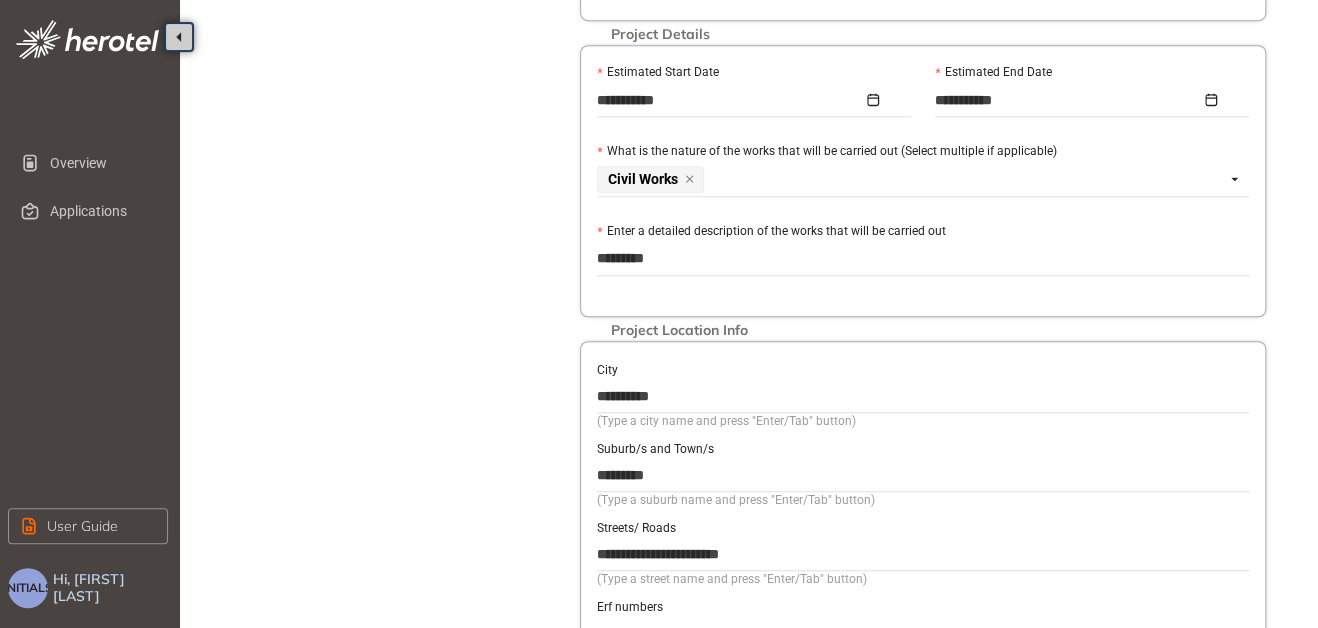 type on "**********" 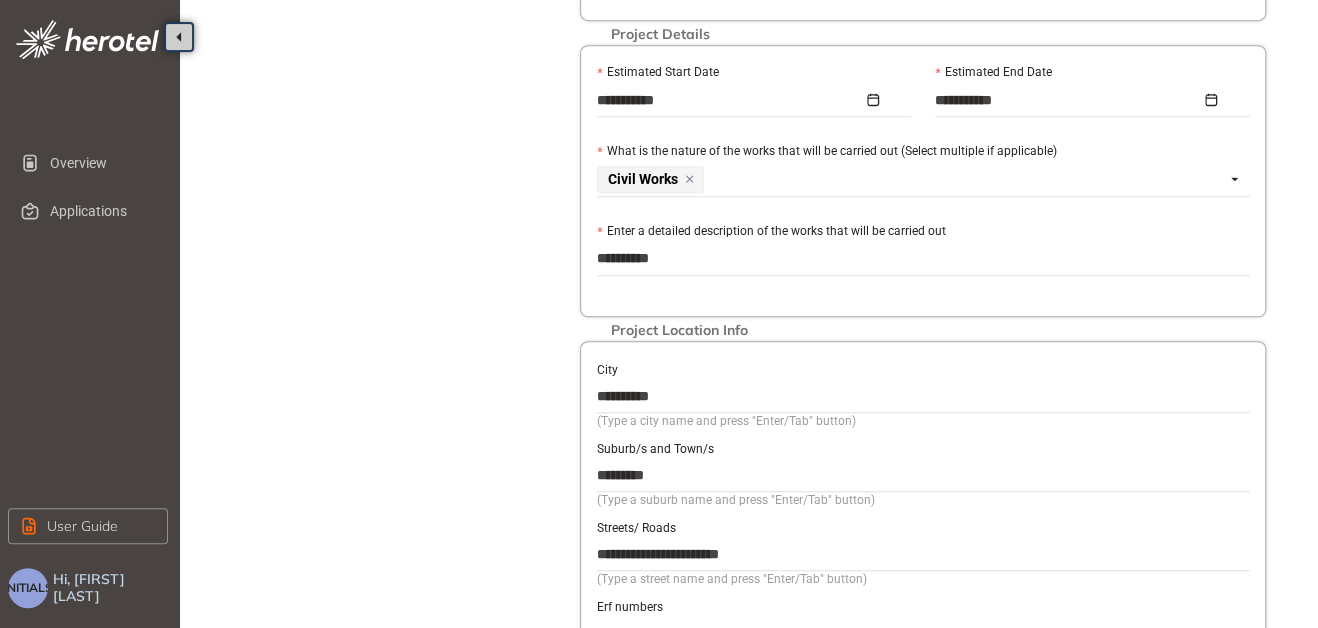 type on "**********" 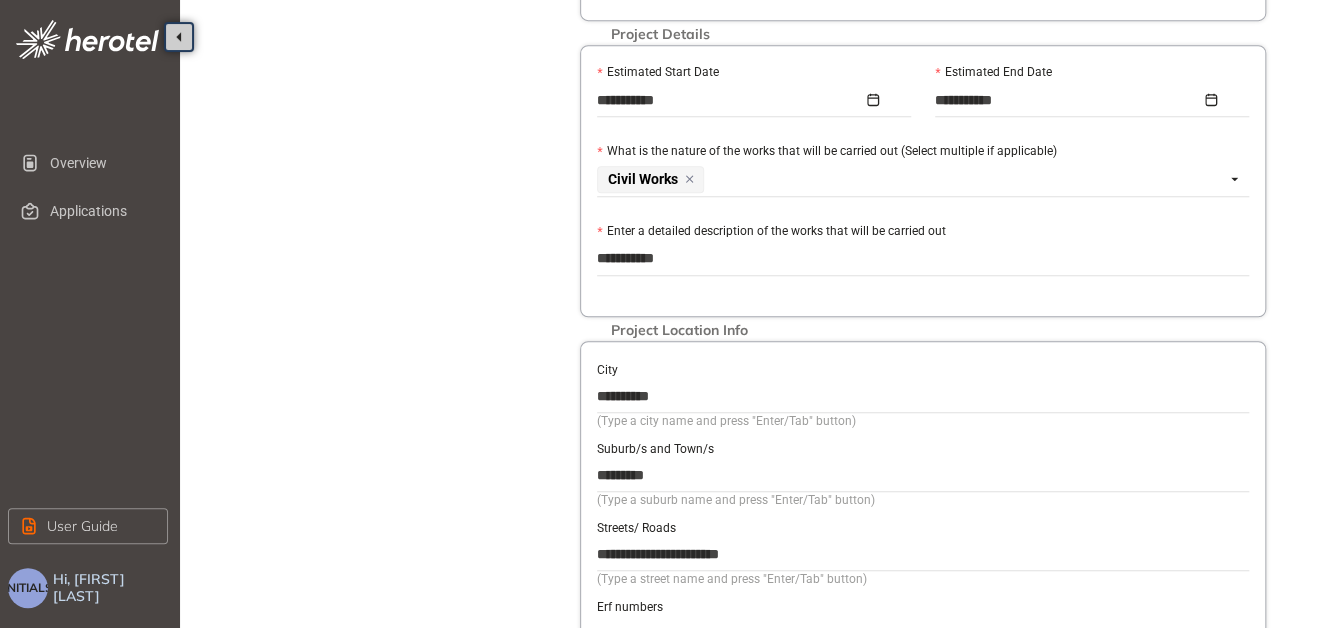 type on "**********" 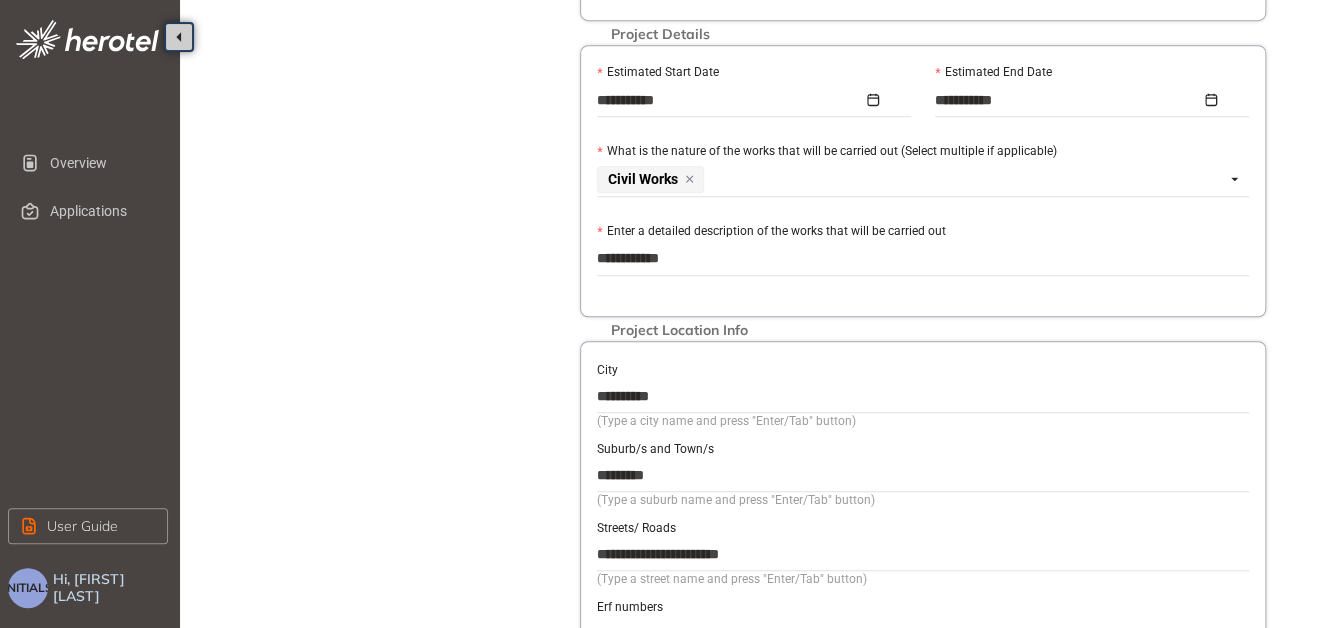 type on "**********" 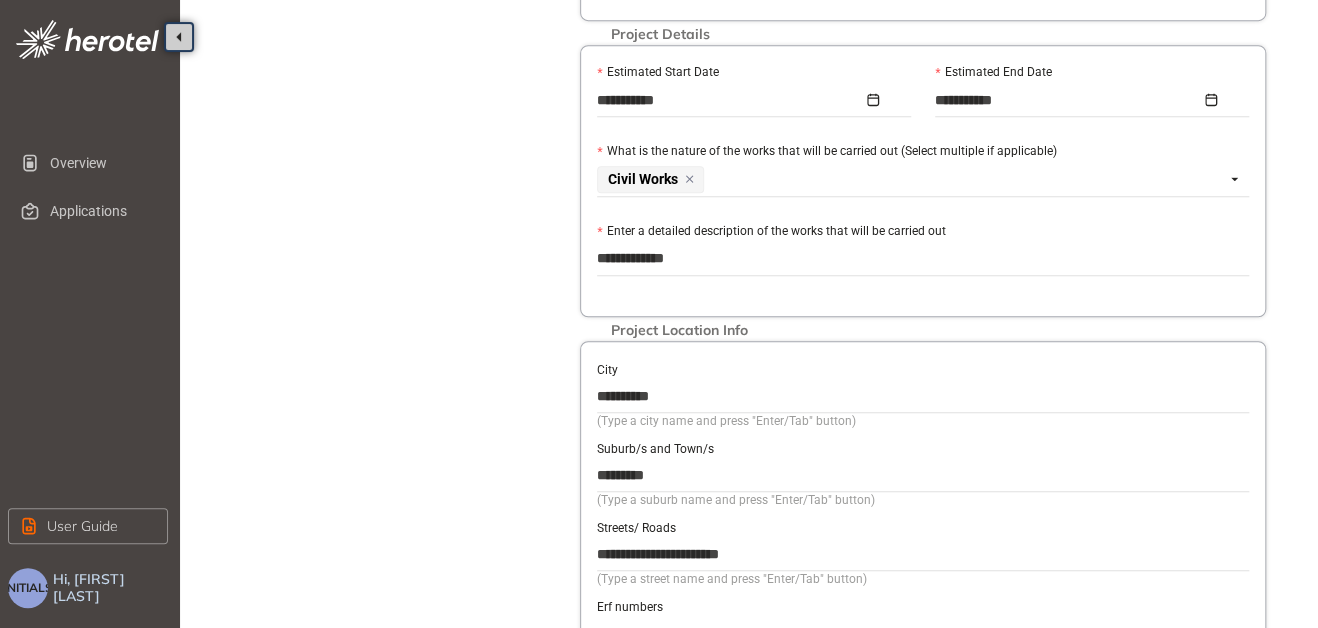 type on "**********" 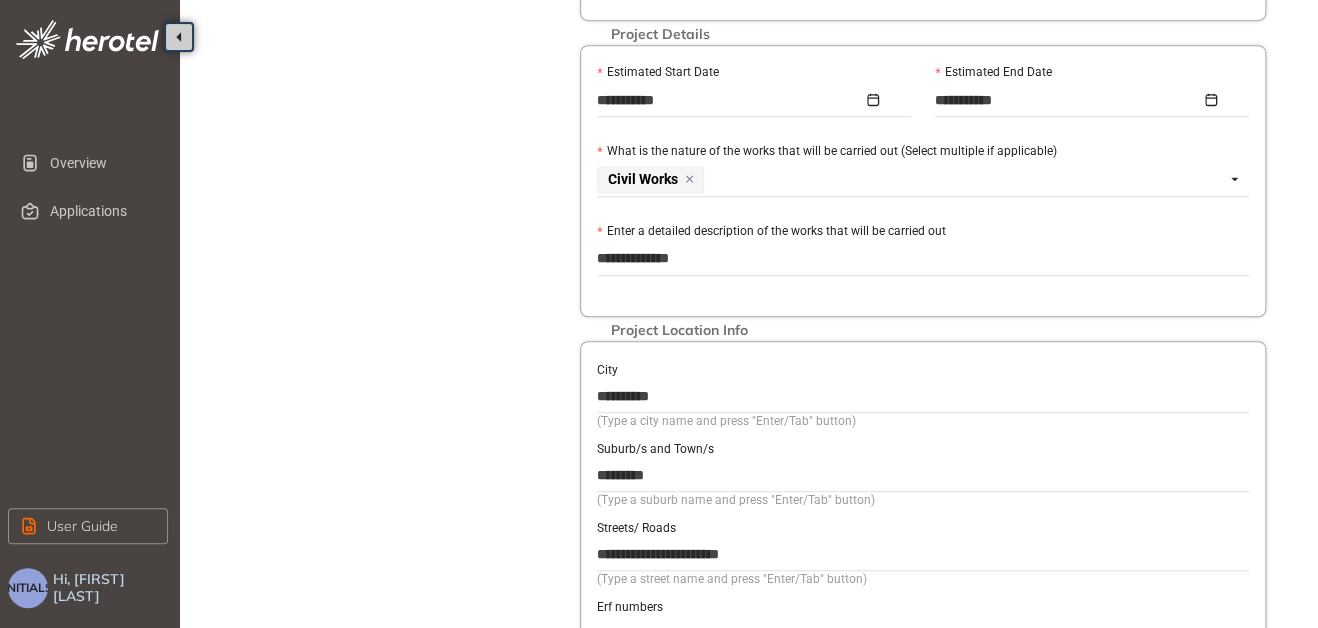 type on "**********" 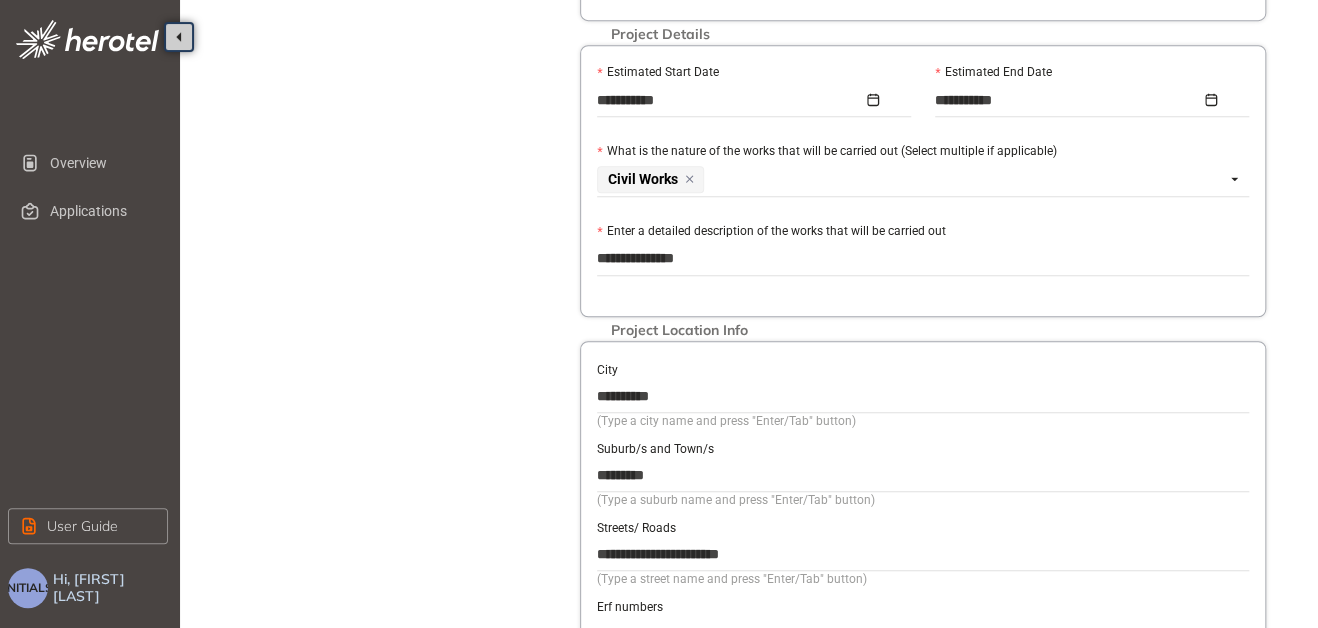 type on "**********" 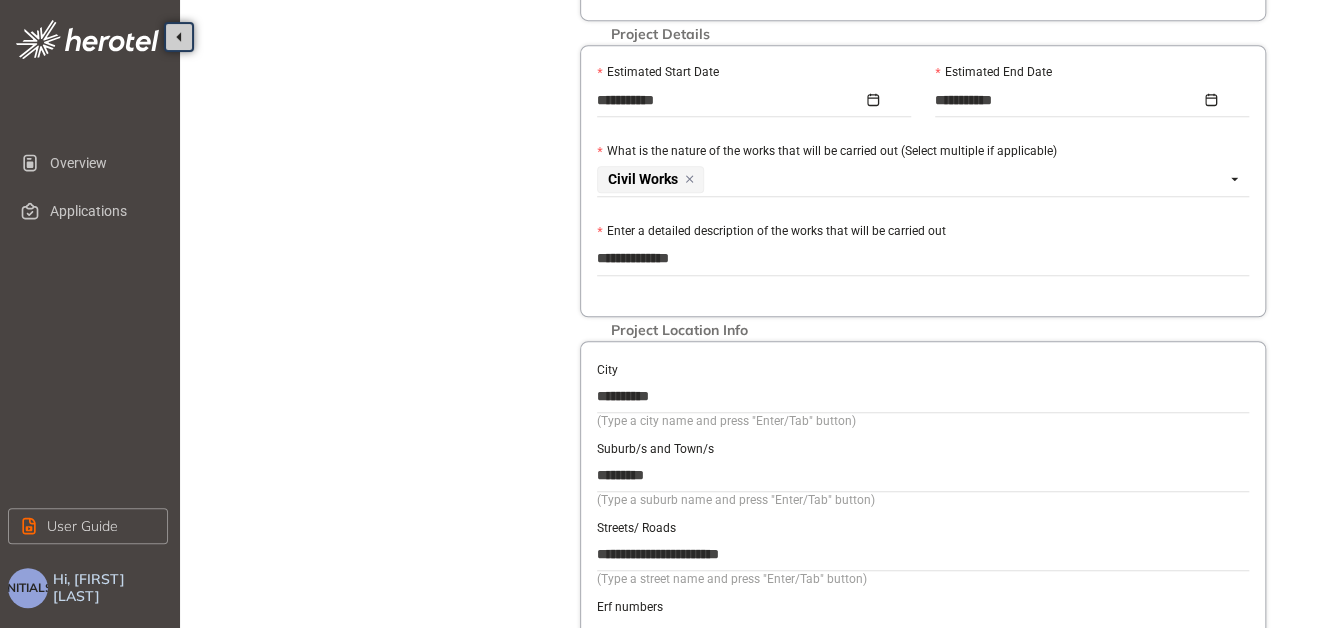 type on "**********" 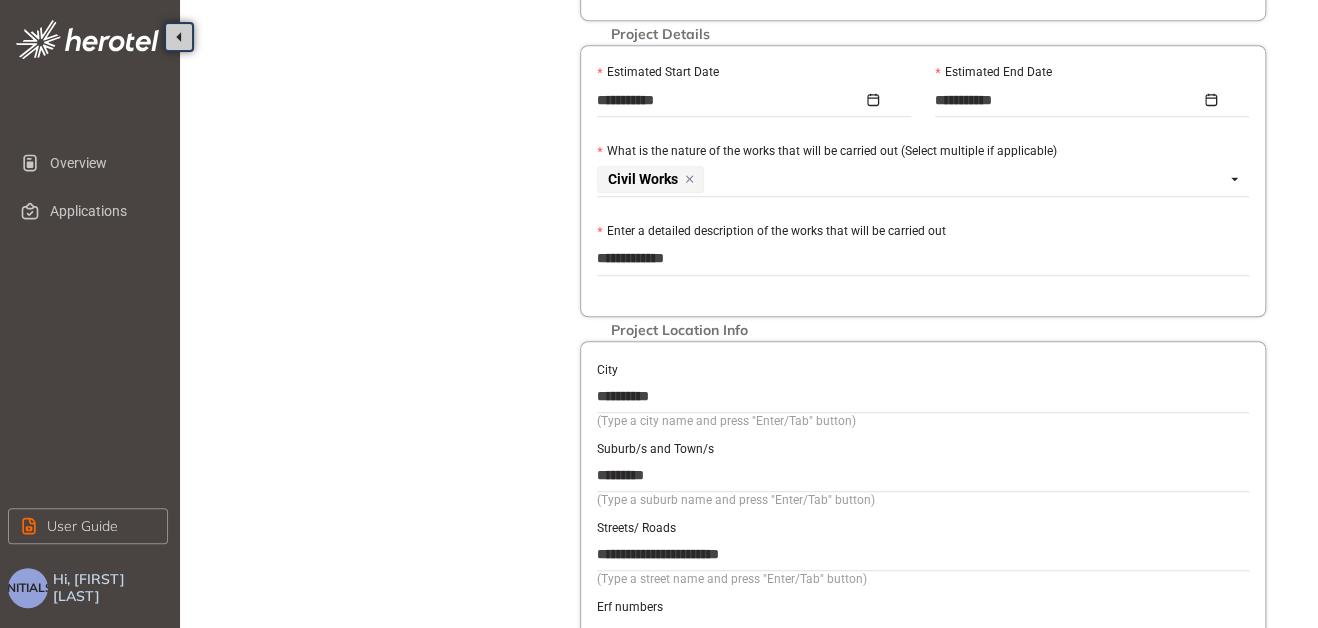 type on "**********" 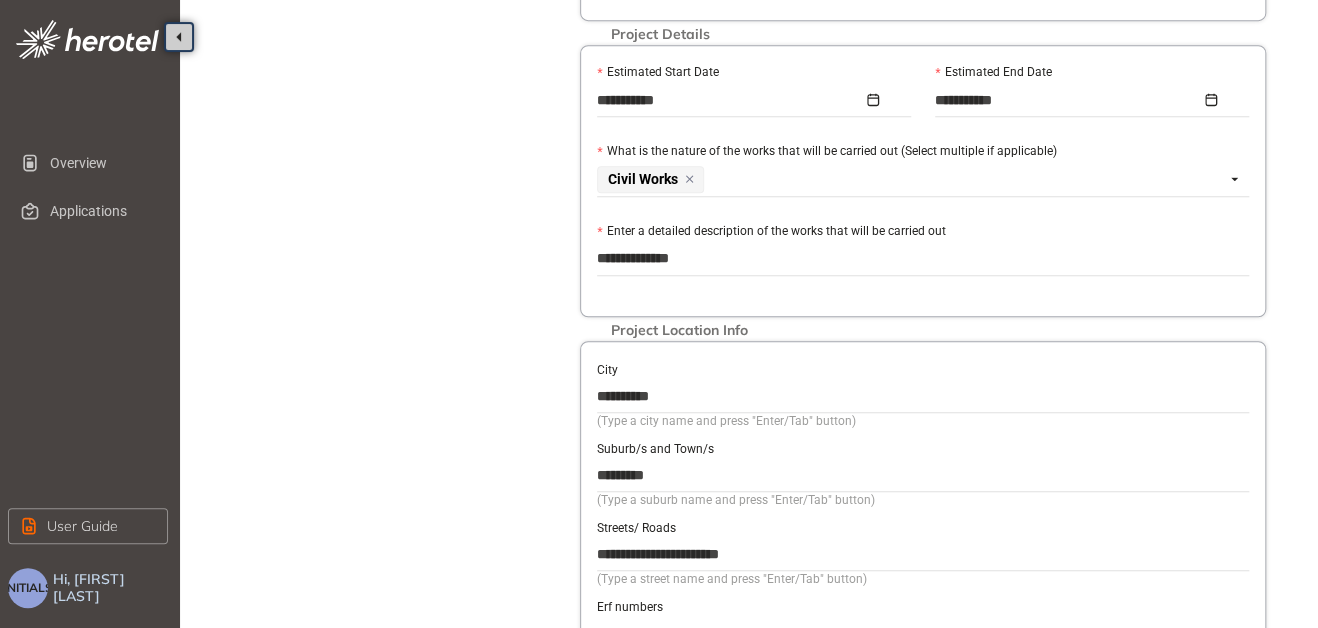 type on "**********" 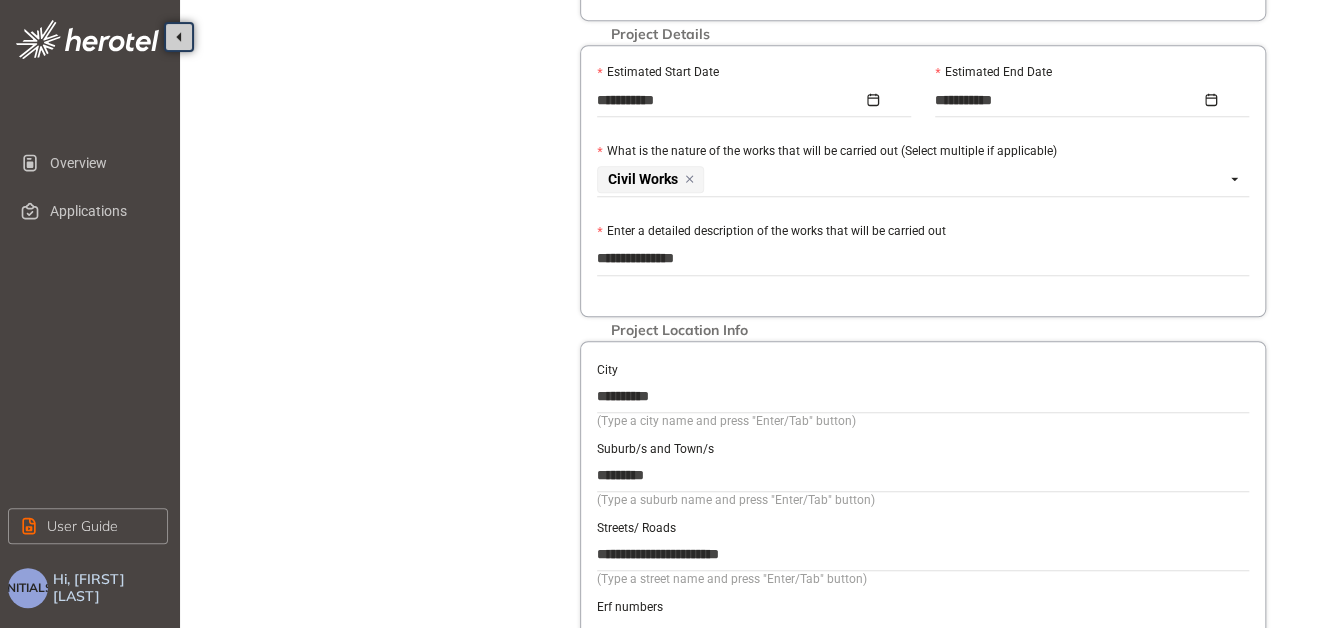 type on "**********" 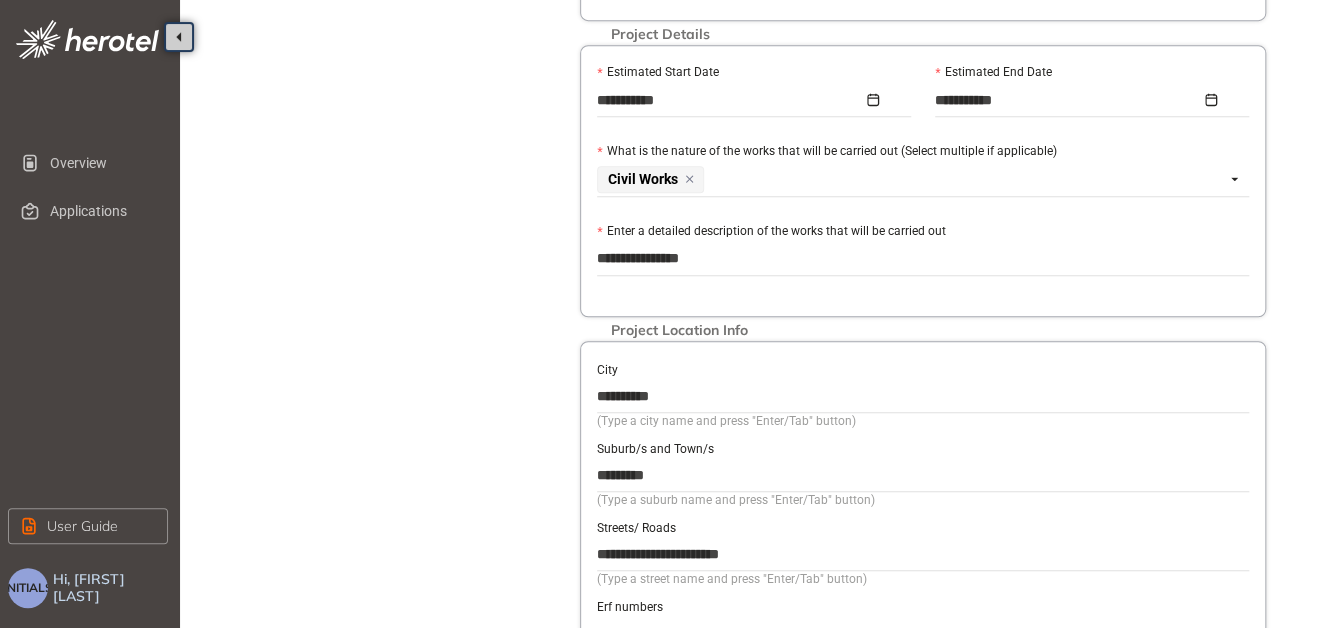 type on "**********" 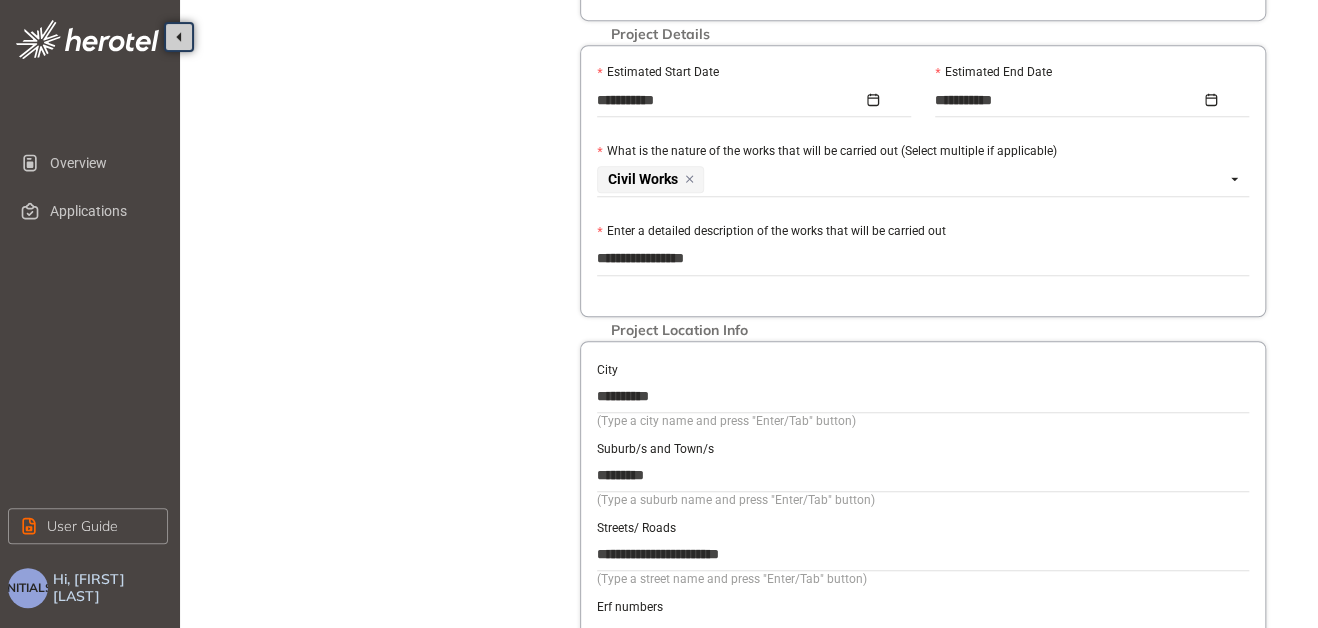 type on "**********" 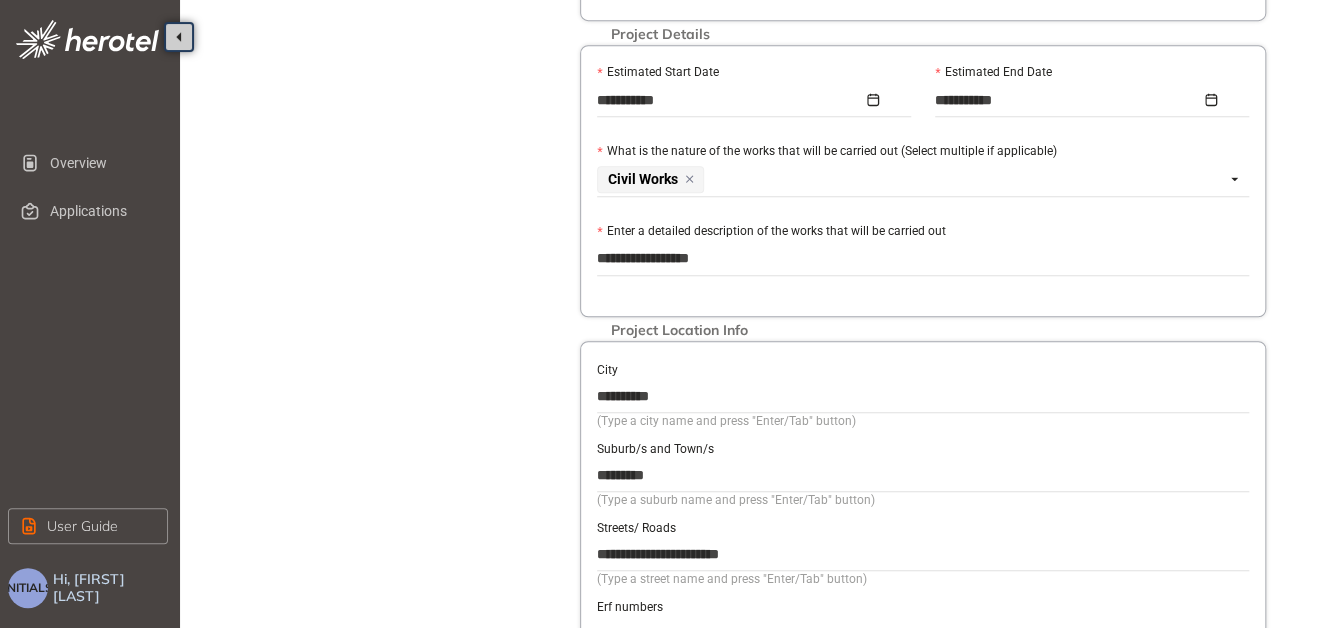 type on "**********" 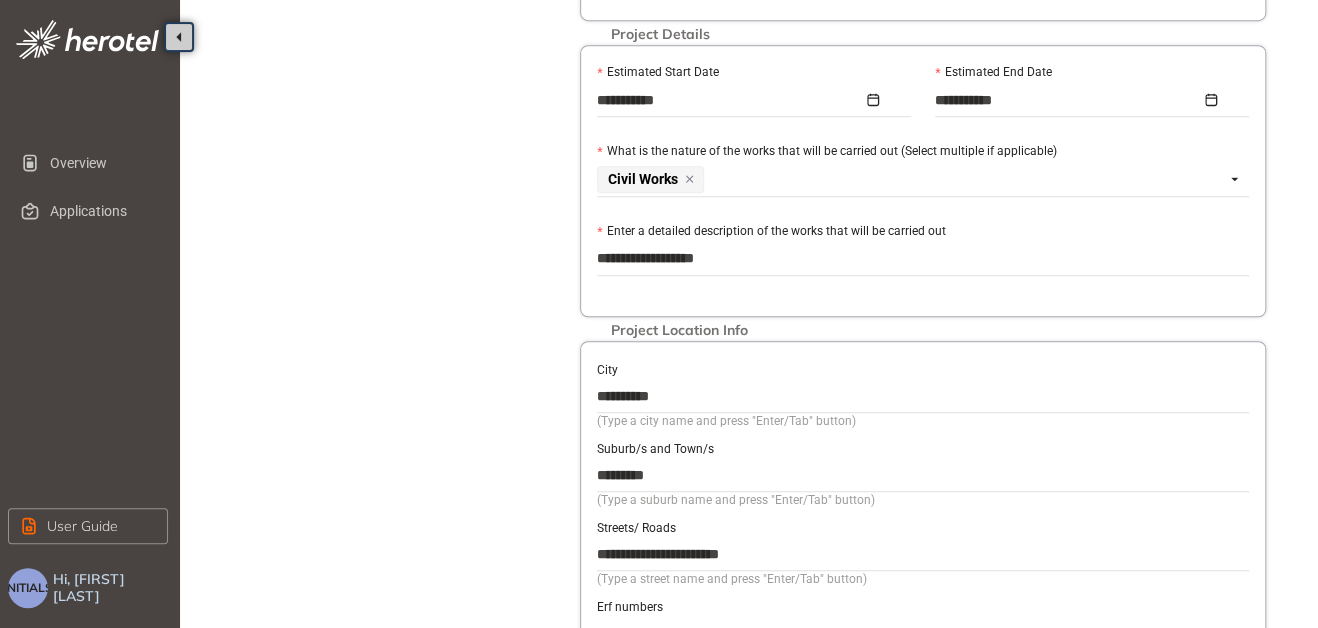 type on "**********" 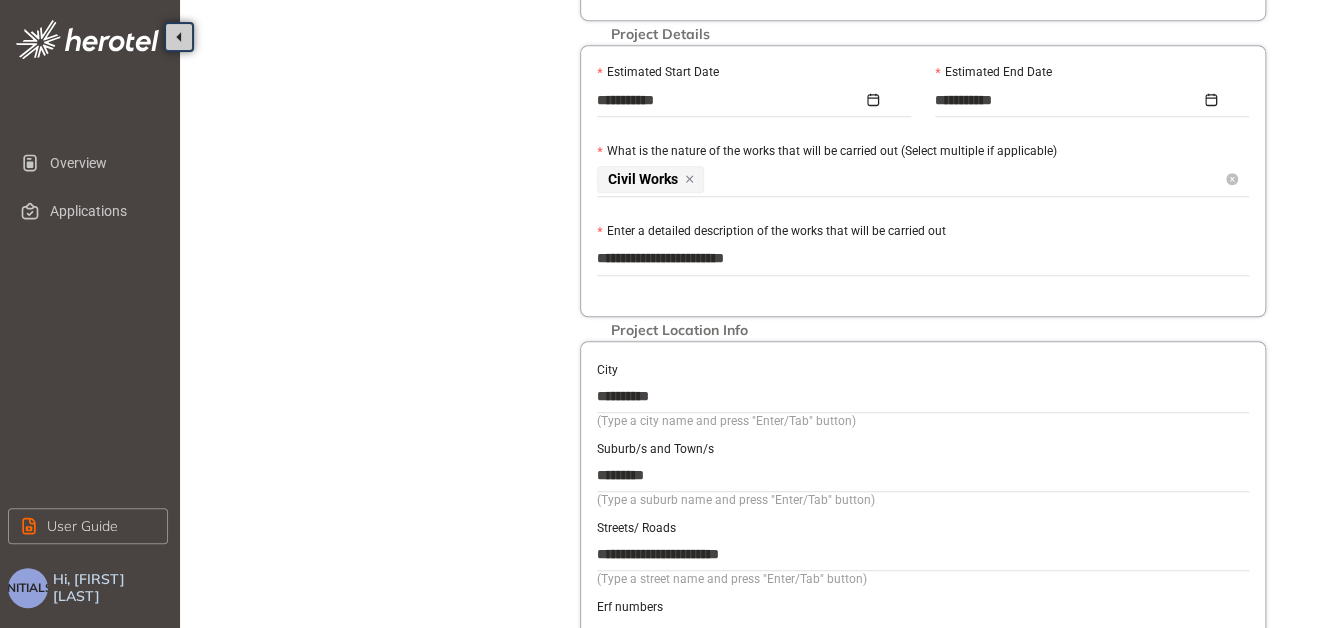 click on "Civil Works" at bounding box center [911, 179] 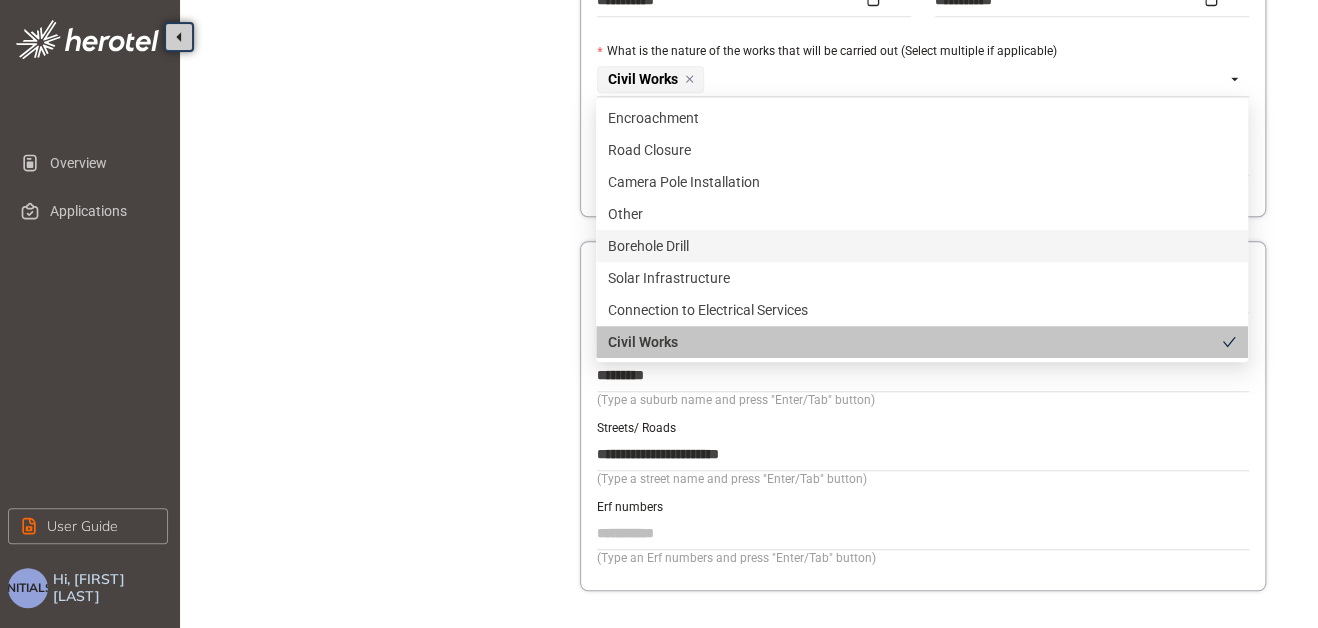 scroll, scrollTop: 752, scrollLeft: 0, axis: vertical 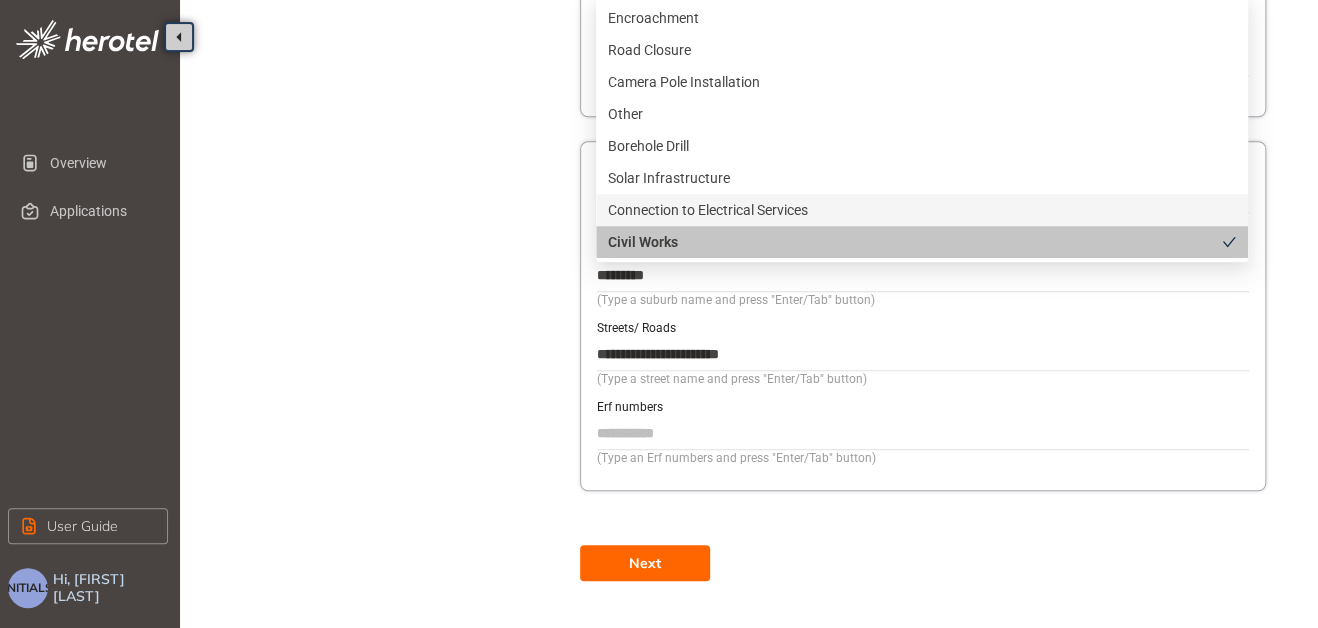 click on "**********" at bounding box center (753, -65) 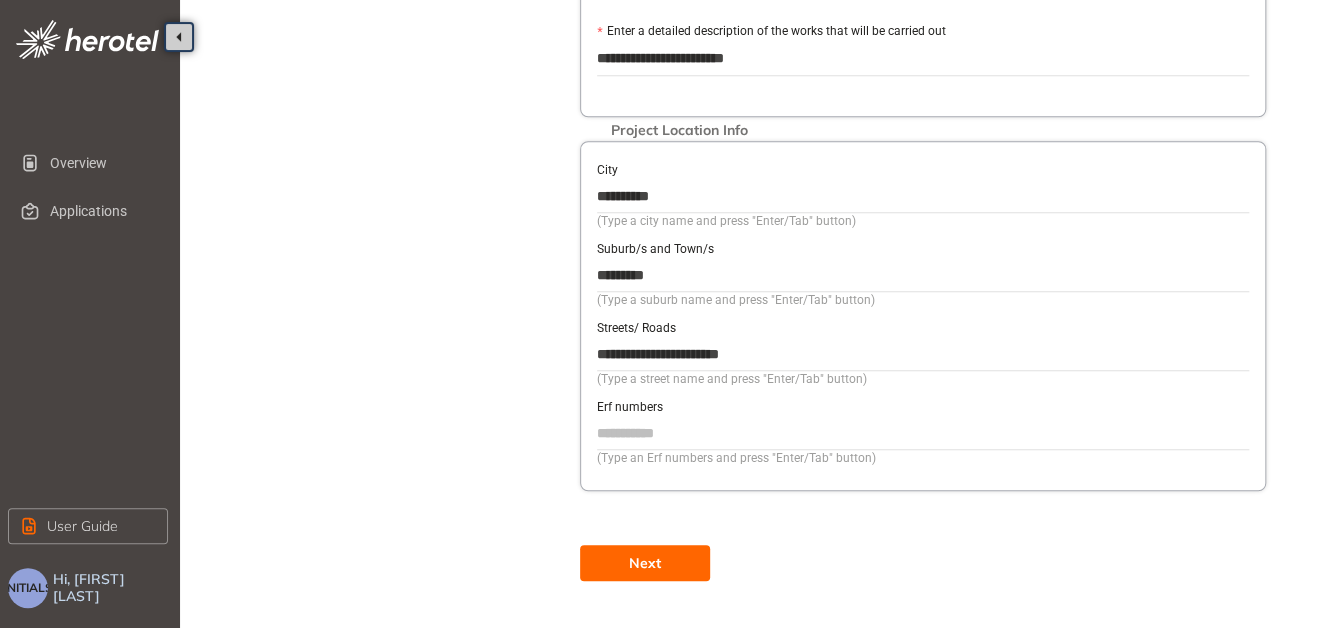 click on "********" at bounding box center (923, 275) 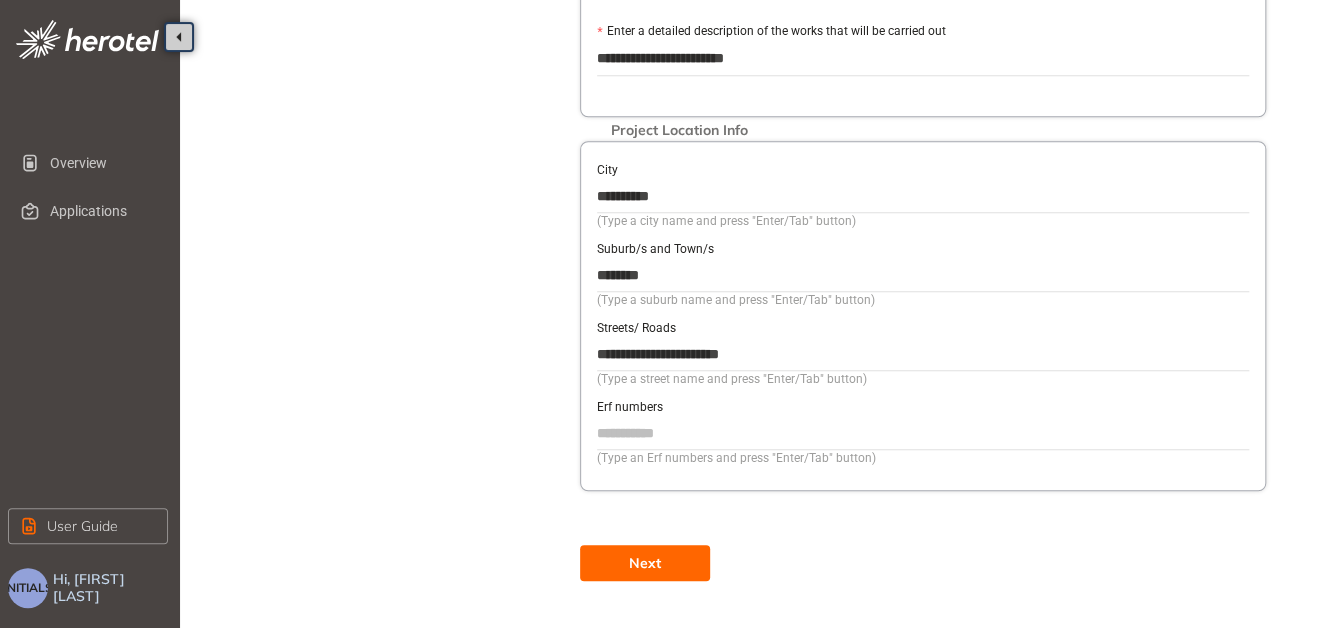 click on "**********" at bounding box center [923, 354] 